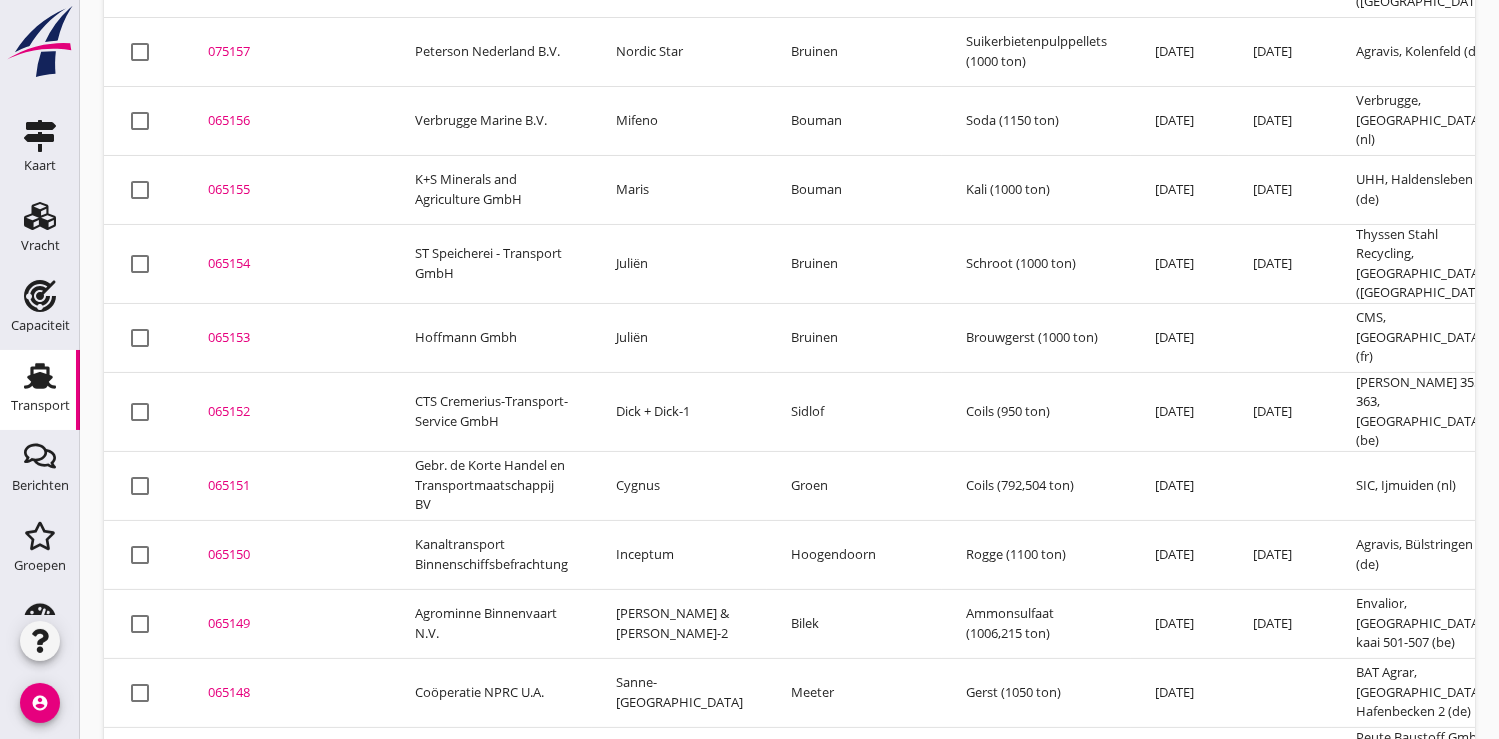 scroll, scrollTop: 367, scrollLeft: 0, axis: vertical 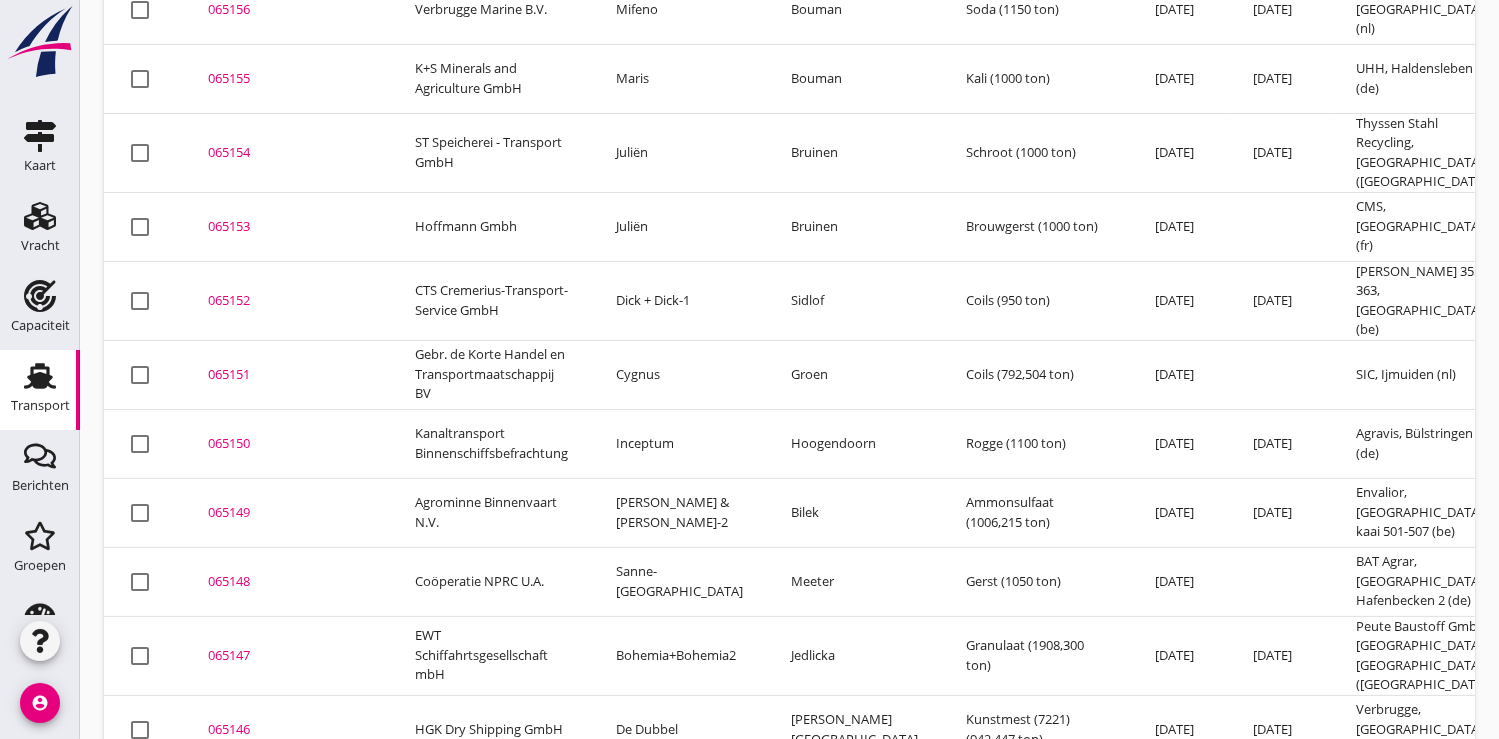 click on "065149" at bounding box center [287, 513] 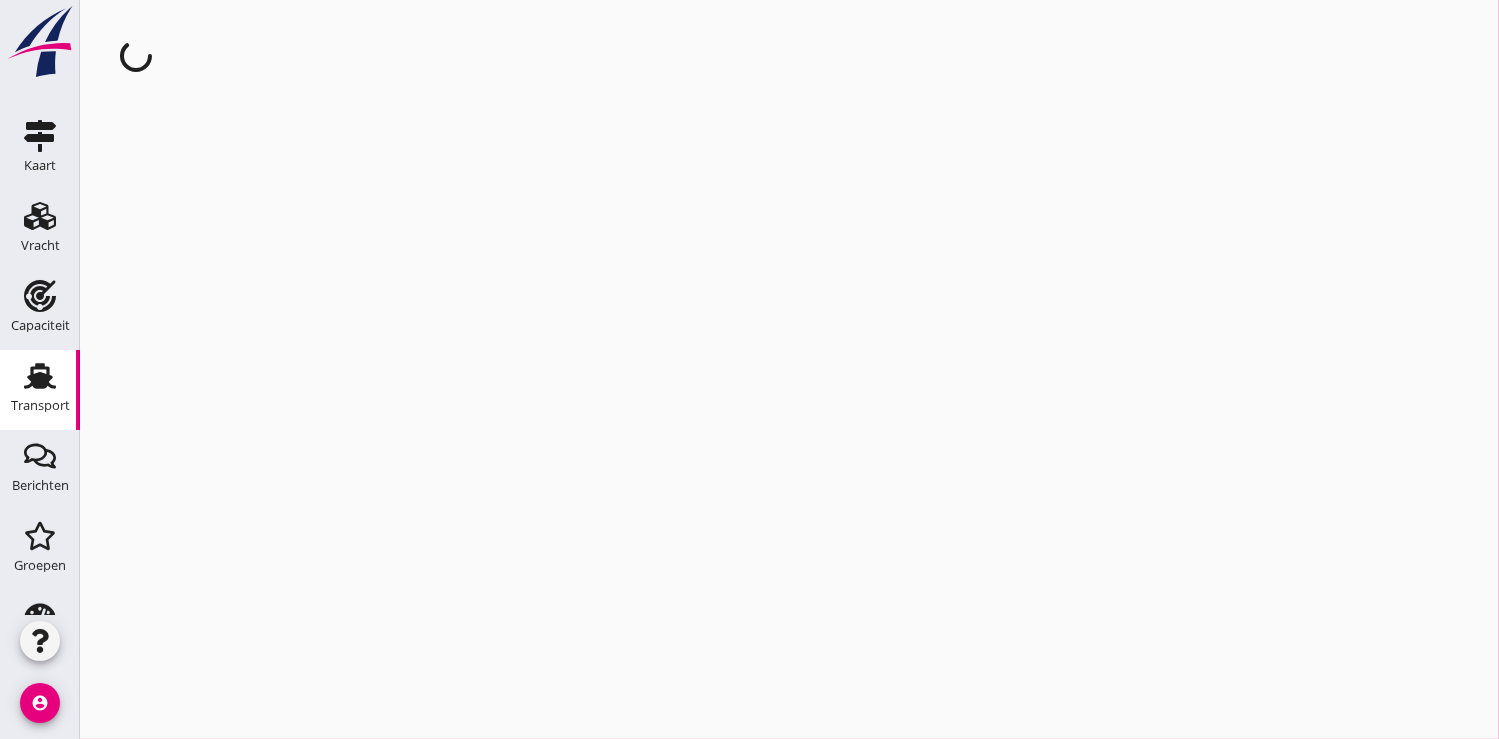 scroll, scrollTop: 0, scrollLeft: 0, axis: both 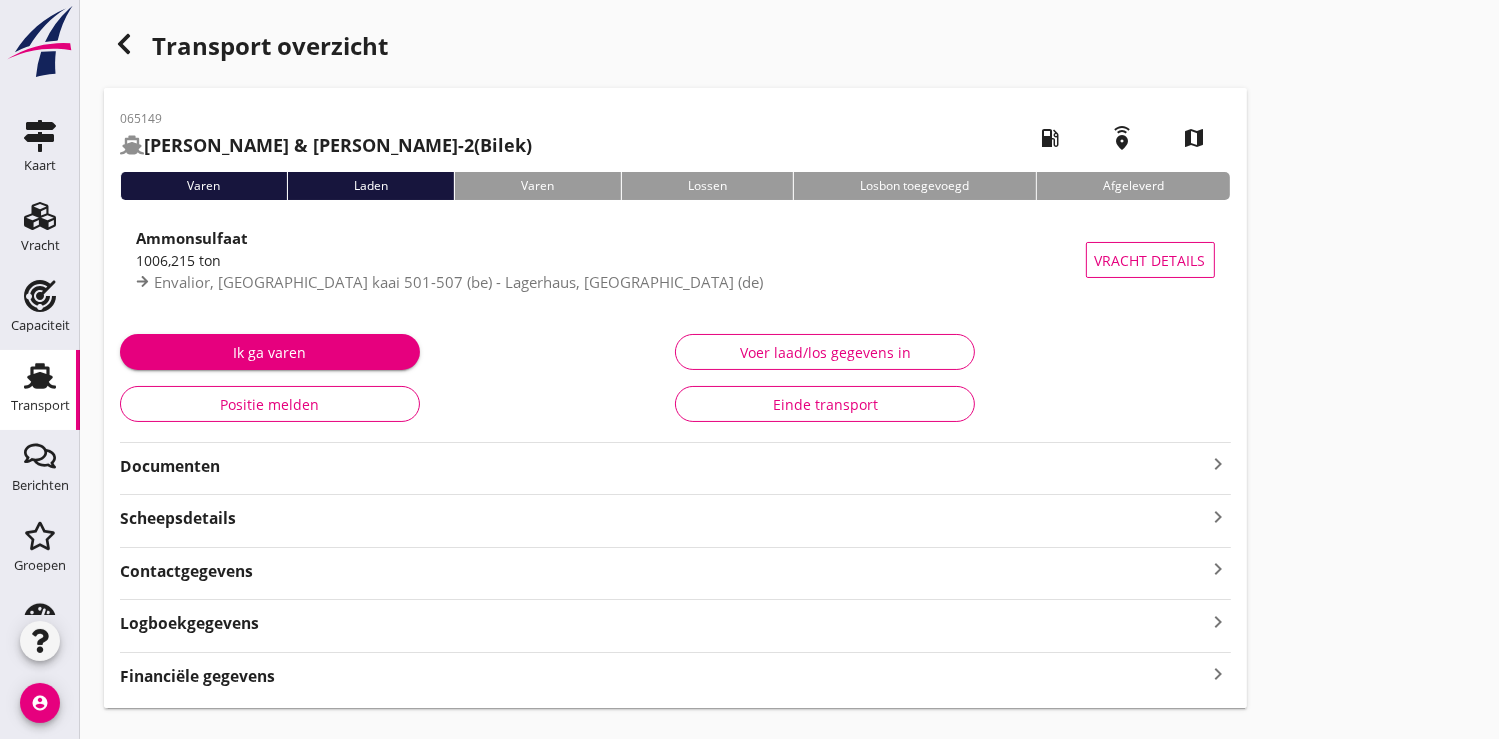 click on "Documenten" at bounding box center [663, 466] 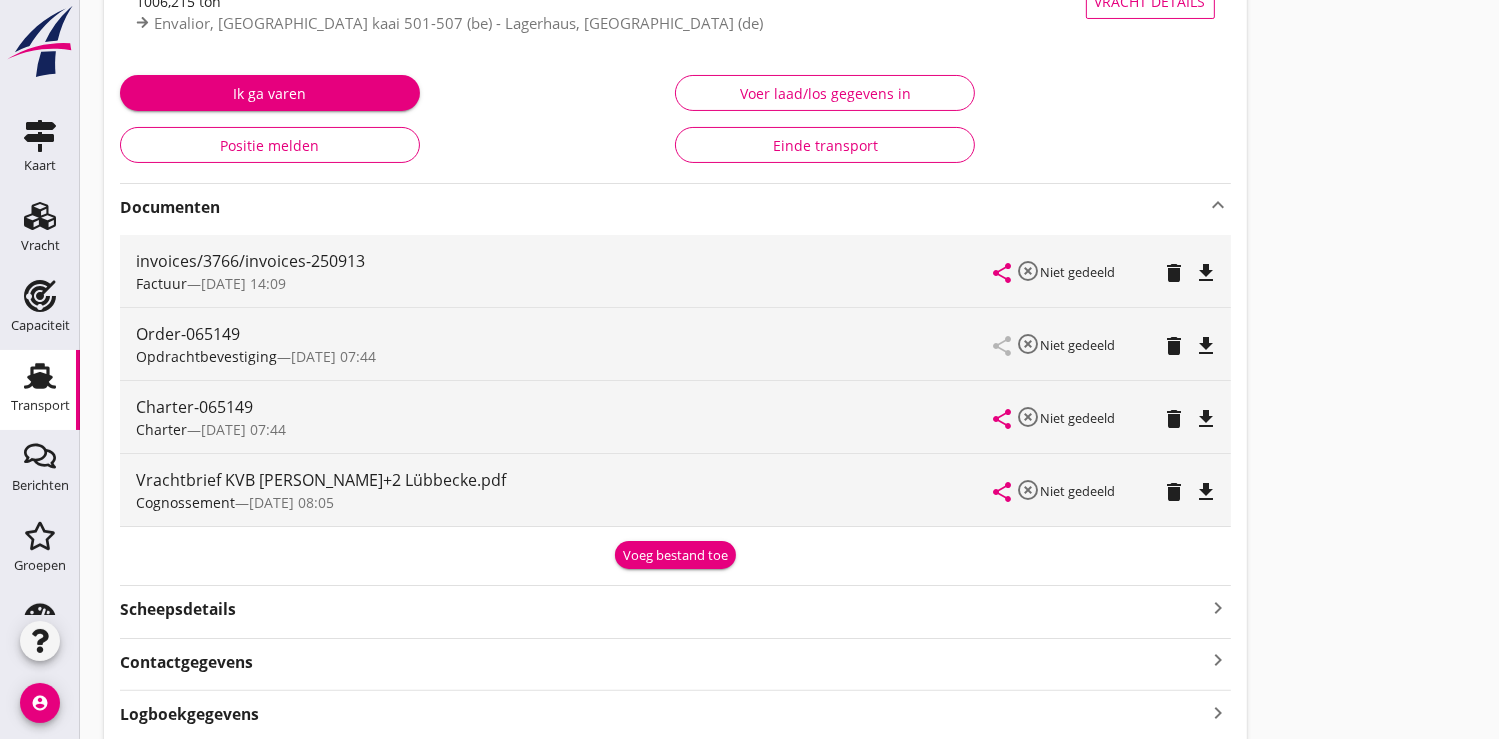 scroll, scrollTop: 333, scrollLeft: 0, axis: vertical 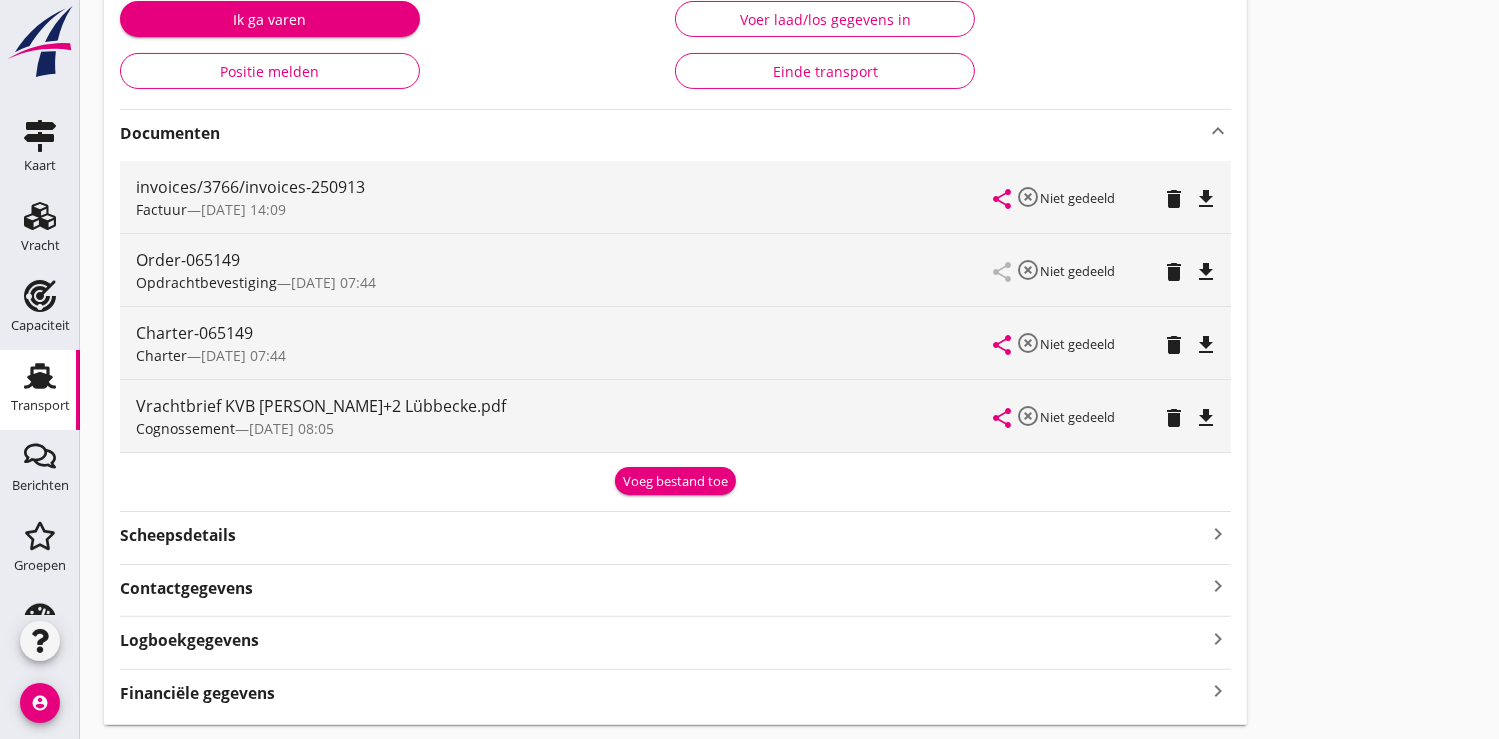 click on "file_download" at bounding box center (1207, 345) 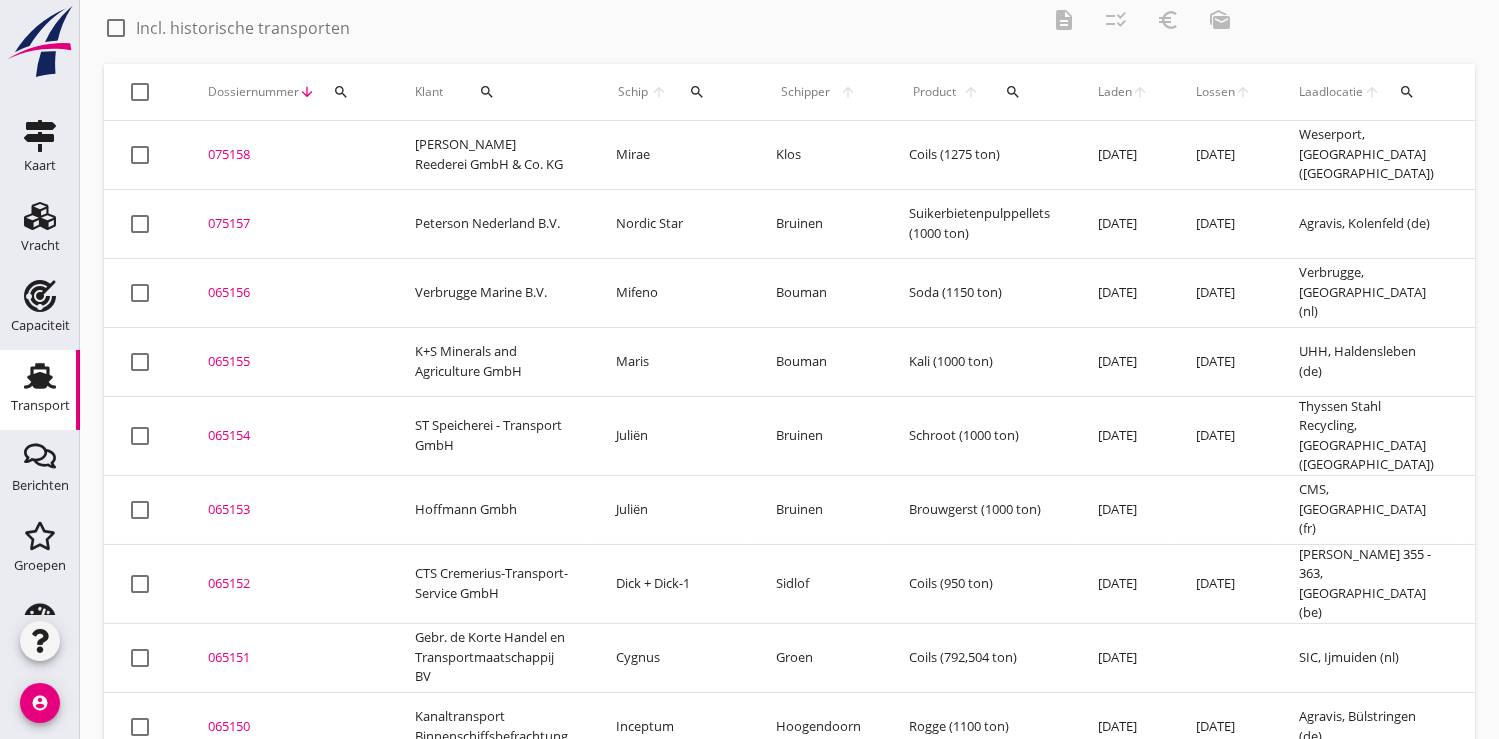 scroll, scrollTop: 192, scrollLeft: 0, axis: vertical 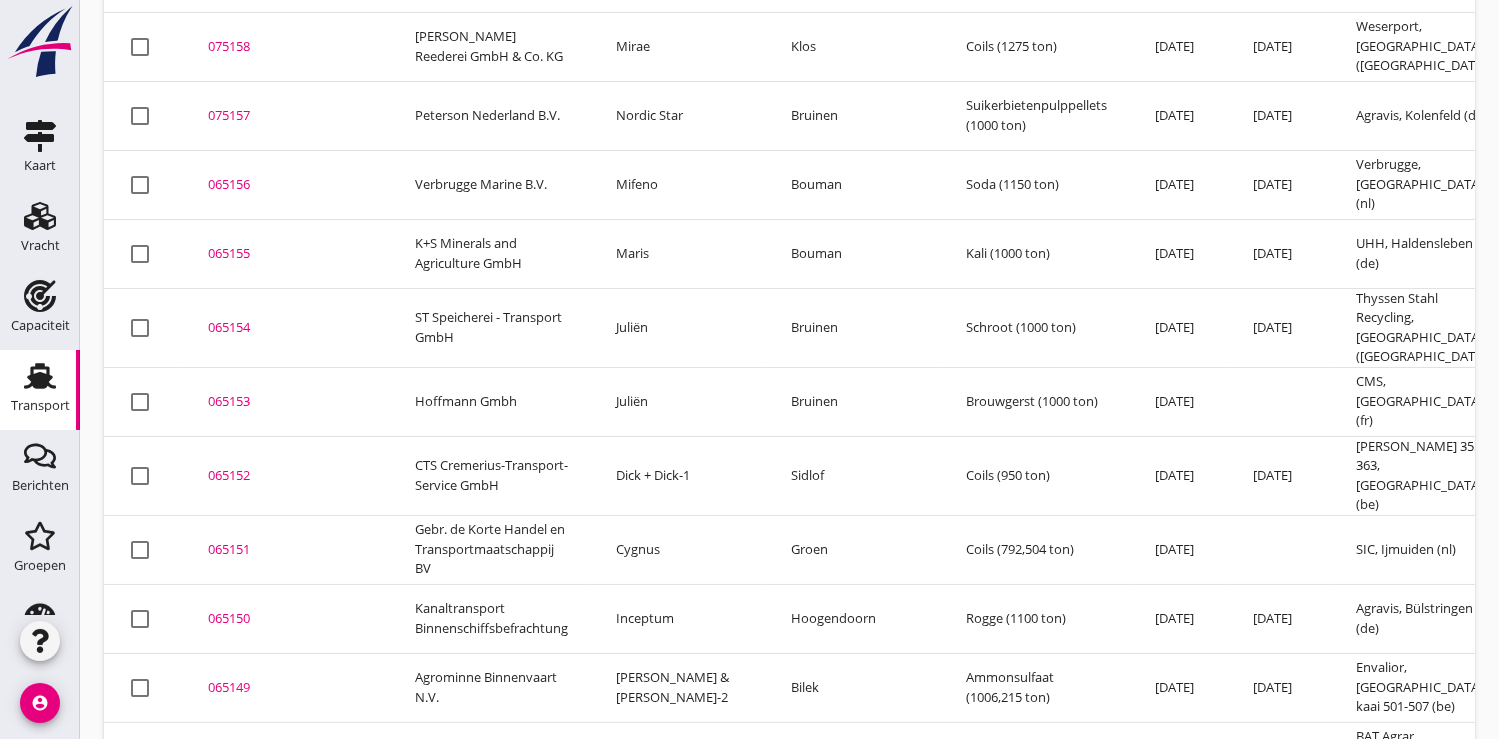 click on "065156" at bounding box center [287, 185] 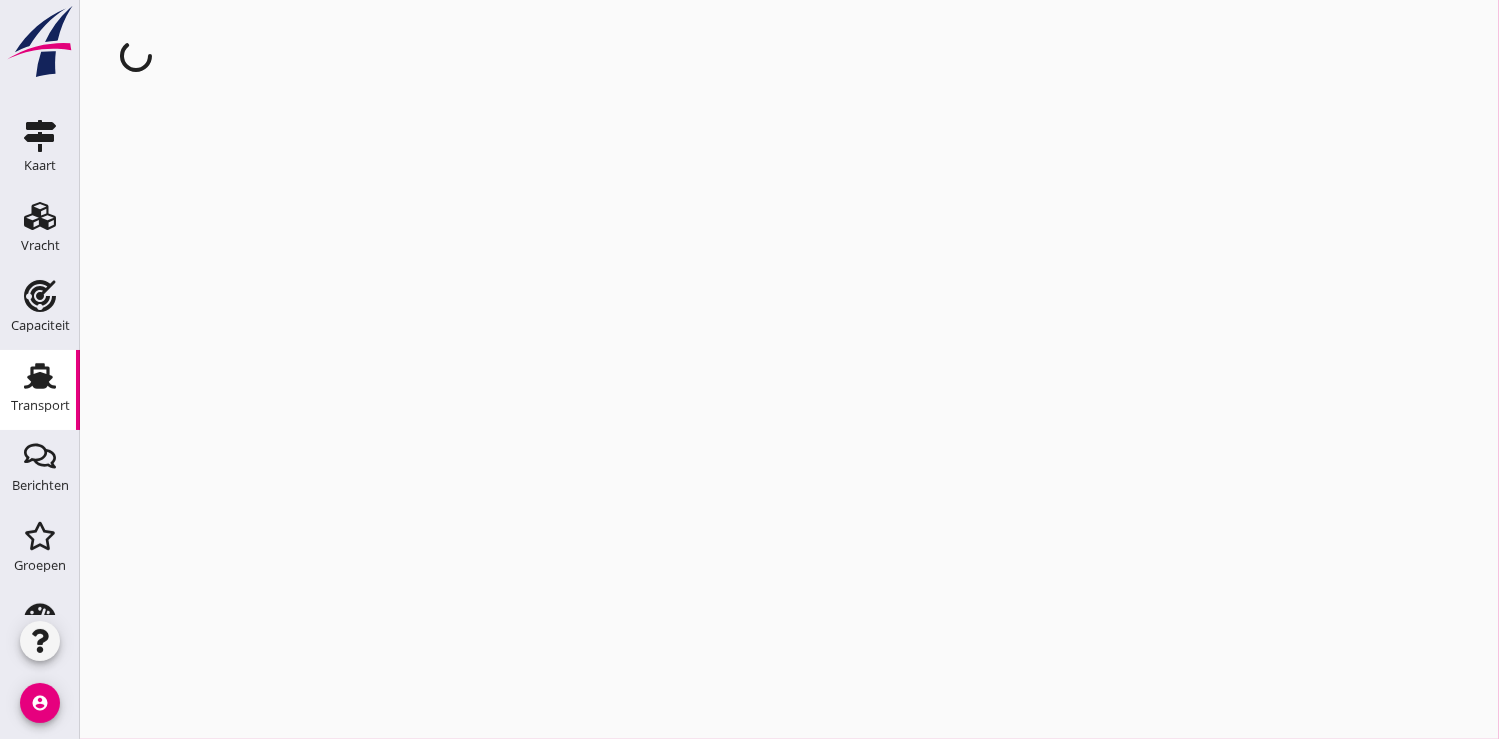 scroll, scrollTop: 0, scrollLeft: 0, axis: both 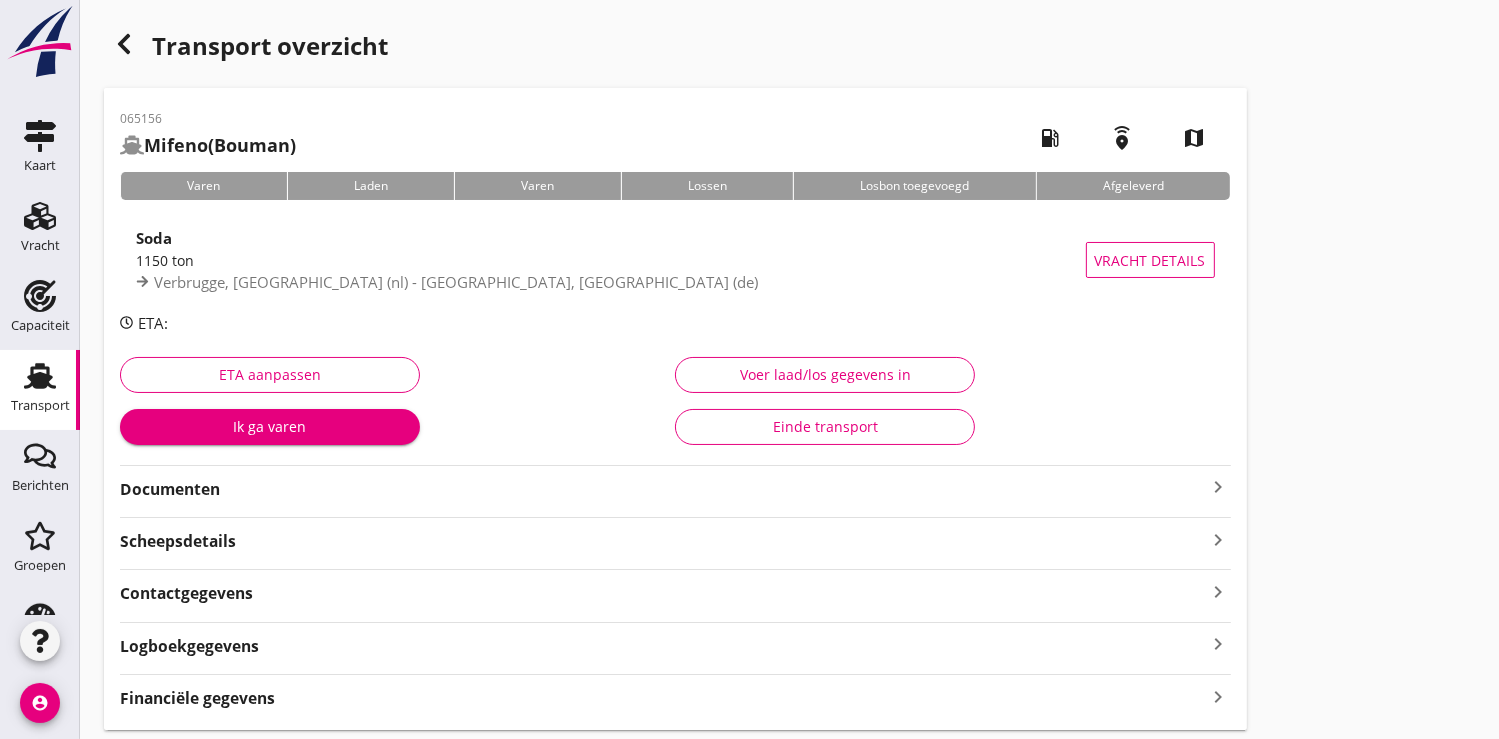 click on "Documenten" at bounding box center [663, 489] 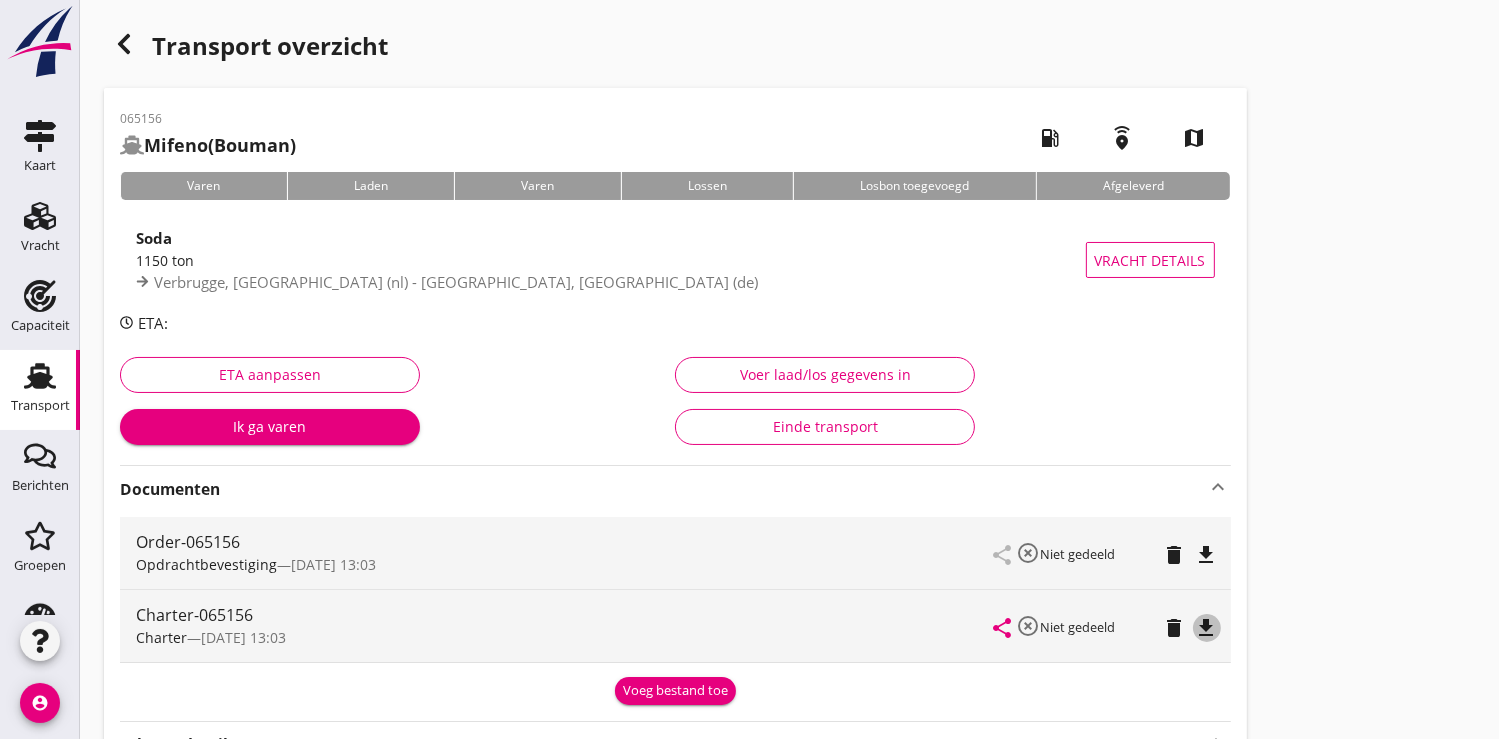 click on "file_download" at bounding box center (1207, 628) 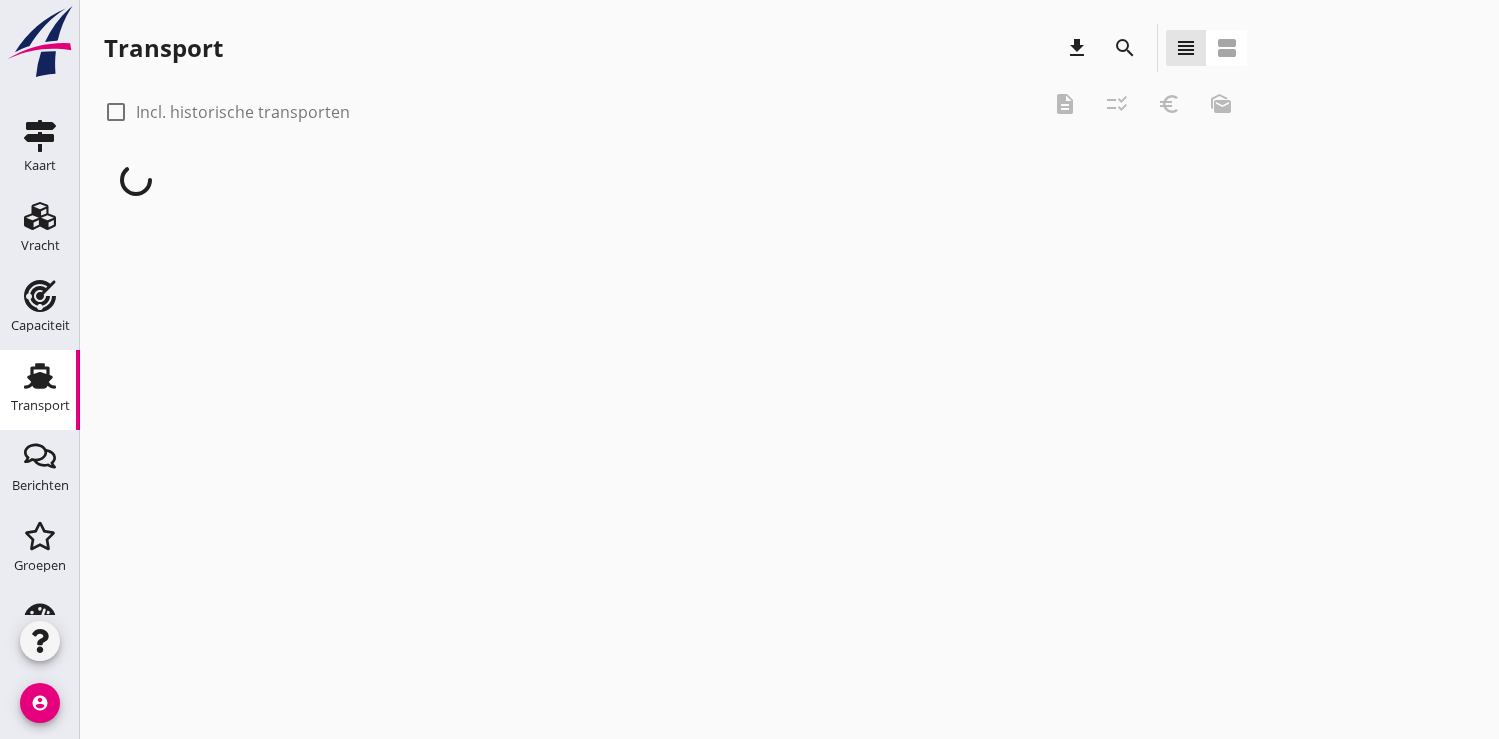 scroll, scrollTop: 0, scrollLeft: 0, axis: both 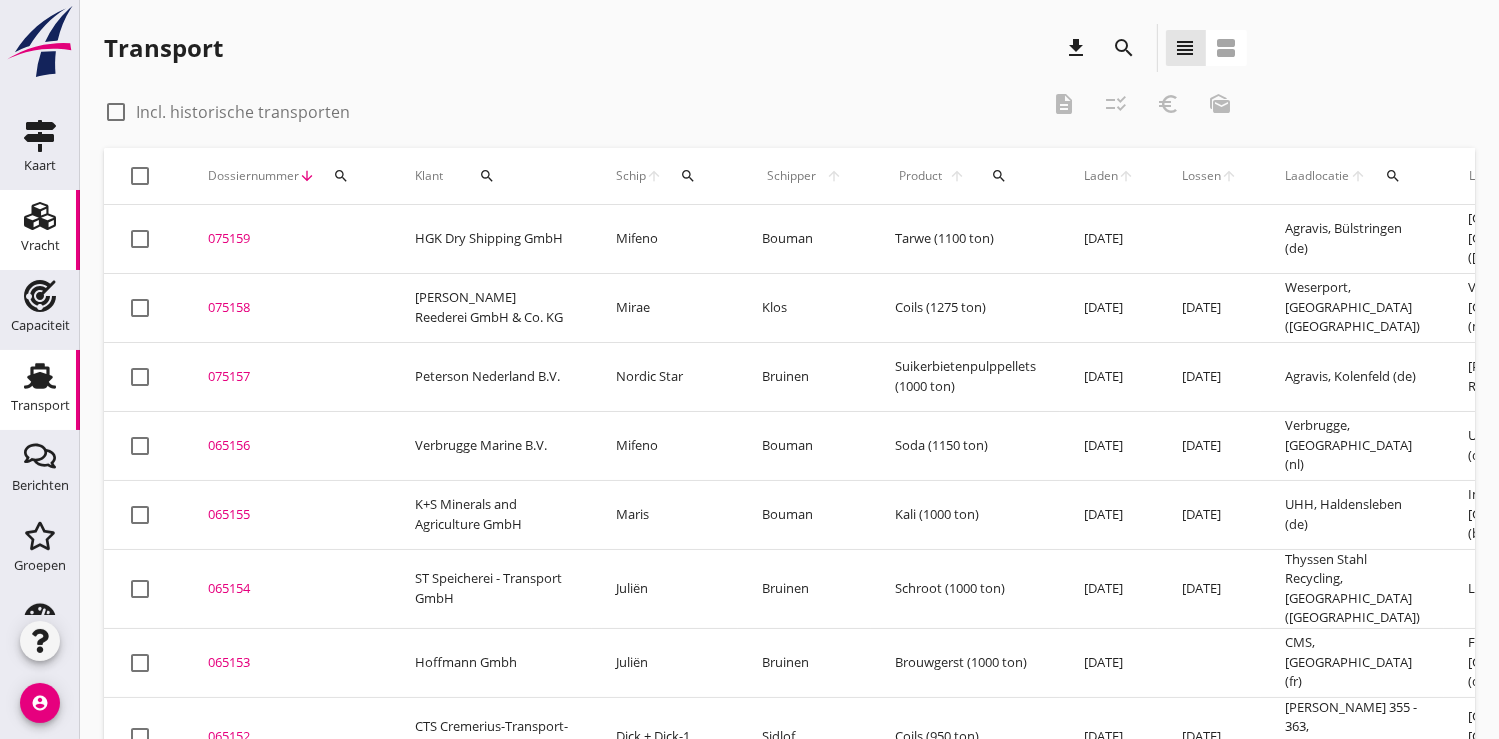 click 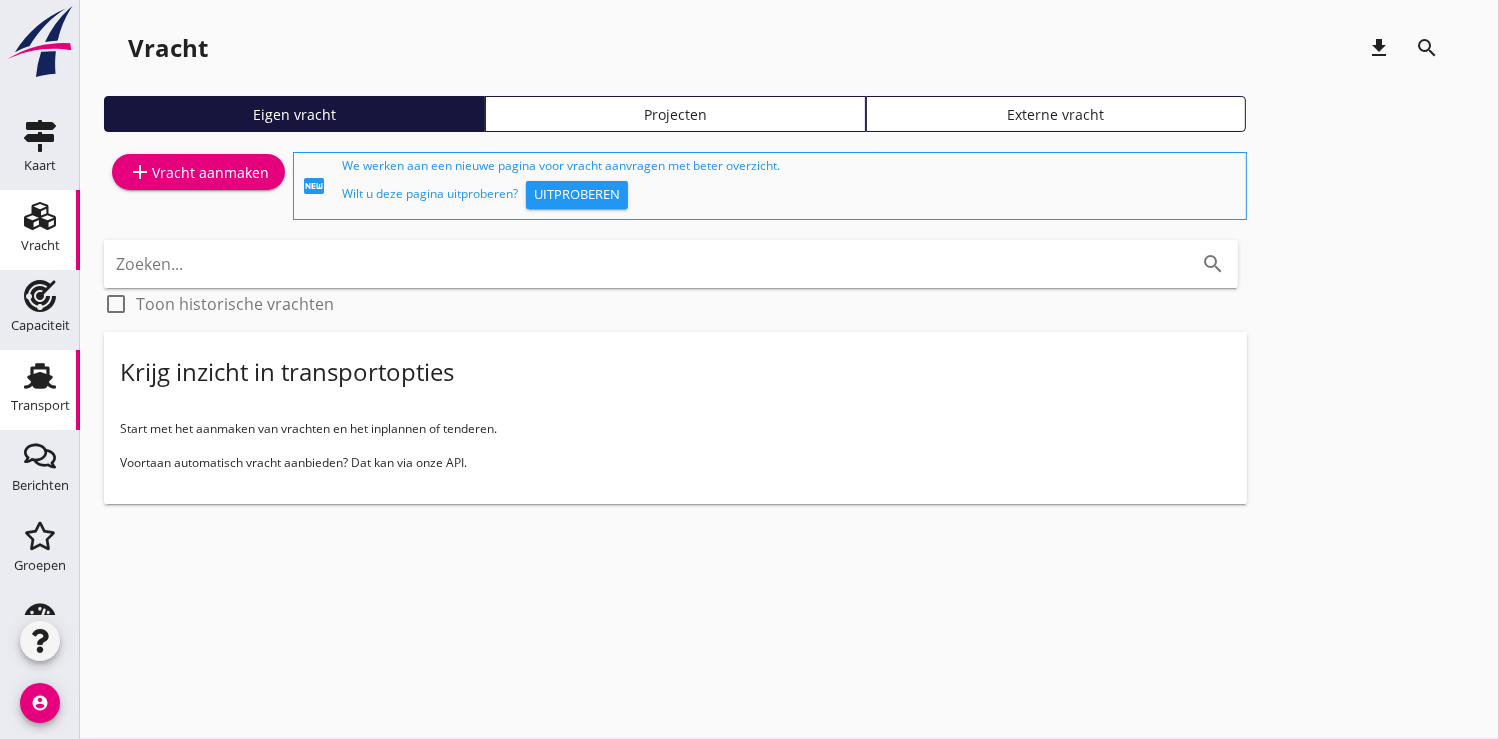 click on "Transport" at bounding box center (40, 406) 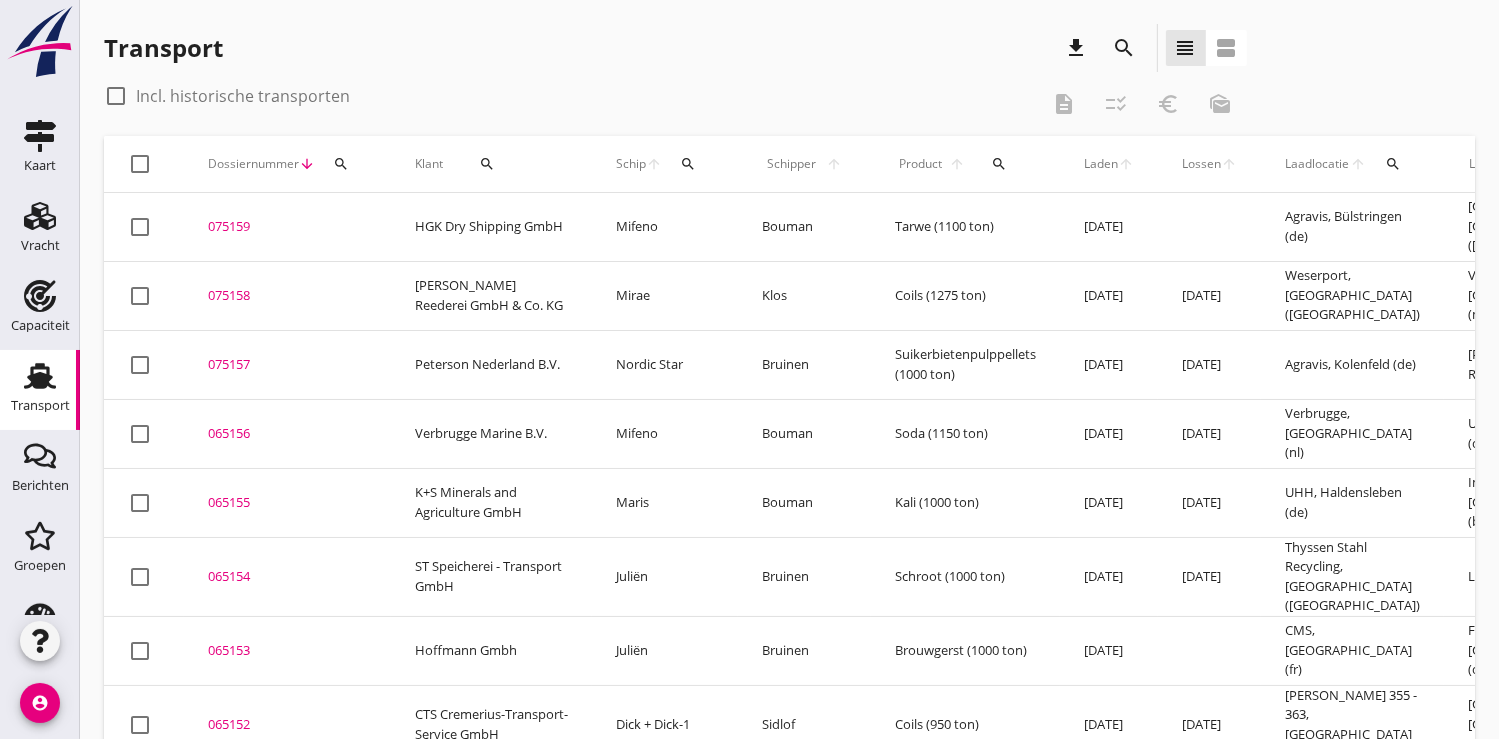 click on "search" at bounding box center (341, 164) 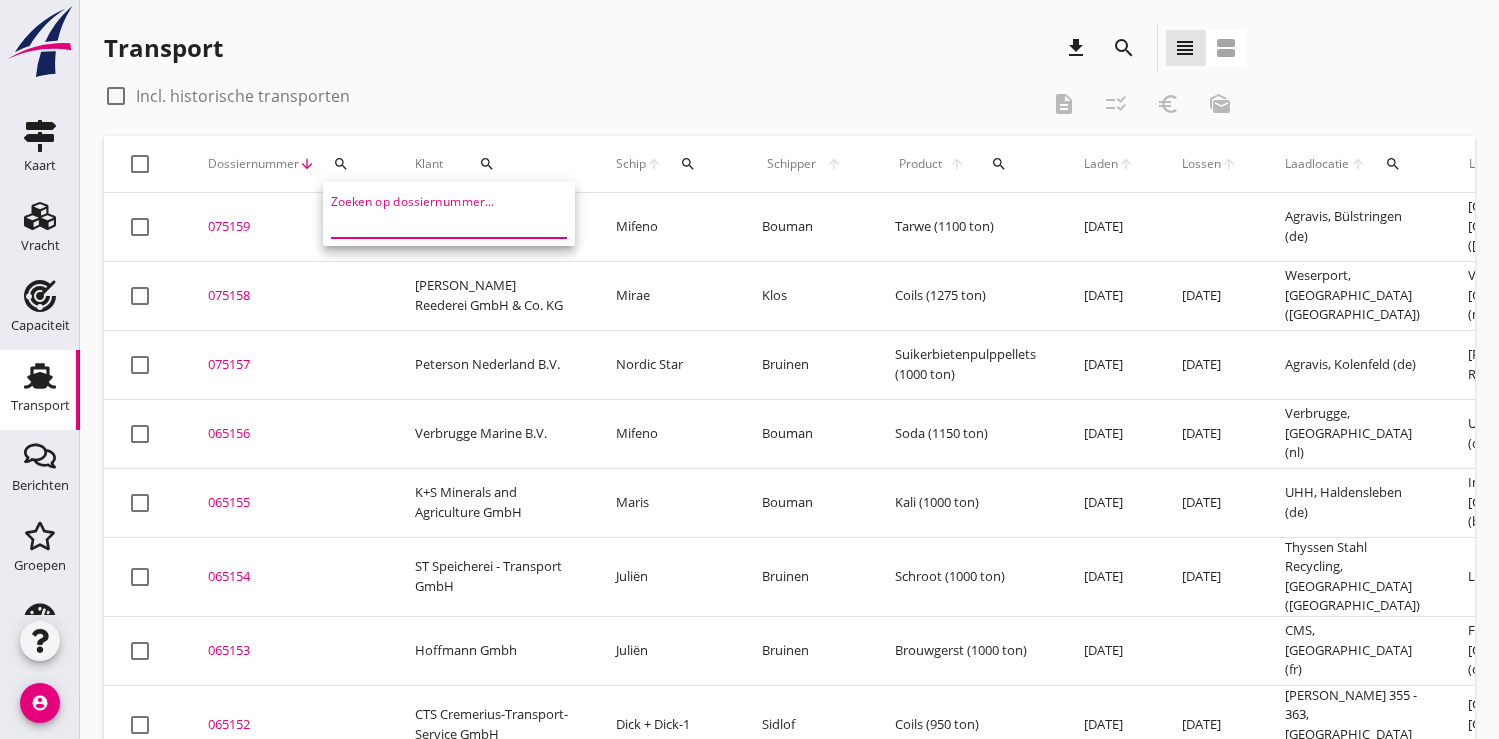 click at bounding box center [435, 222] 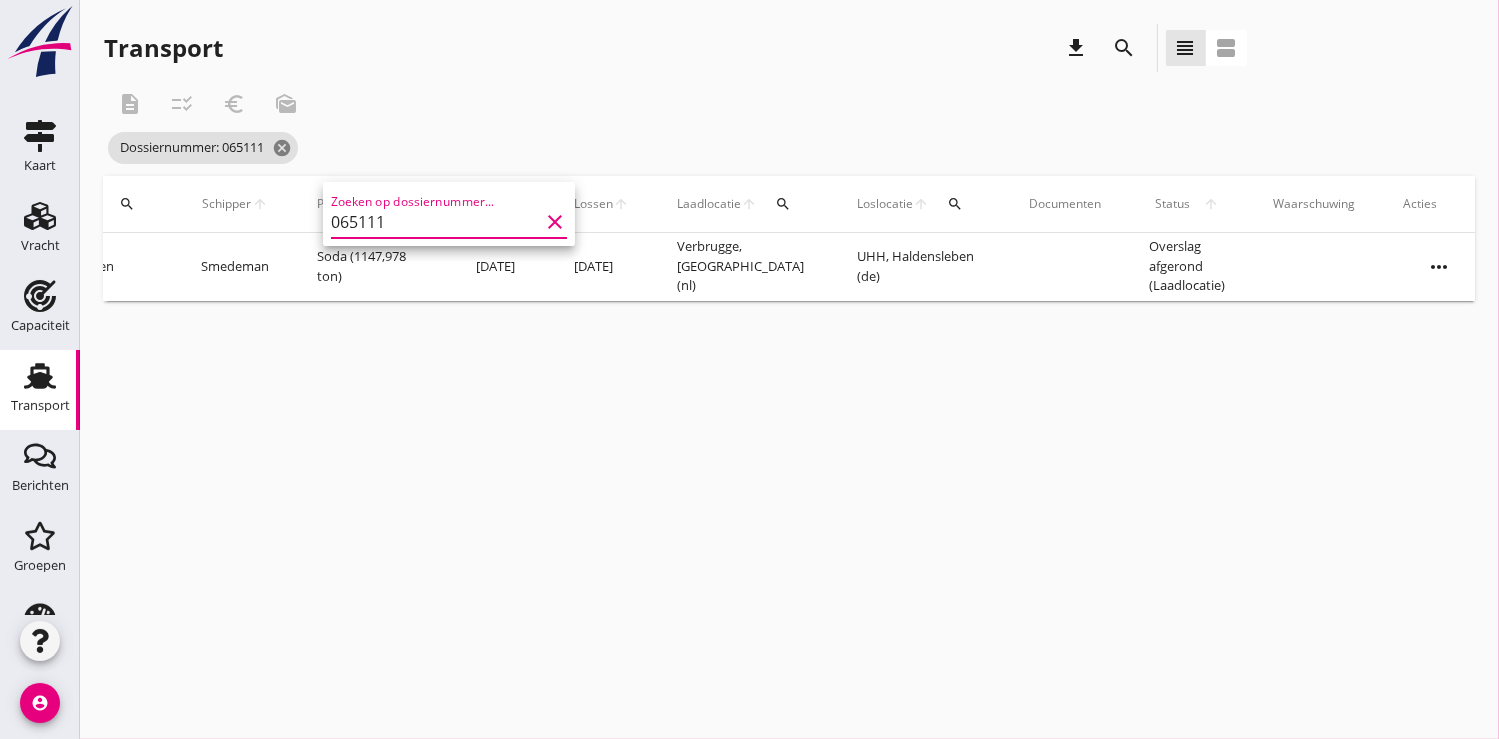 scroll, scrollTop: 0, scrollLeft: 515, axis: horizontal 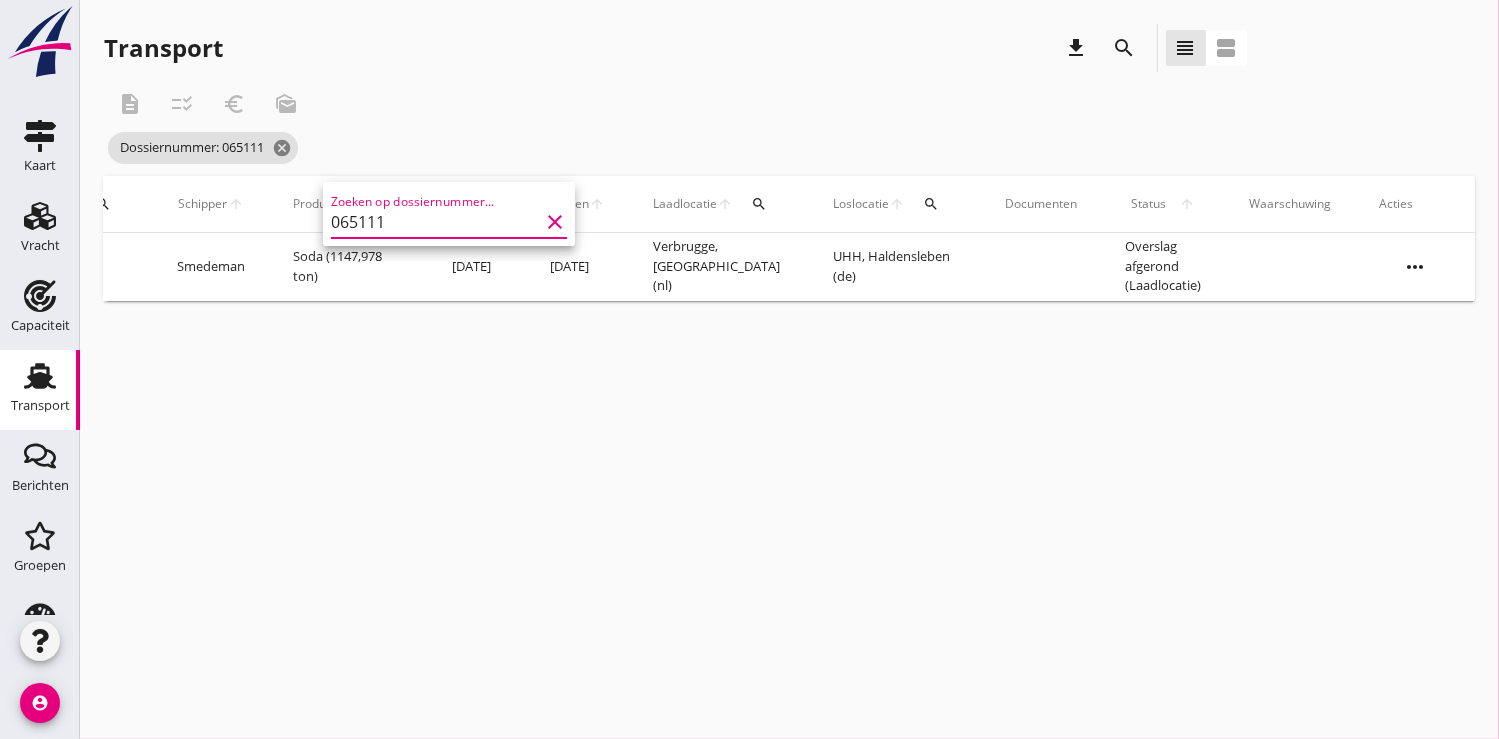 type on "065111" 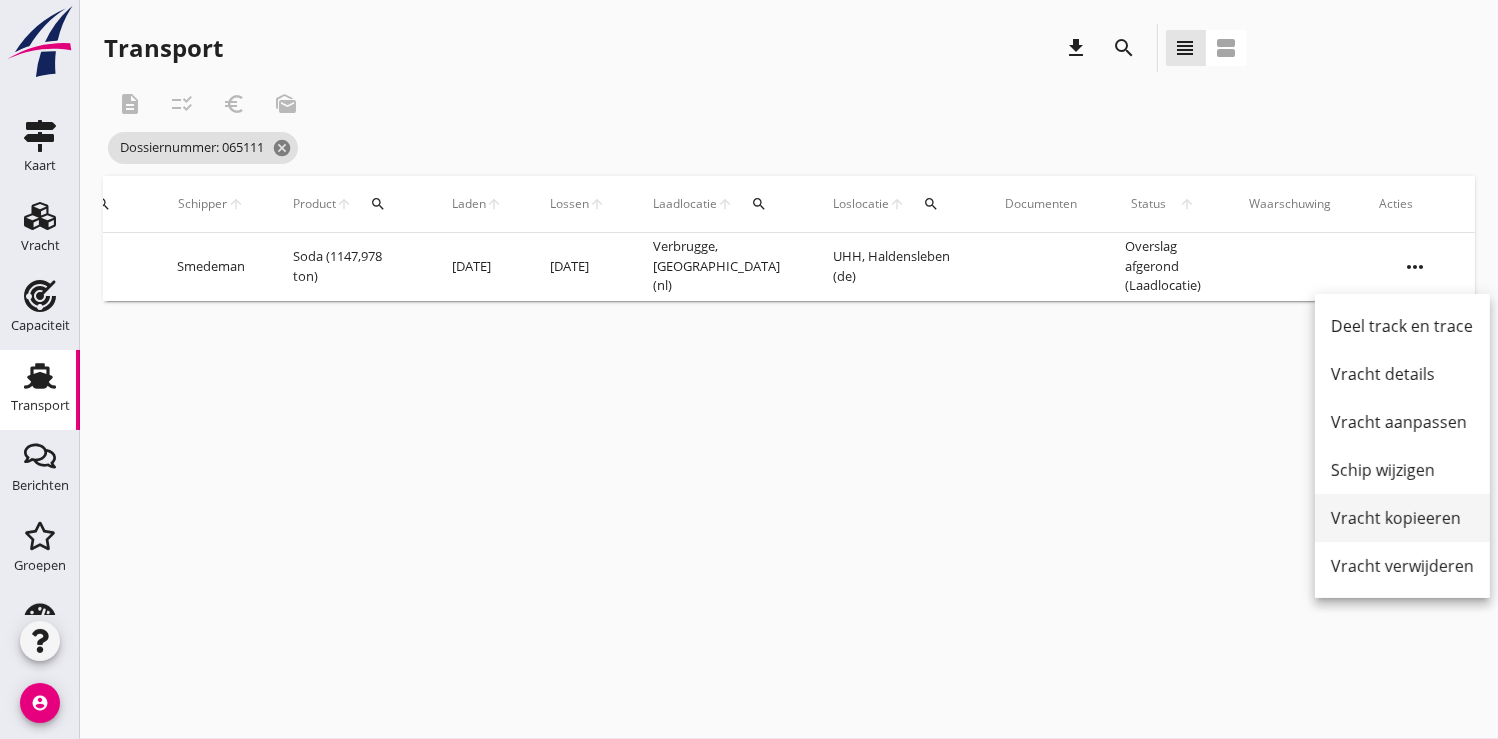click on "Vracht kopieeren" at bounding box center (1402, 518) 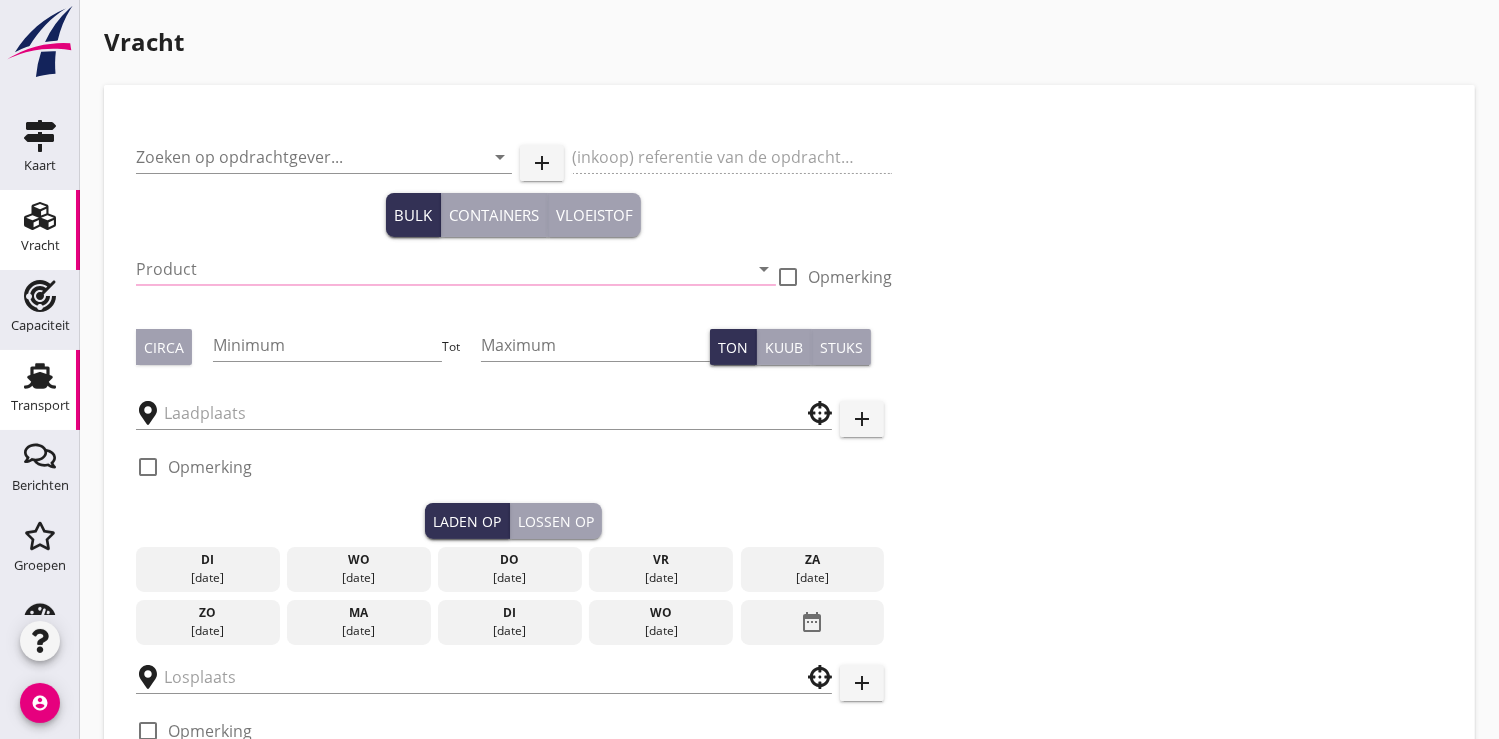 type on "Verbrugge Marine B.V." 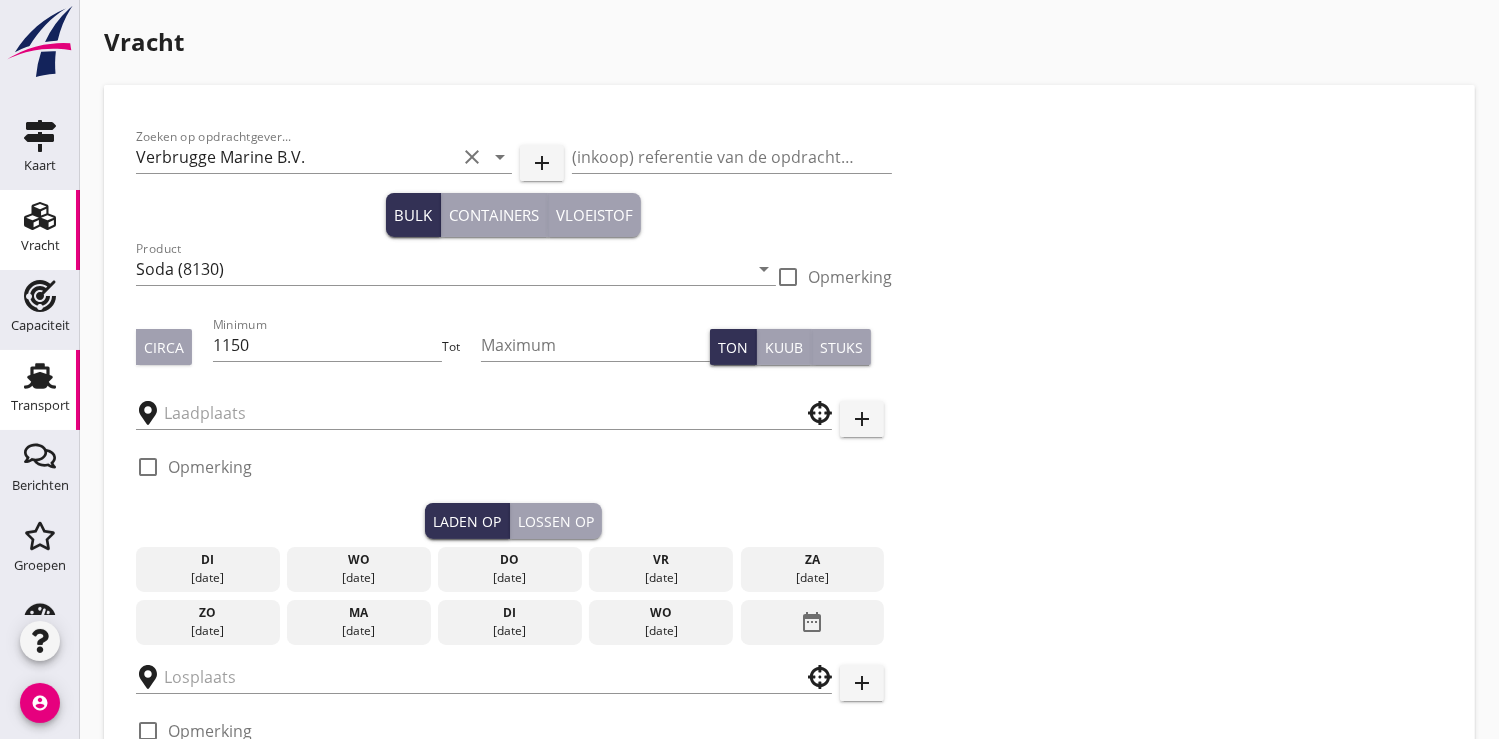 type on "Verbrugge" 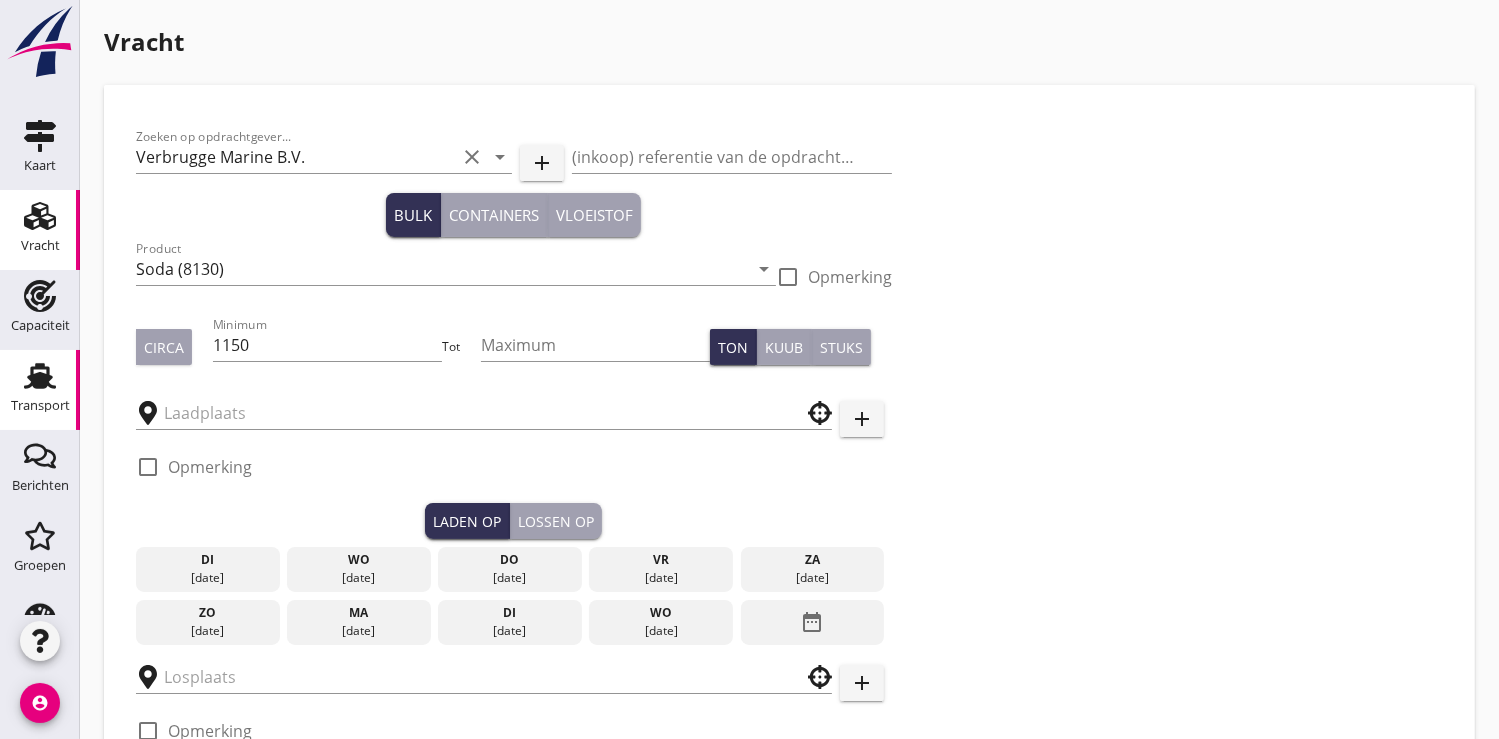 type on "UHH" 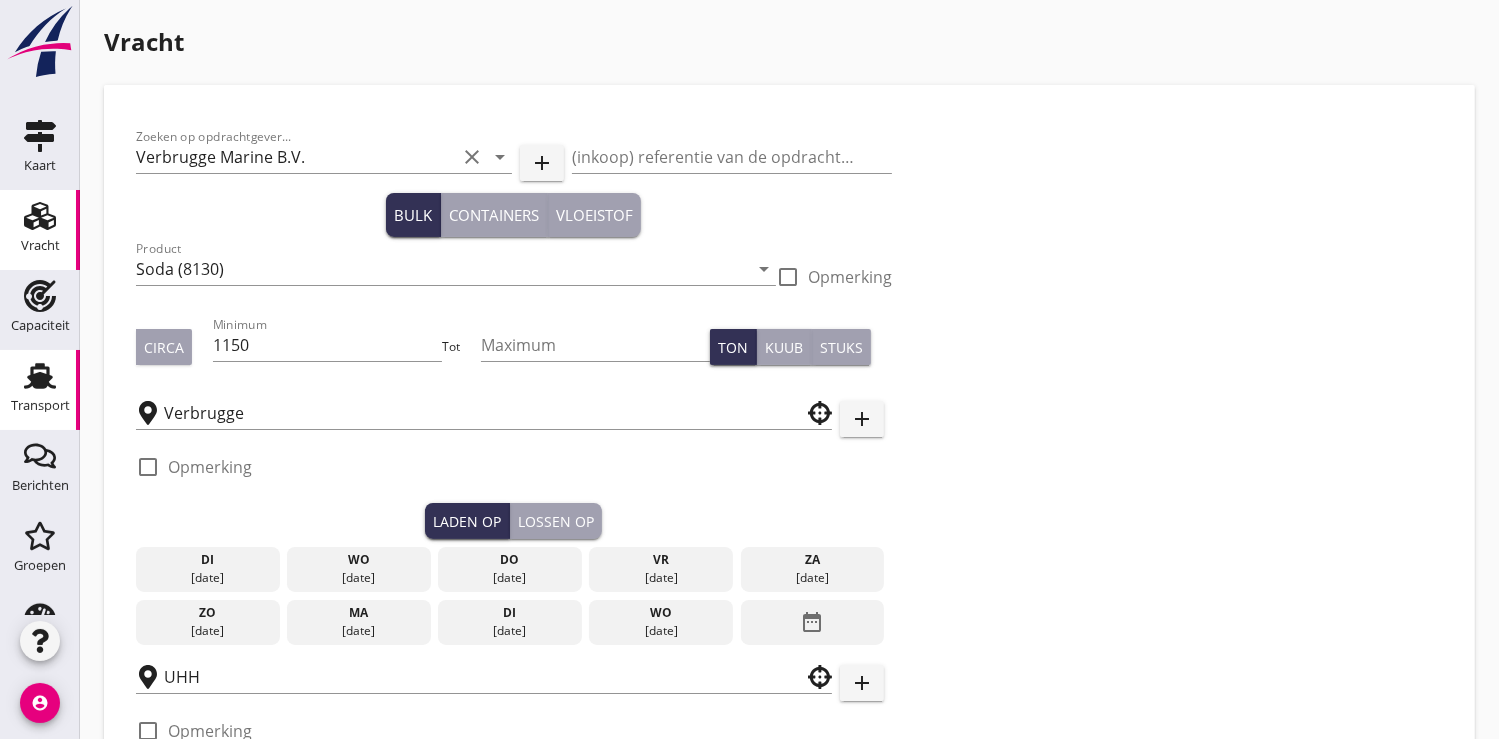 checkbox on "true" 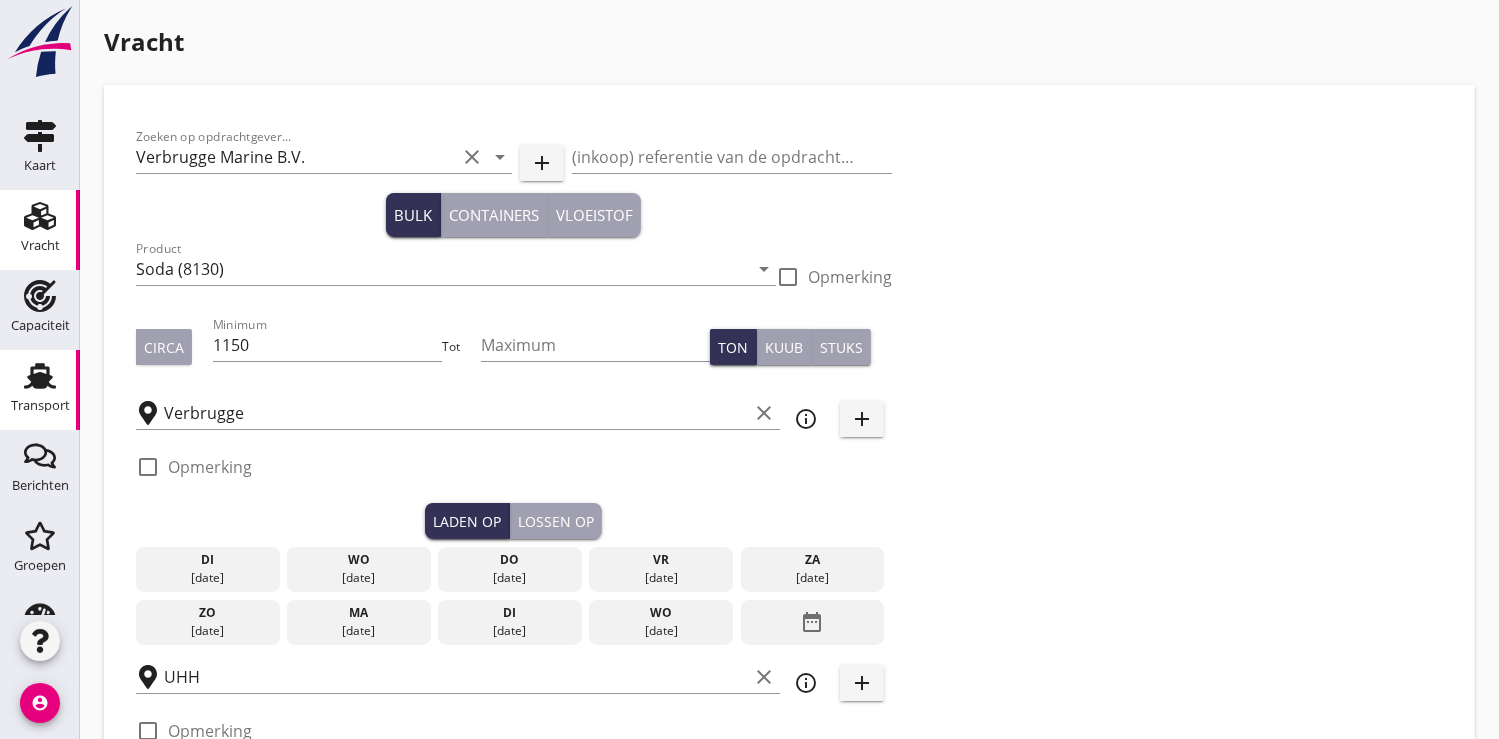 type on "13" 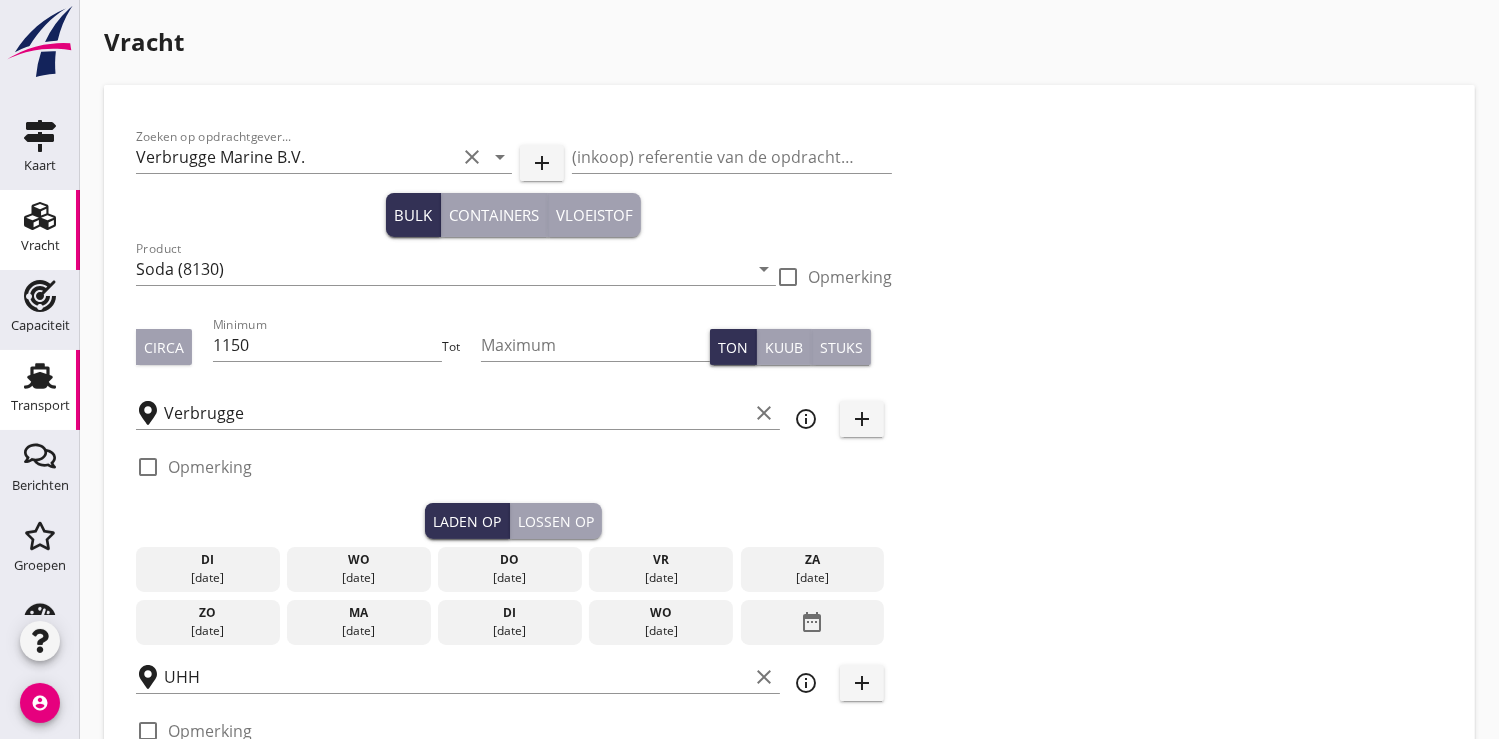 checkbox on "false" 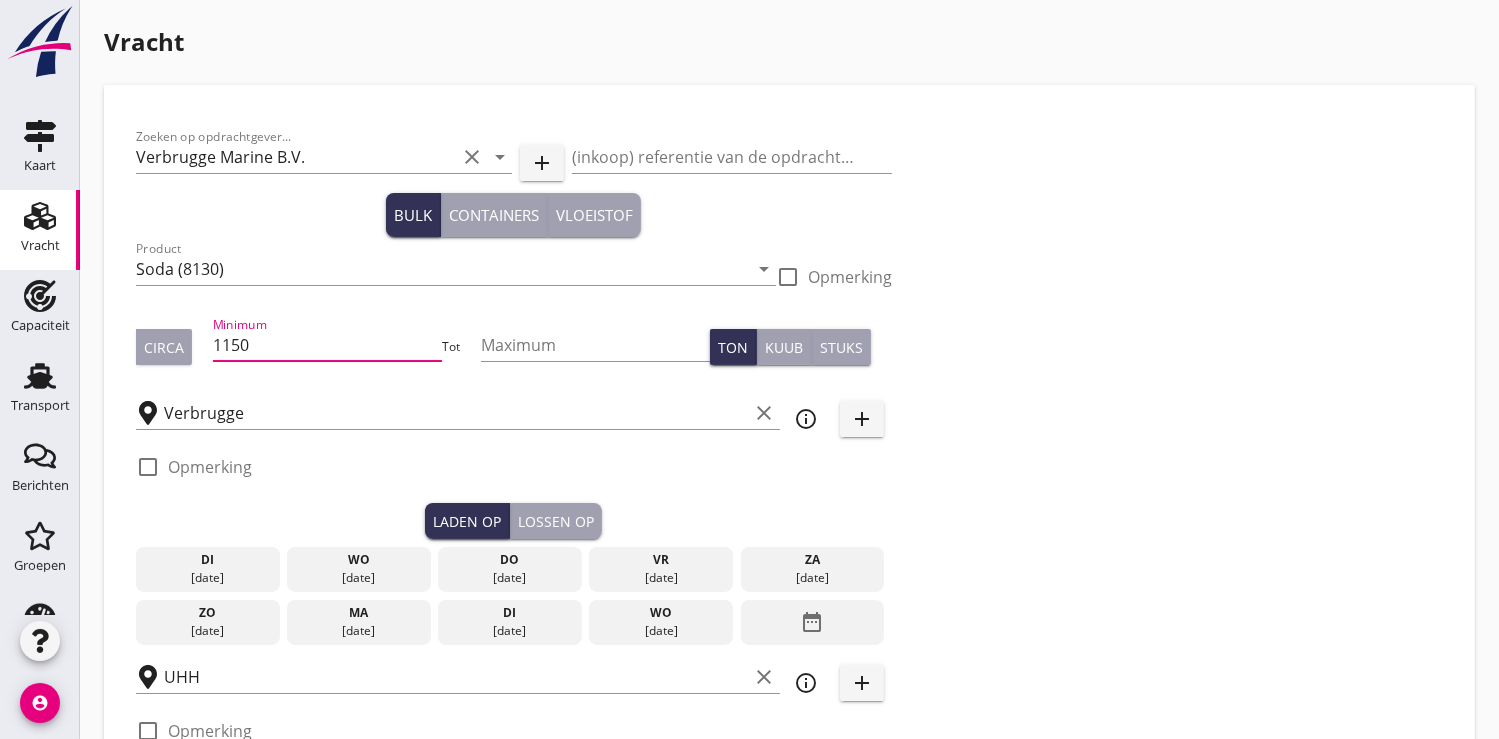 drag, startPoint x: 297, startPoint y: 353, endPoint x: 188, endPoint y: 347, distance: 109.165016 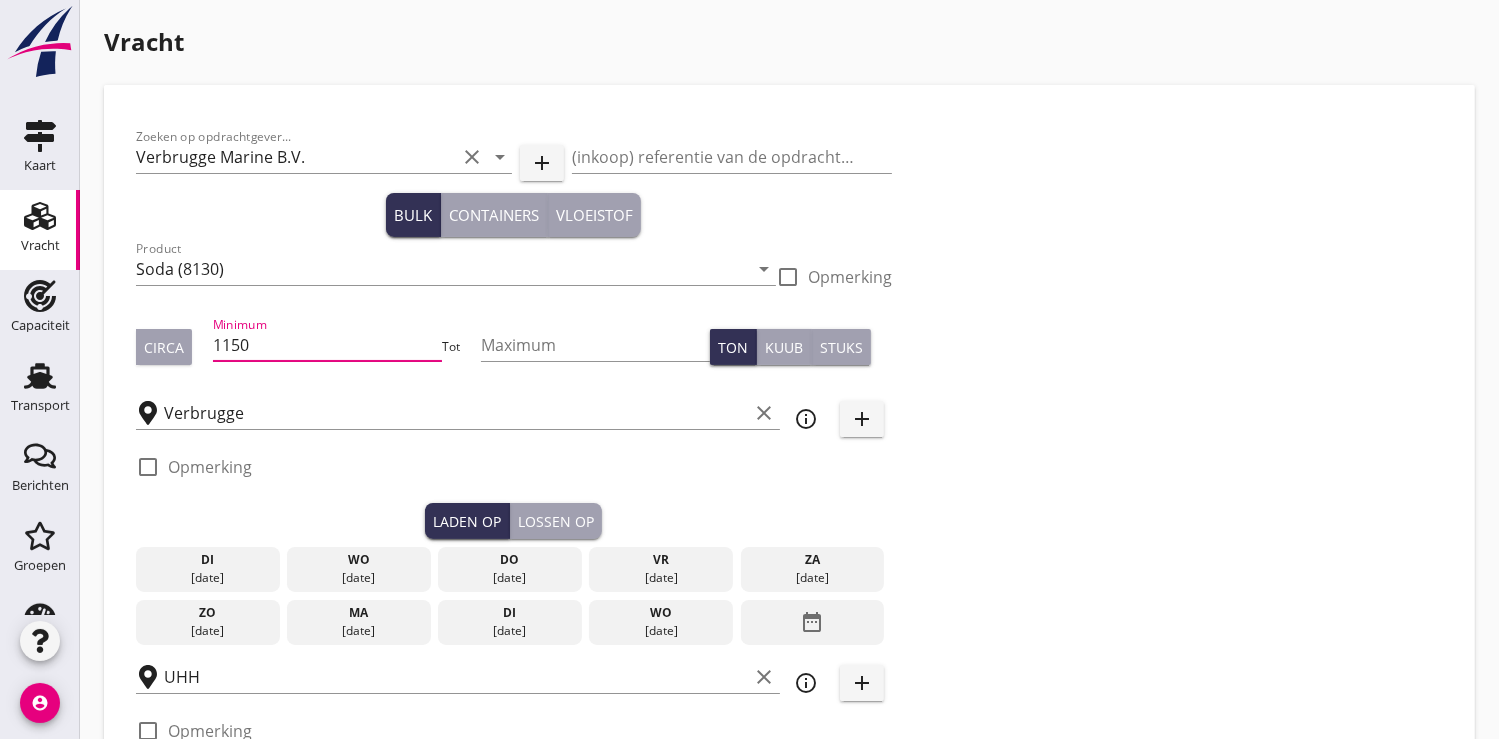 click on "Circa  Minimum 1150  Tot  Maximum  Ton   Kuub   Stuks" at bounding box center [514, 347] 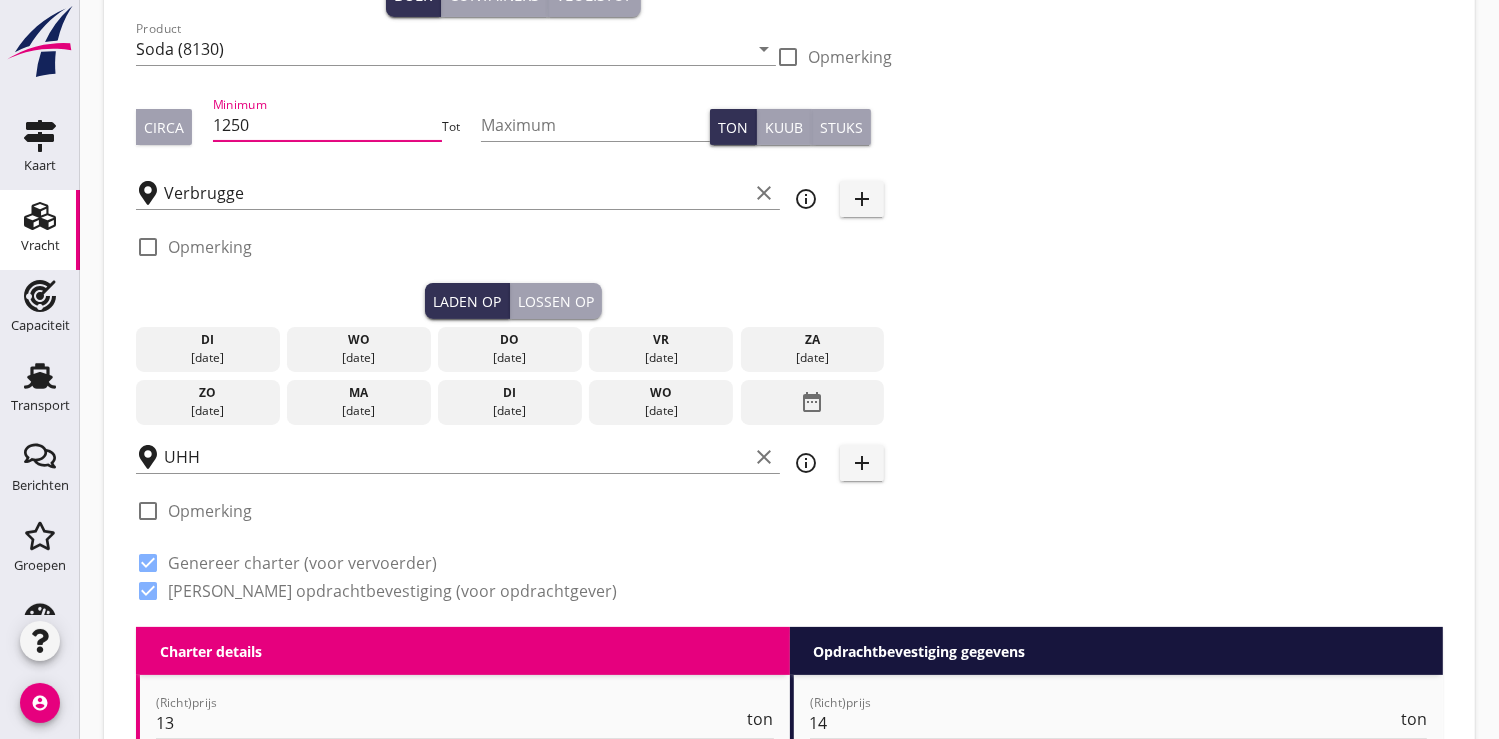 scroll, scrollTop: 222, scrollLeft: 0, axis: vertical 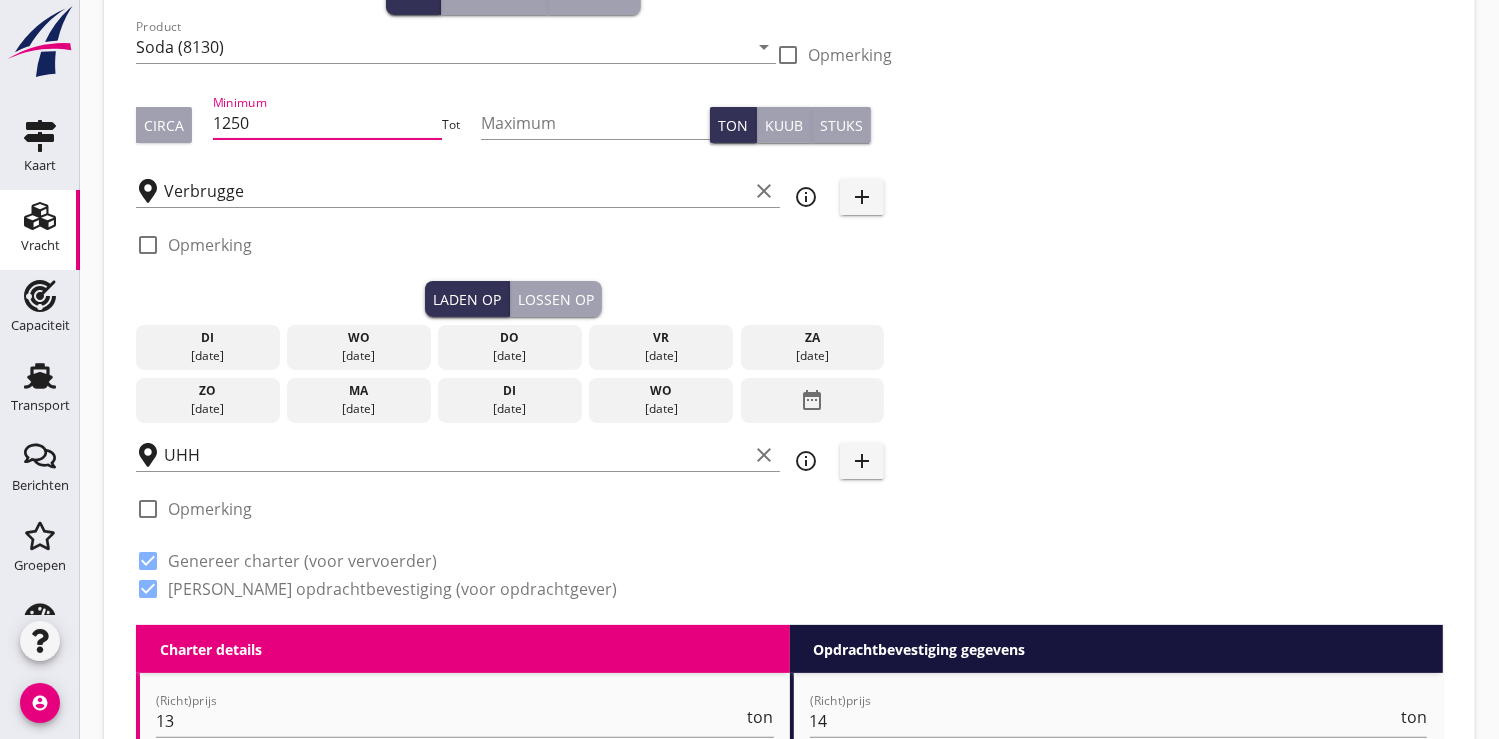 type on "1250" 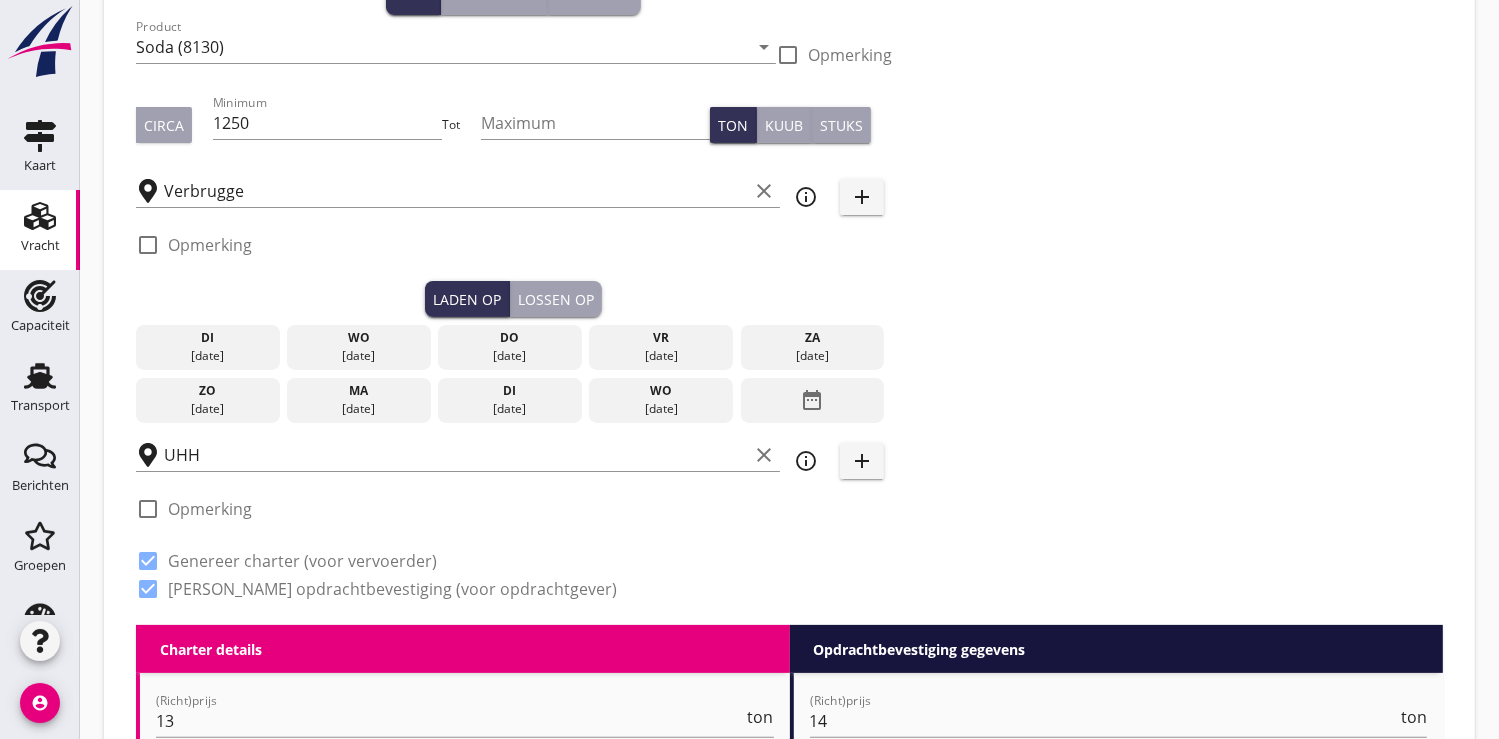 click on "[DATE]" at bounding box center [359, 356] 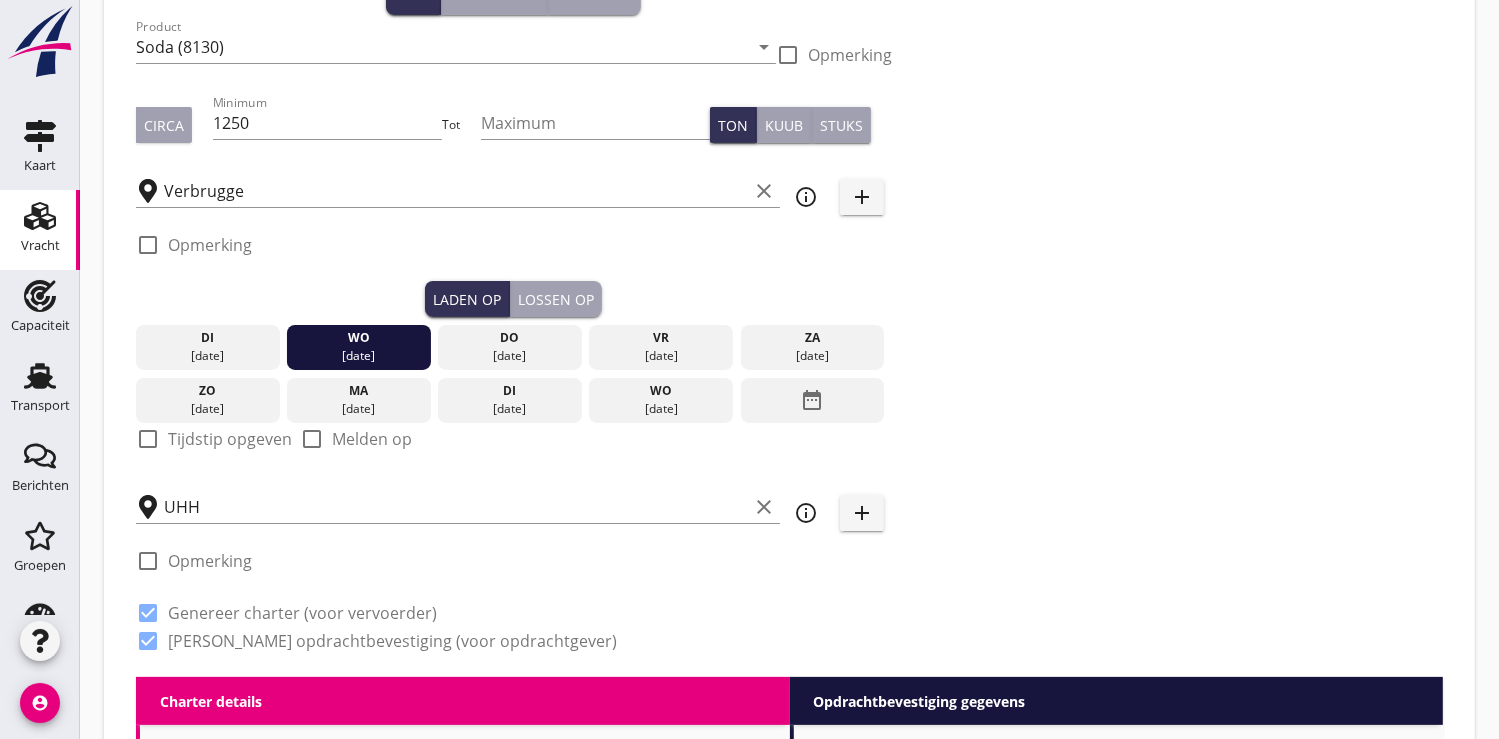 click at bounding box center (148, 439) 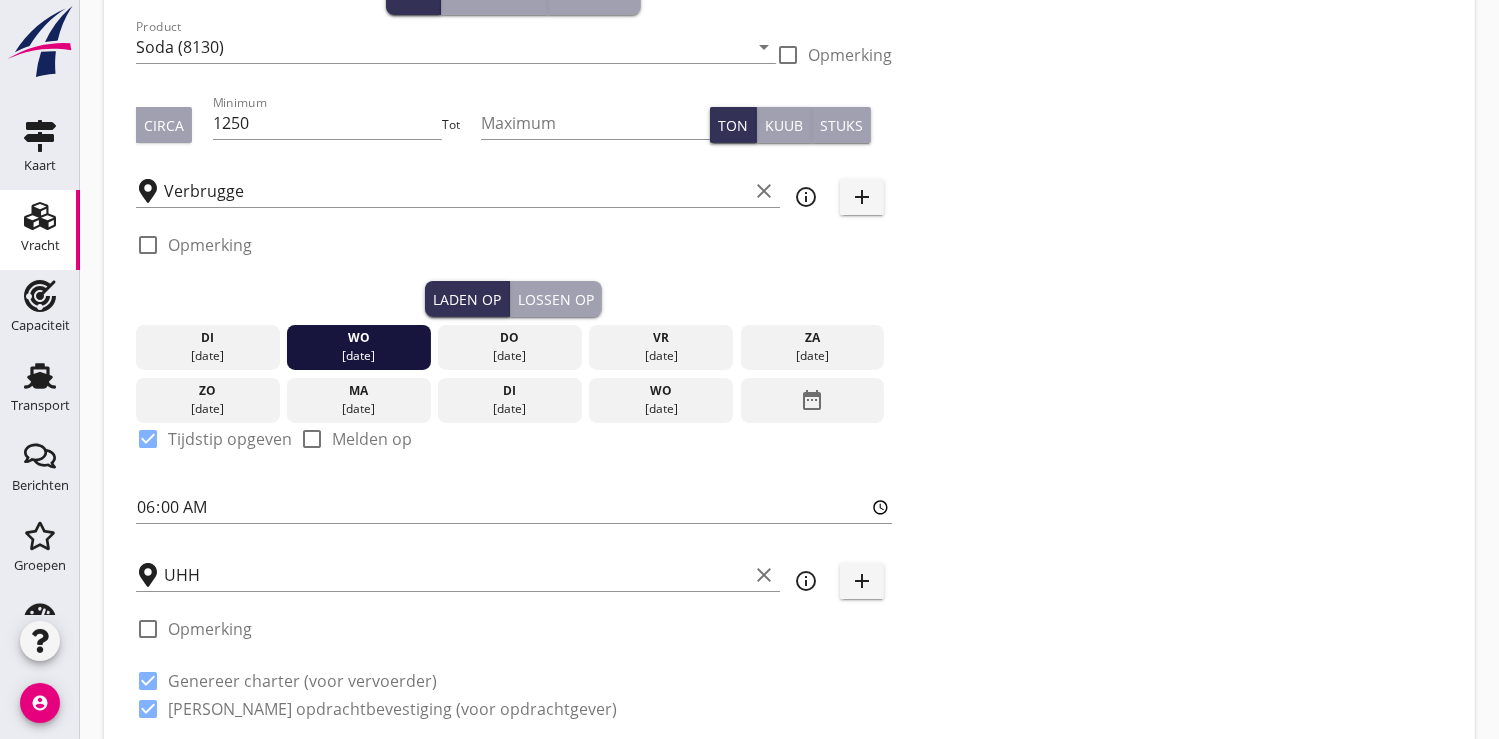click on "Lossen op" at bounding box center (556, 299) 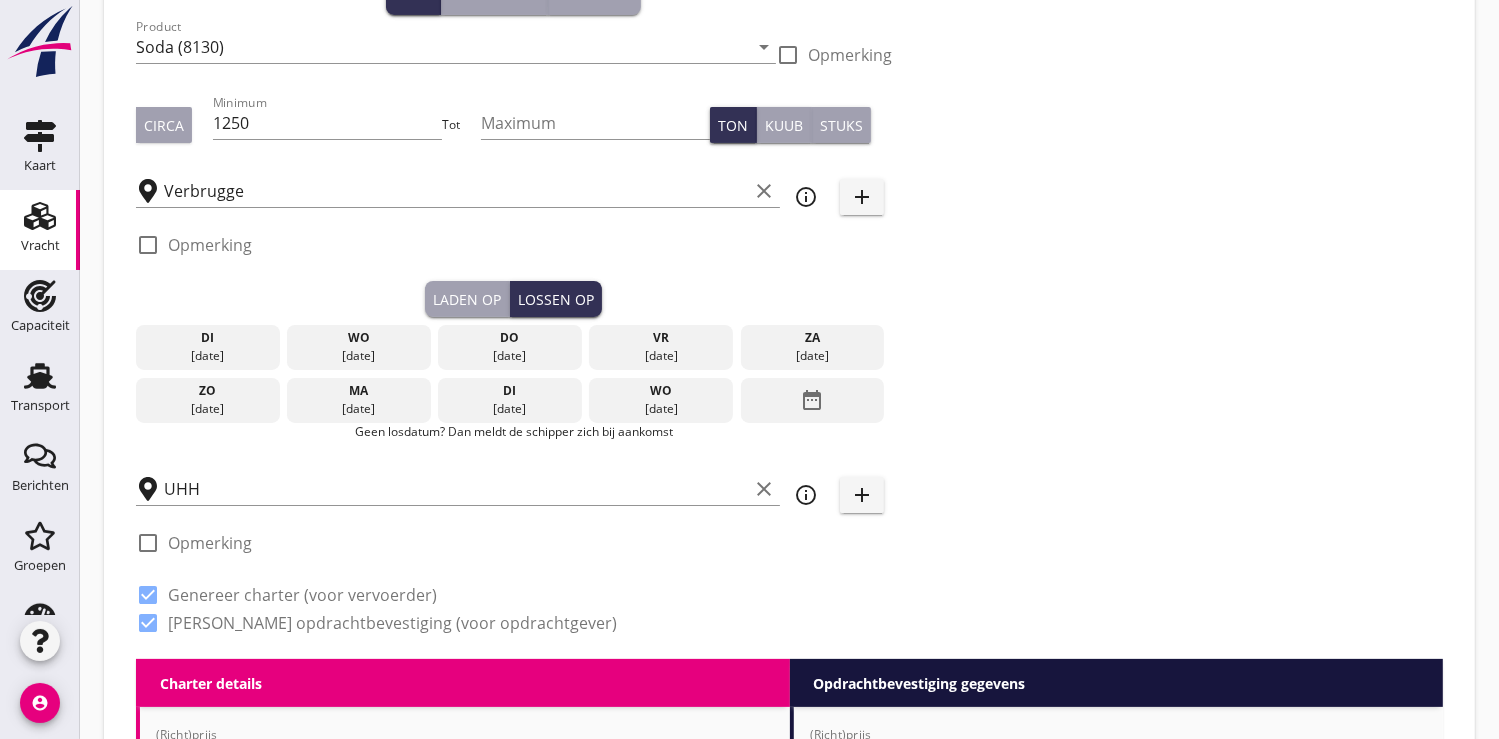 click on "[DATE]" at bounding box center (661, 409) 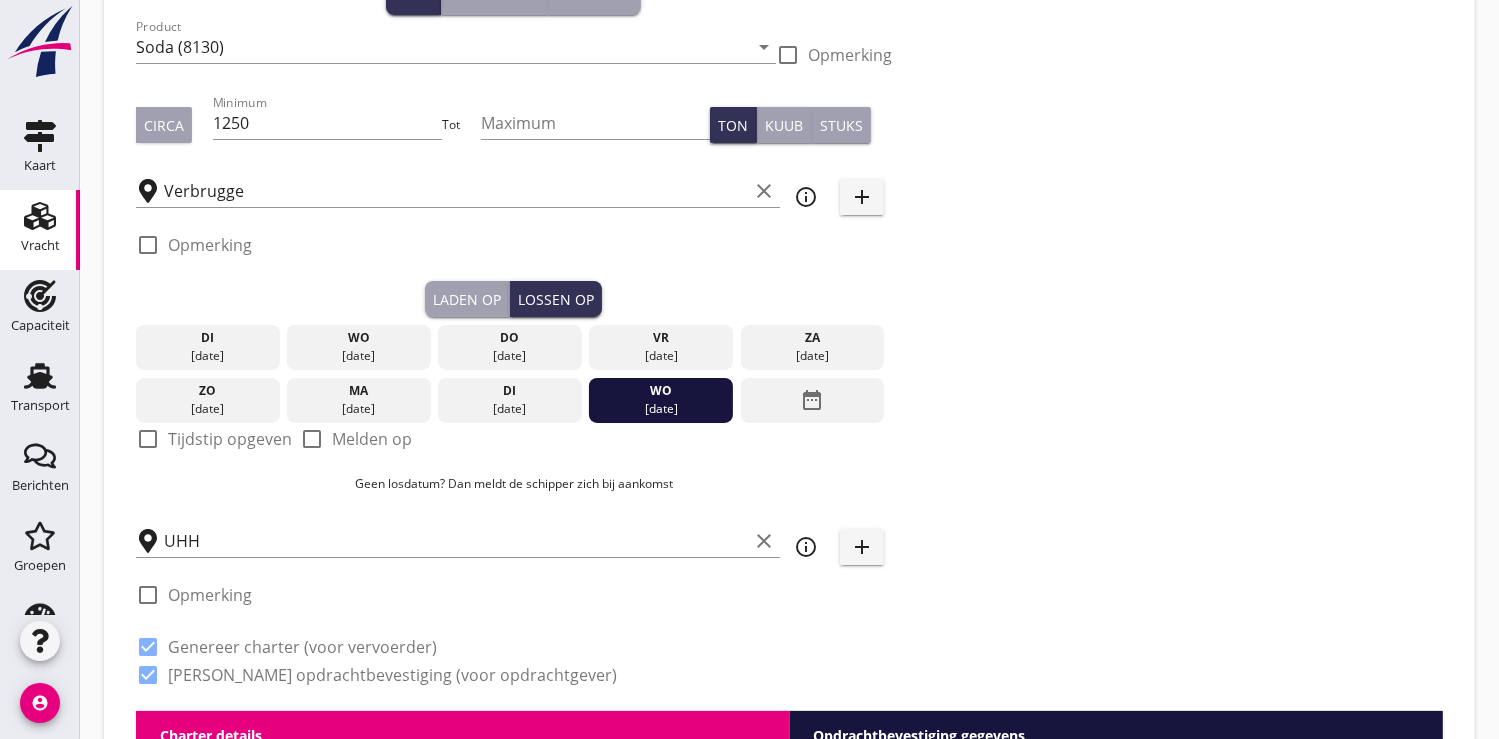 click at bounding box center [148, 439] 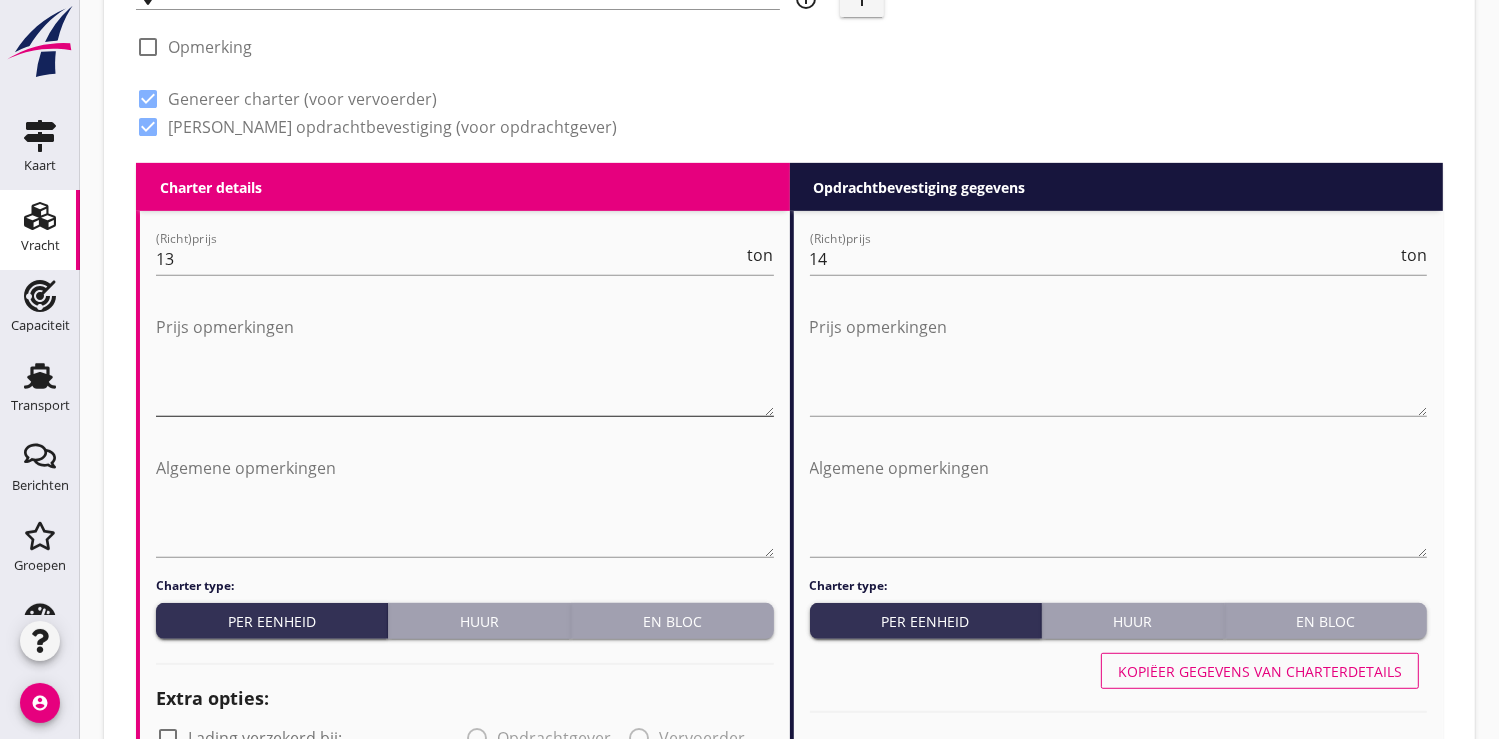 scroll, scrollTop: 888, scrollLeft: 0, axis: vertical 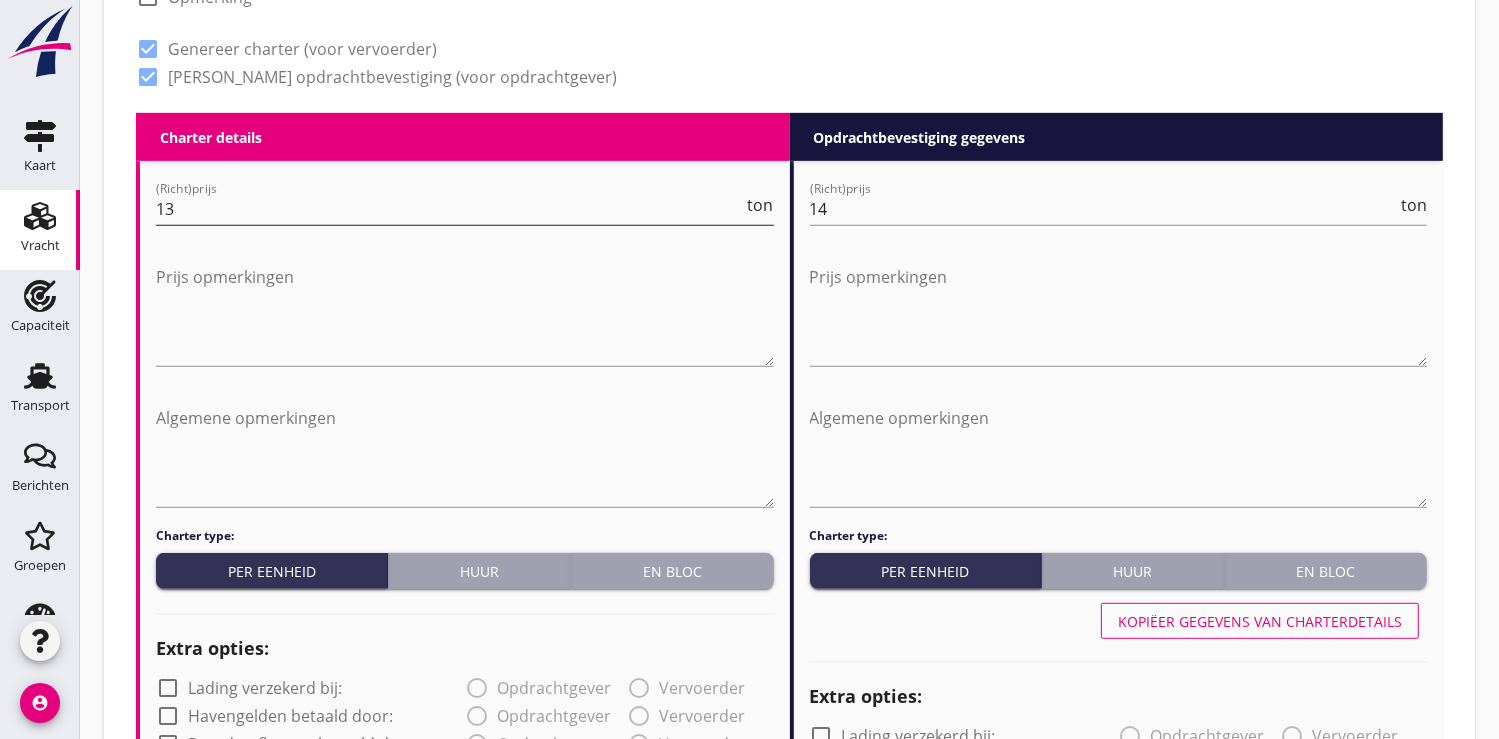 click on "13" at bounding box center [450, 209] 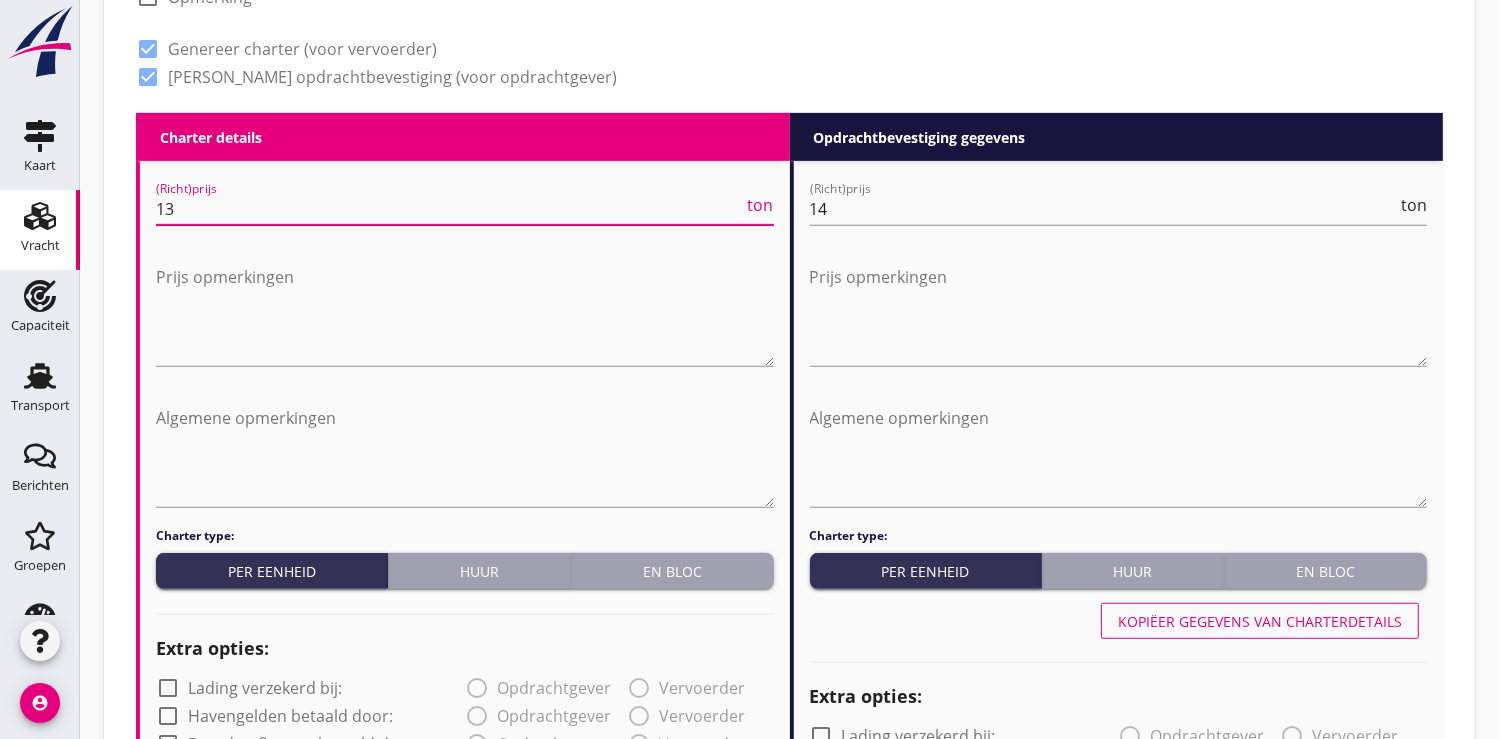 type on "1" 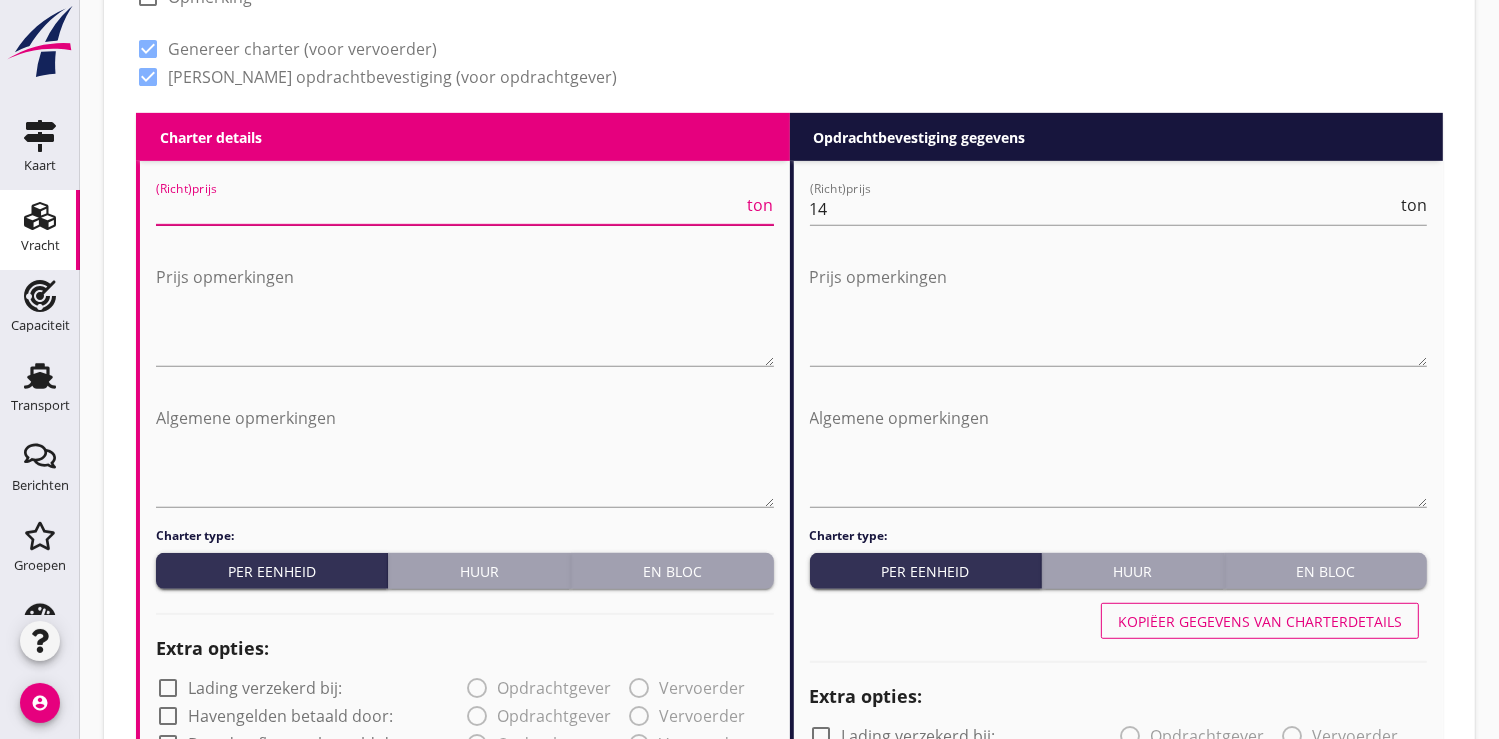 click at bounding box center (450, 209) 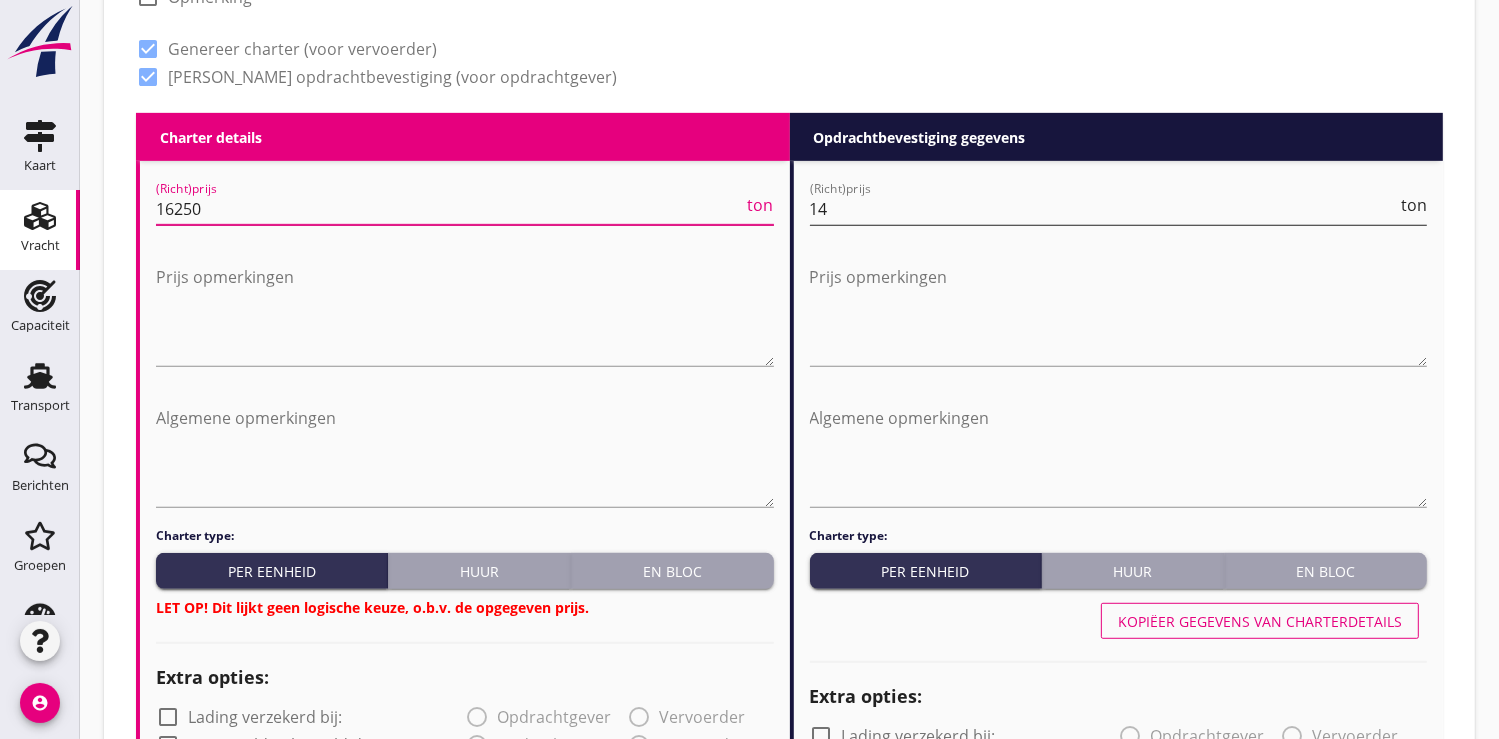 type on "16250" 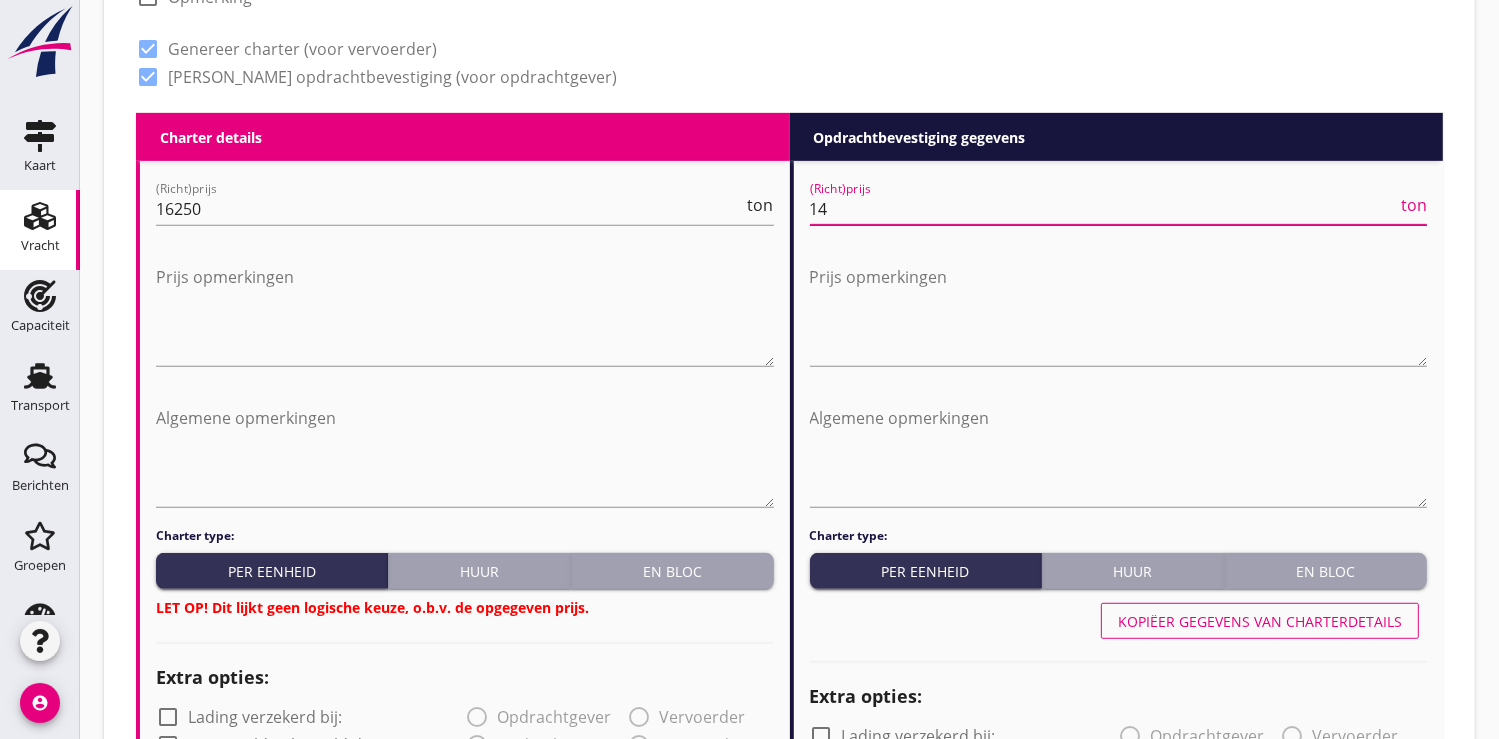 click on "14" at bounding box center [1104, 209] 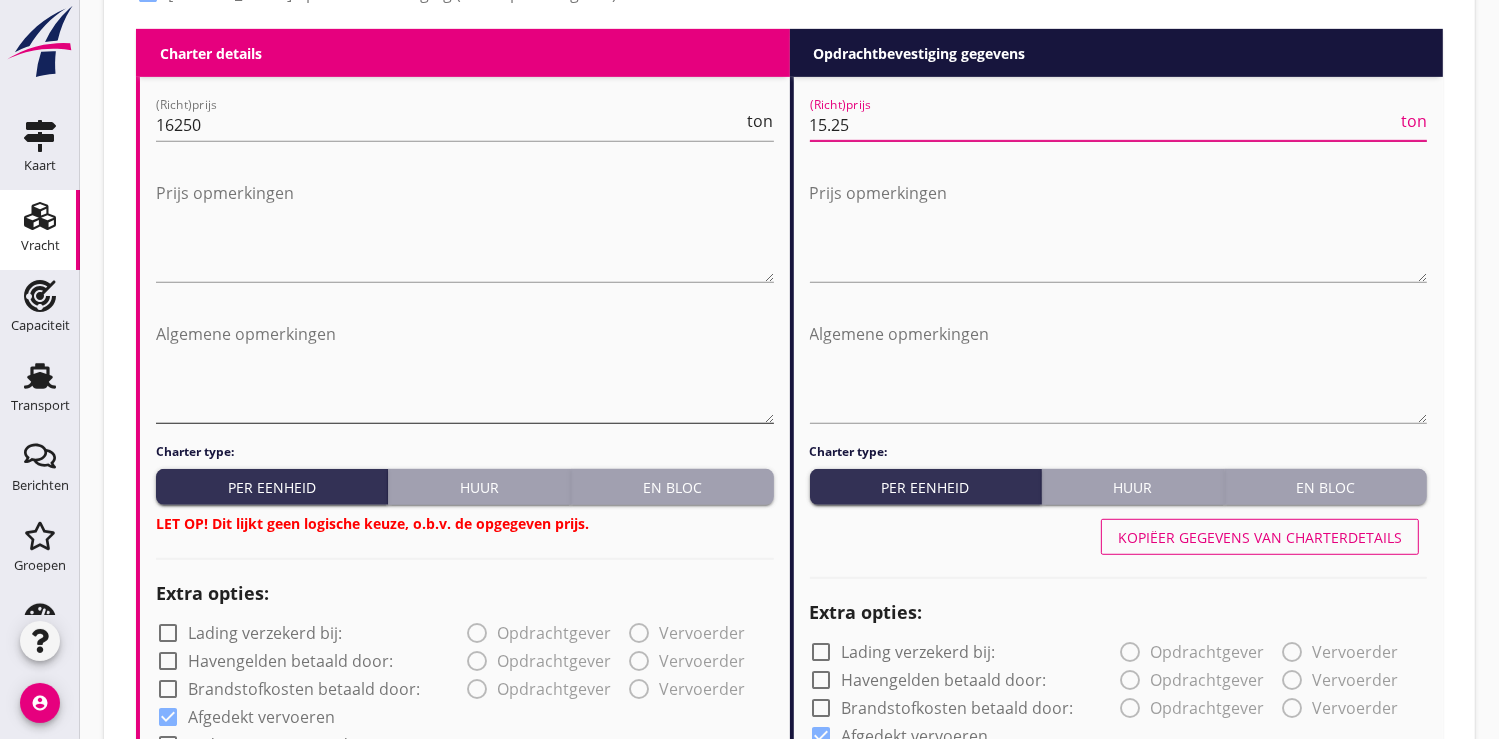 scroll, scrollTop: 1333, scrollLeft: 0, axis: vertical 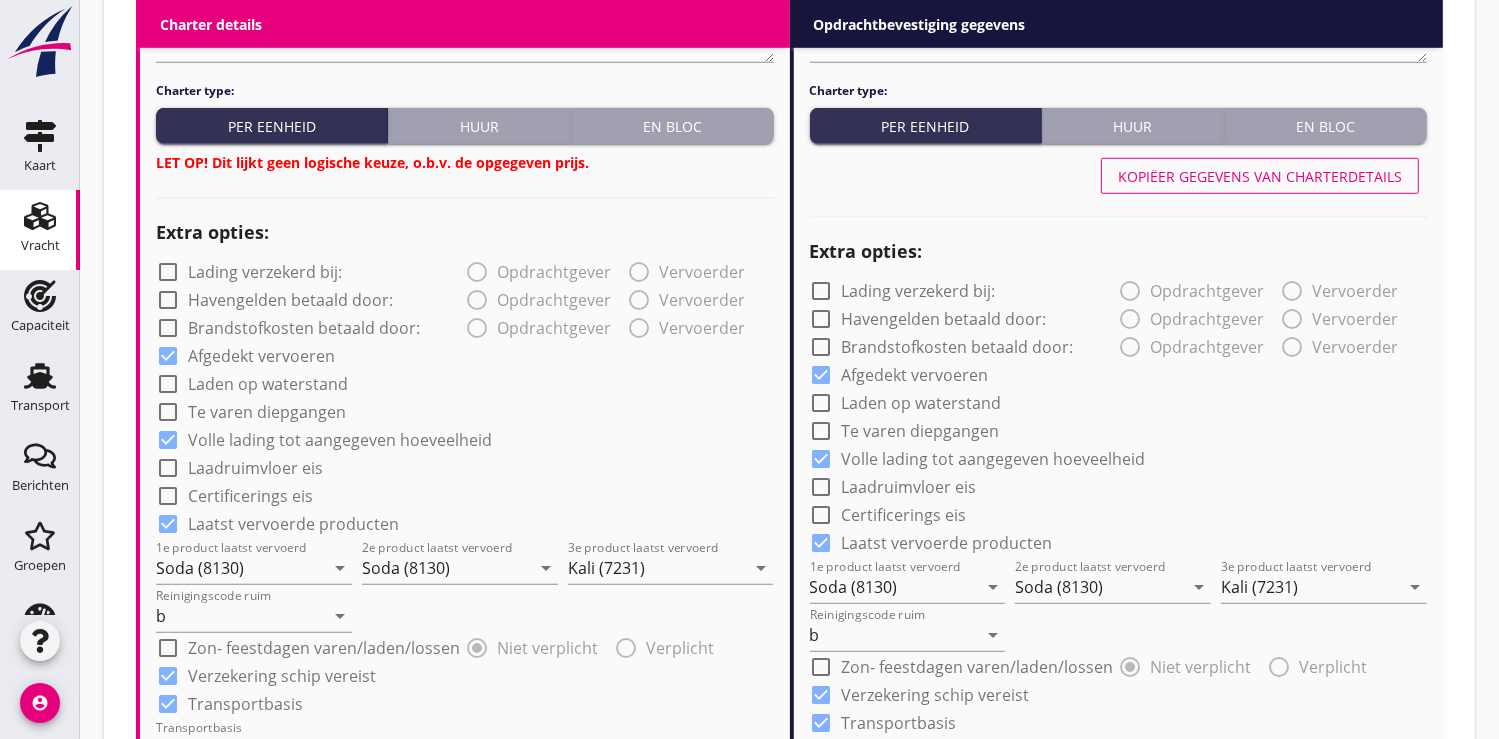 type on "15.25" 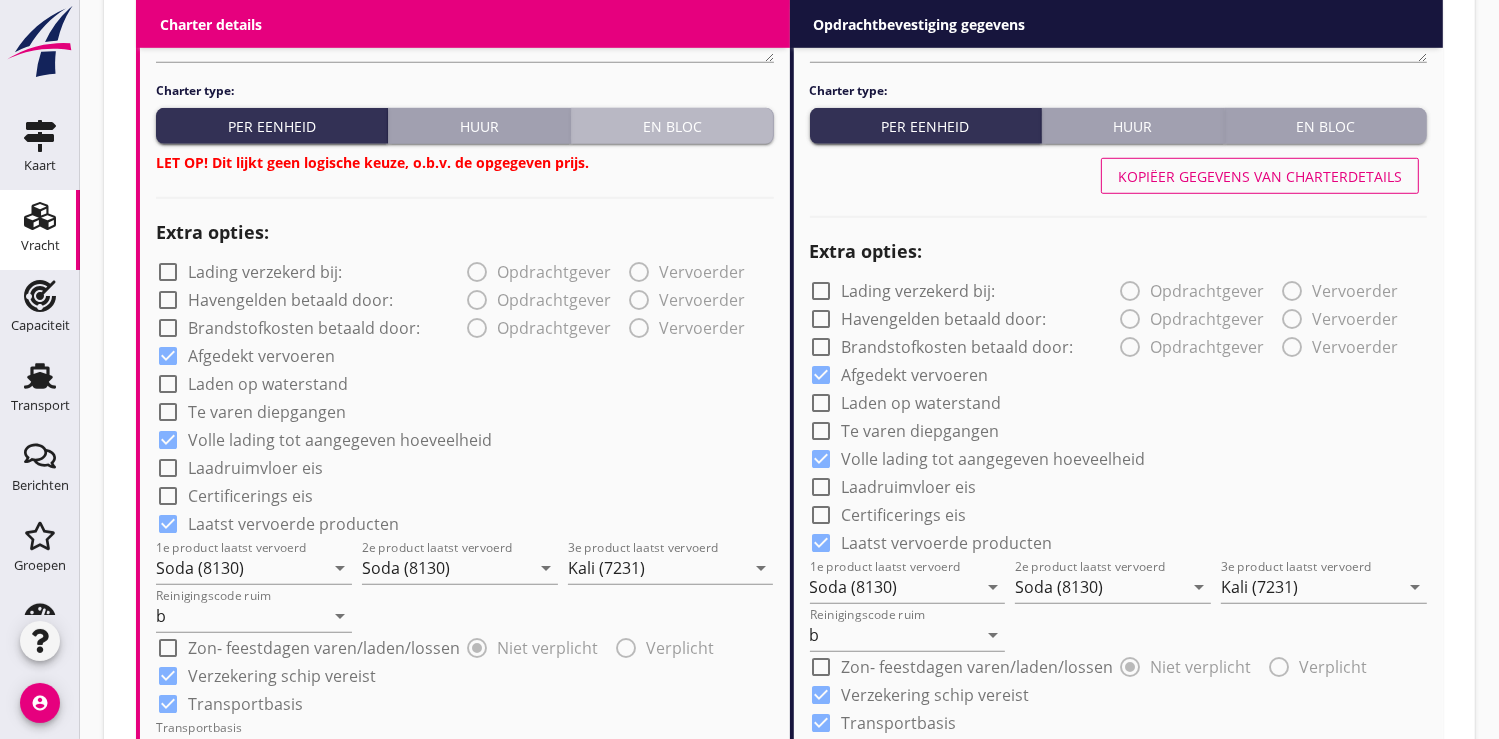 click on "En bloc" at bounding box center (672, 126) 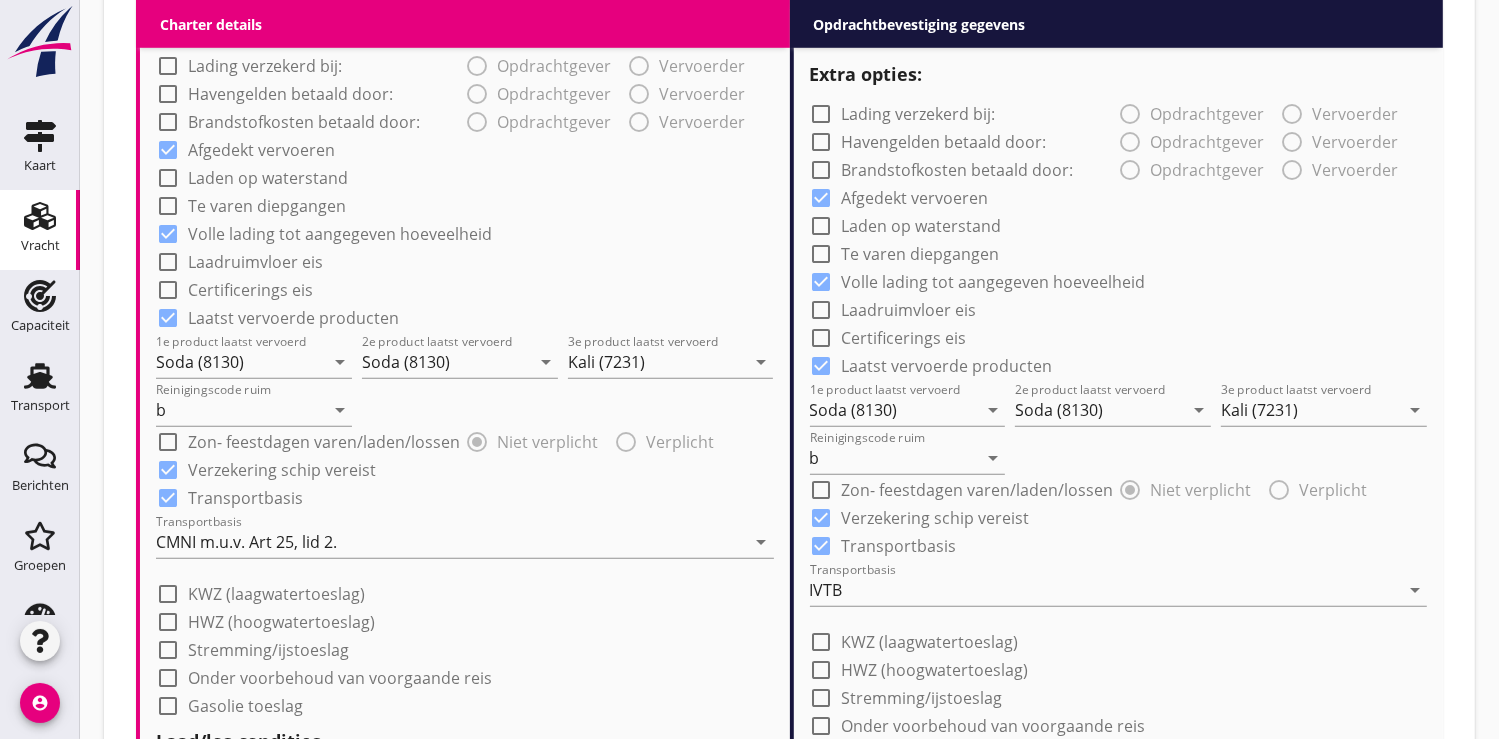 scroll, scrollTop: 1555, scrollLeft: 0, axis: vertical 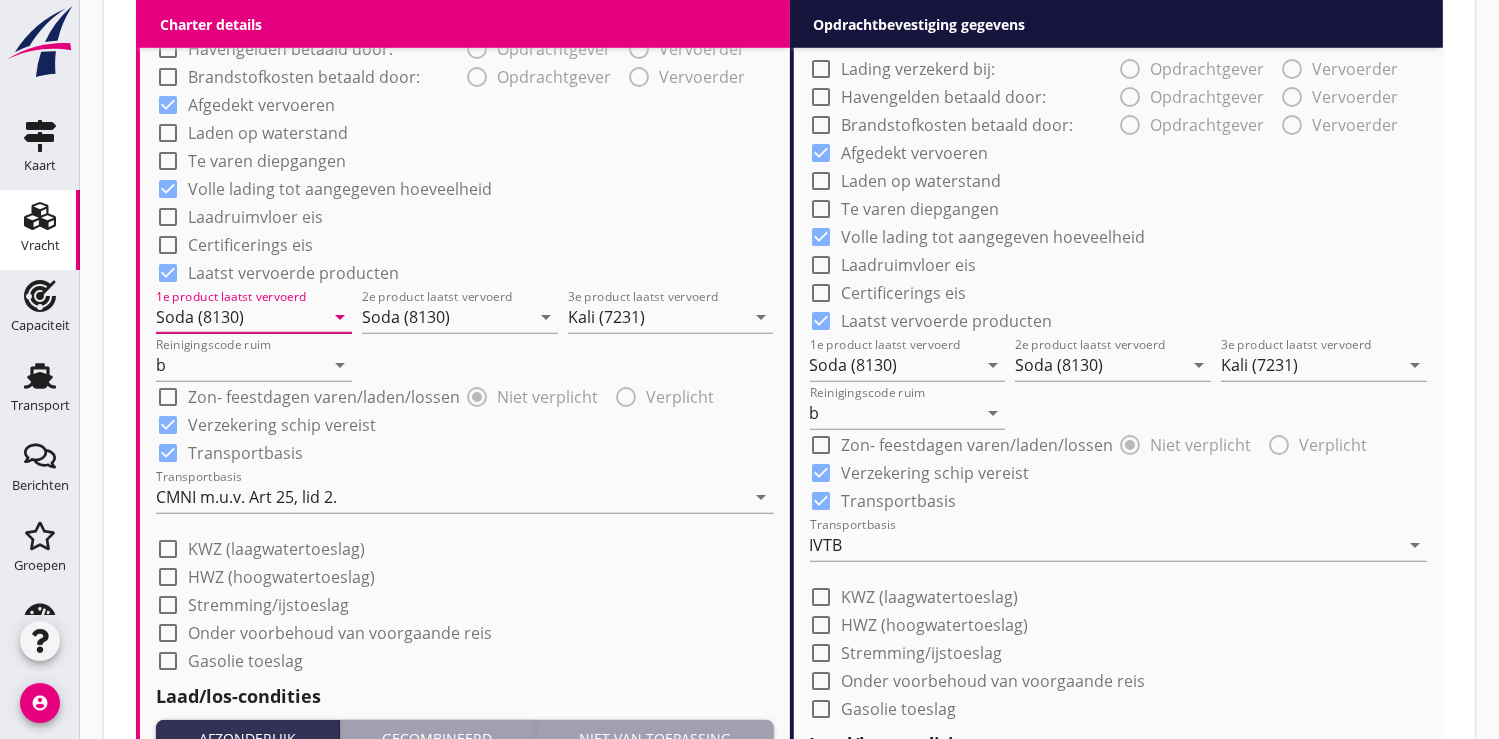 click on "Soda (8130)" at bounding box center (240, 317) 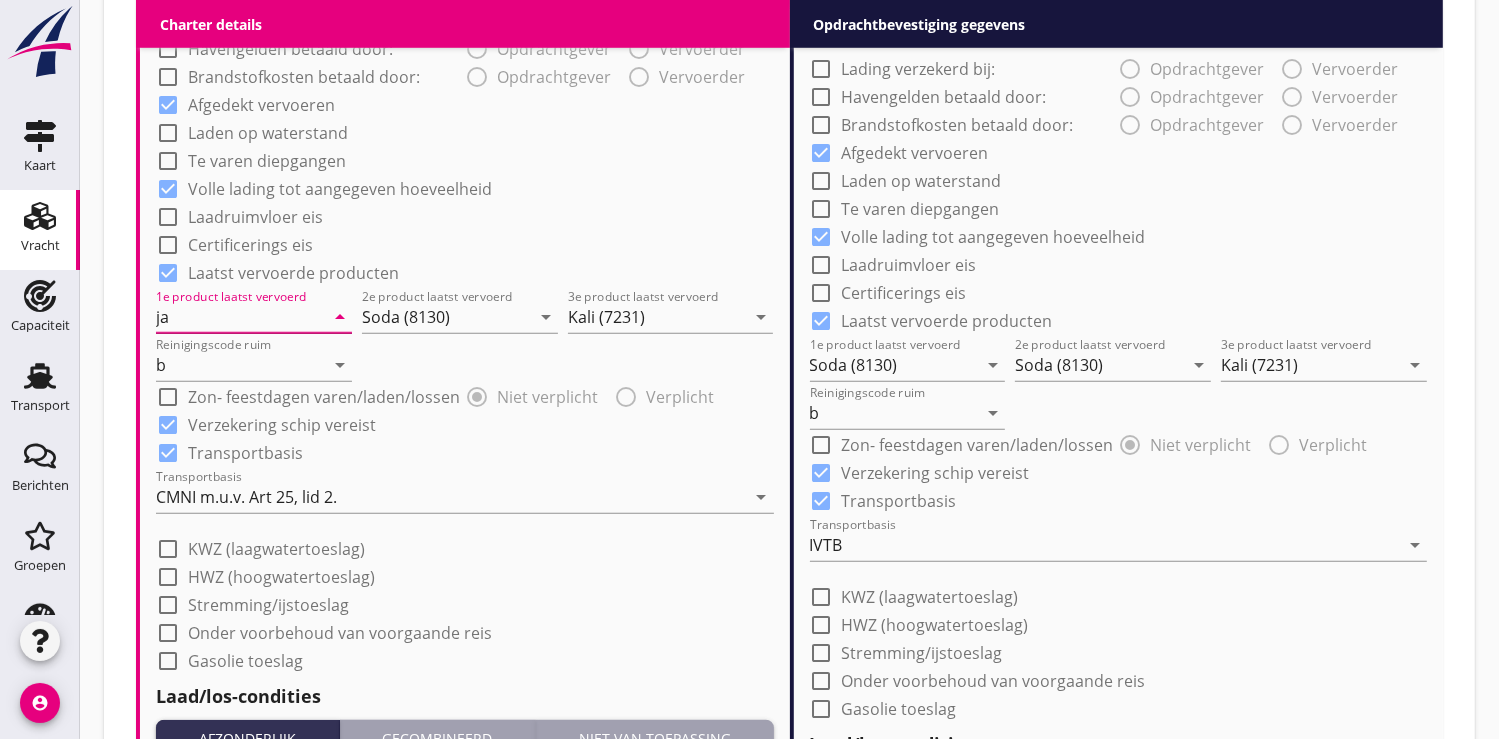 type on "j" 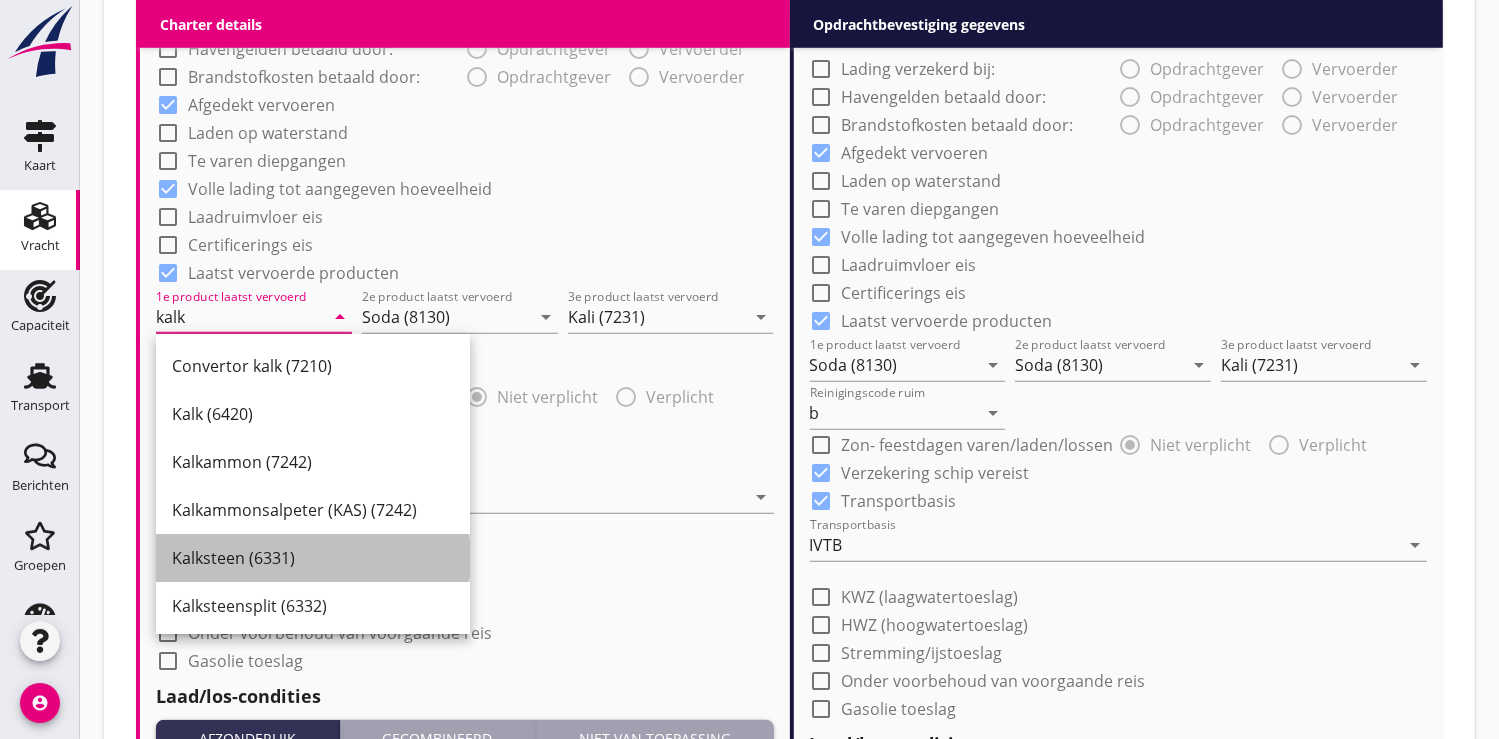 click on "Kalksteen (6331)" at bounding box center [313, 558] 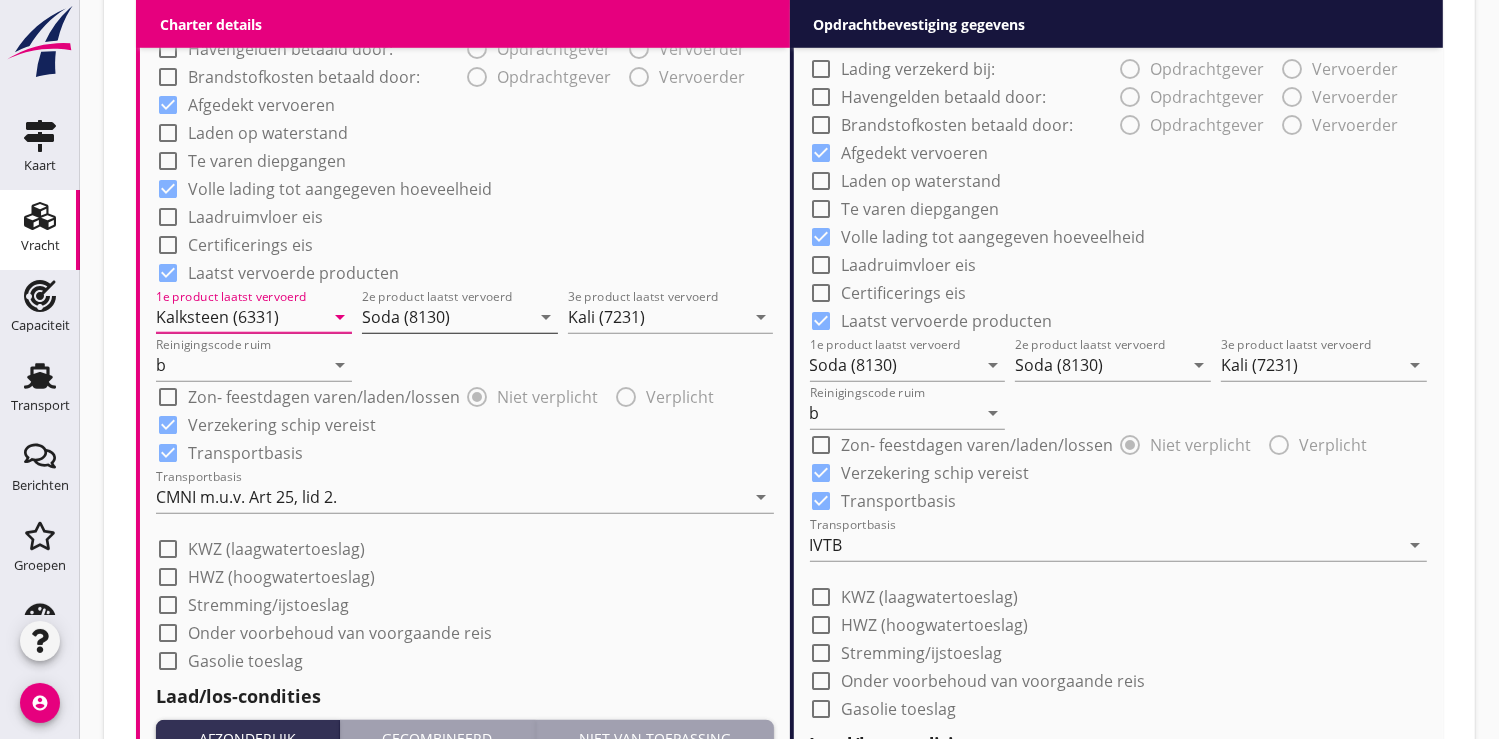 type on "Kalksteen (6331)" 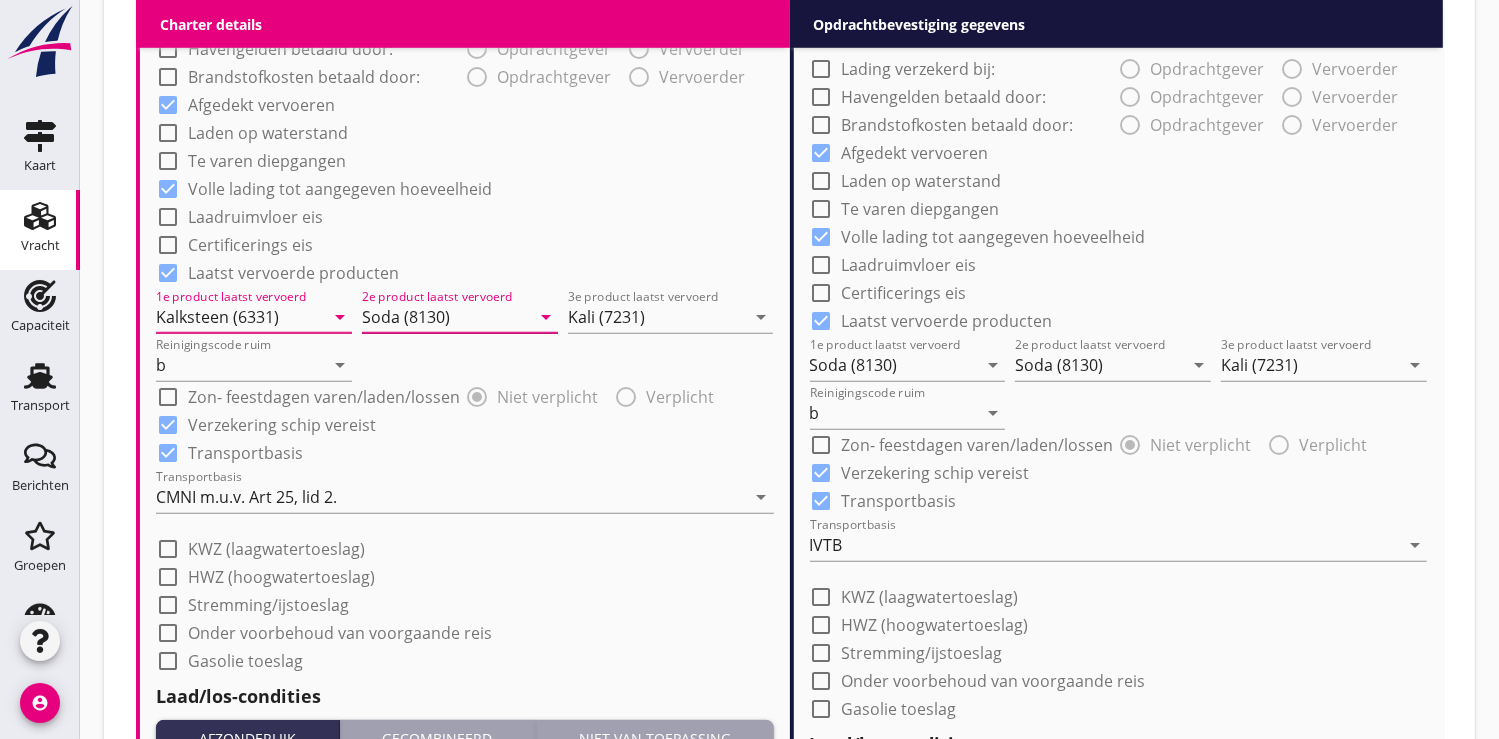 click on "Soda (8130)" at bounding box center [446, 317] 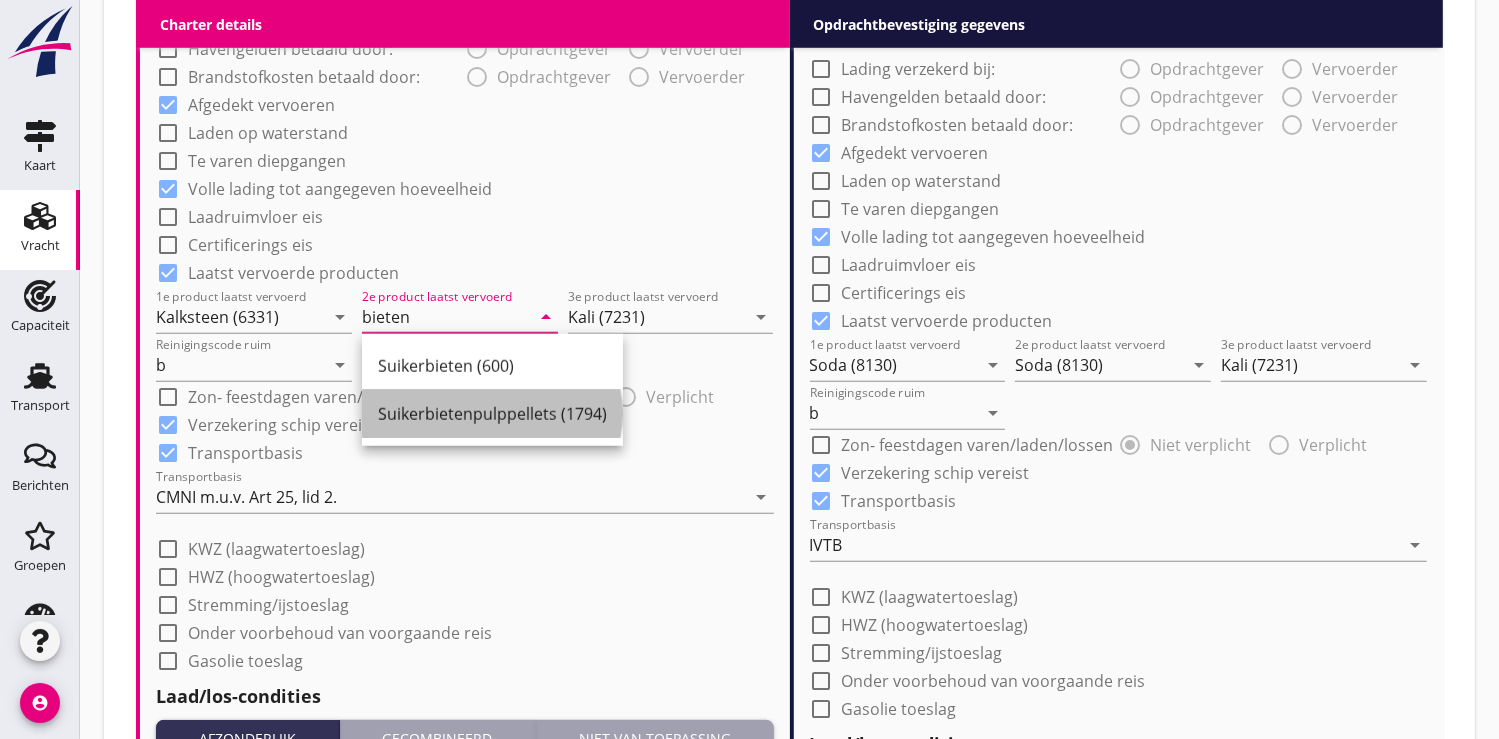 click on "Suikerbietenpulppellets (1794)" at bounding box center [492, 414] 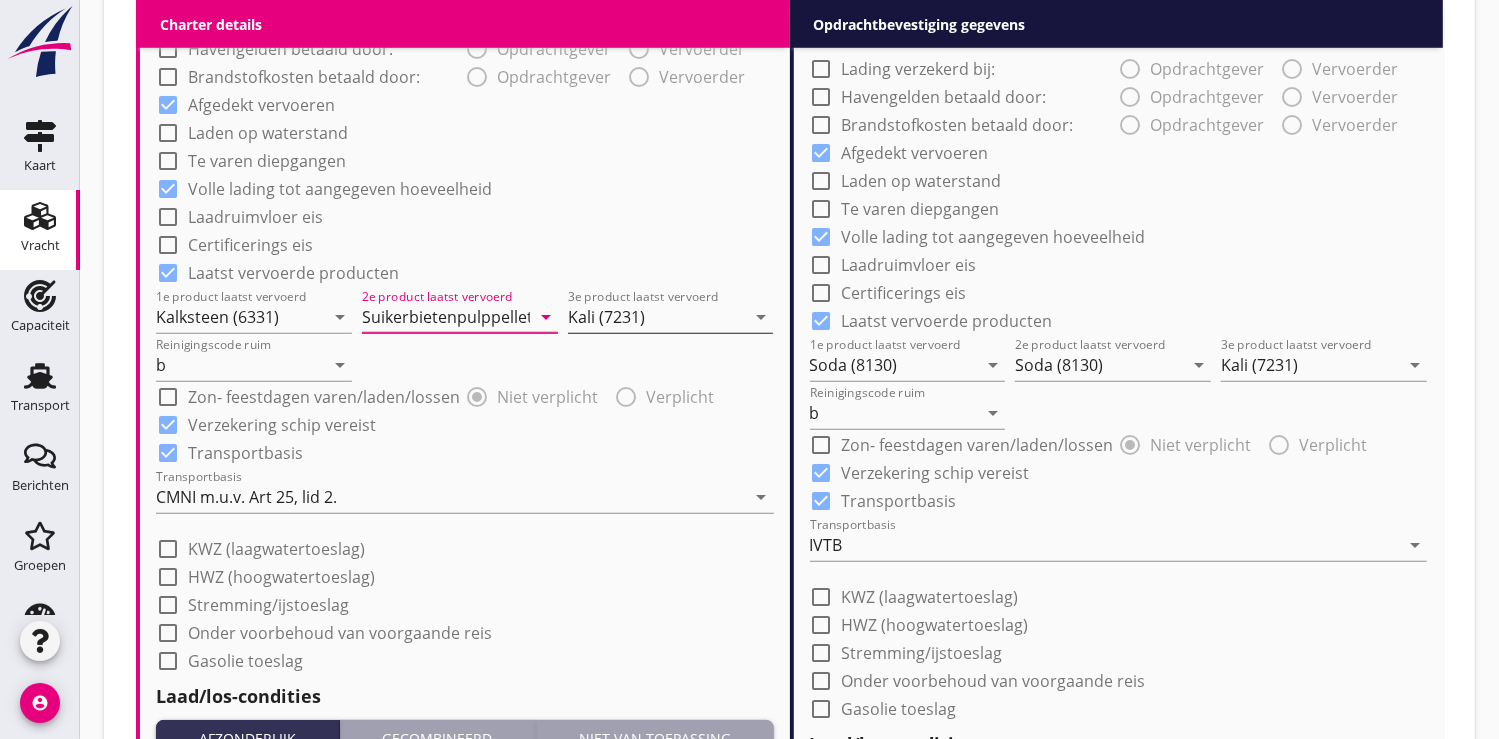 type on "Suikerbietenpulppellets (1794)" 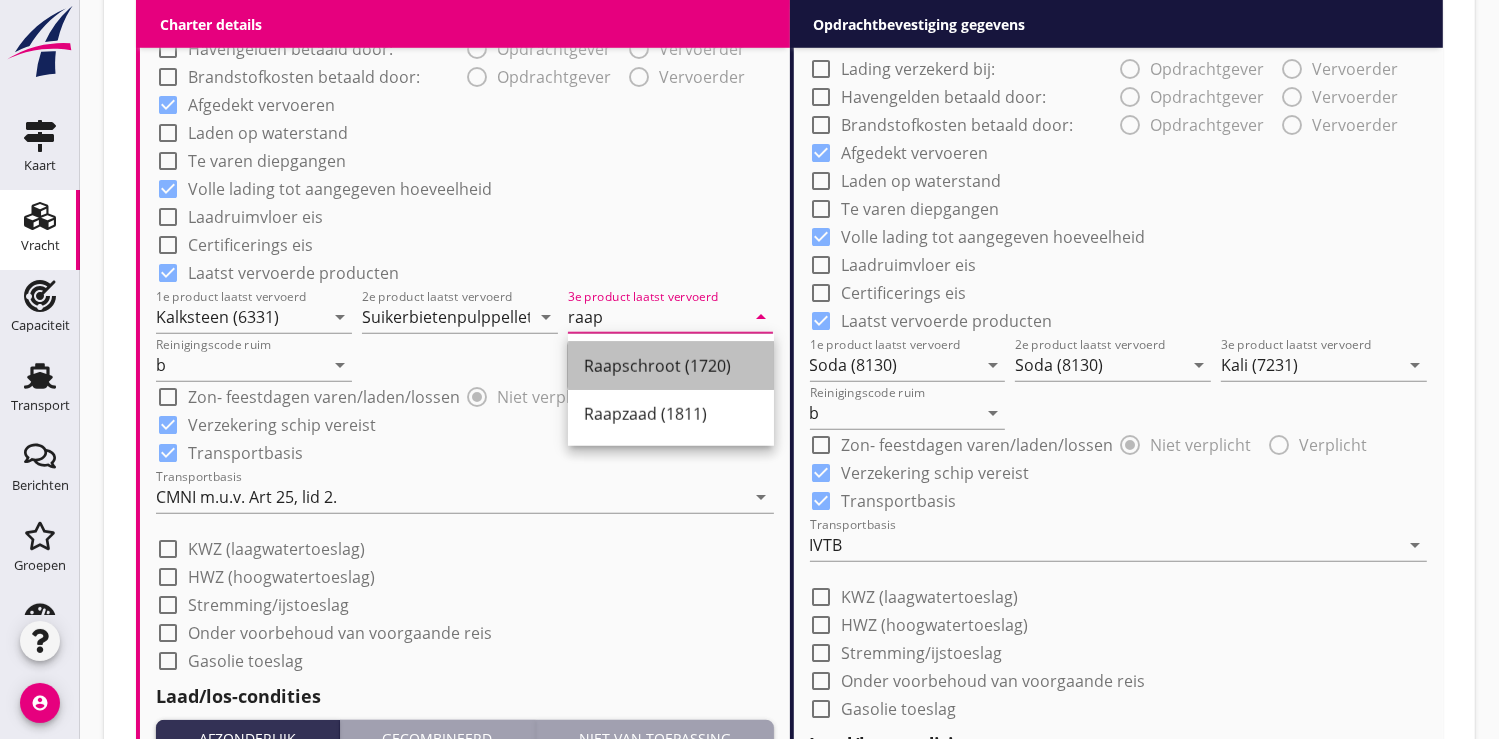 click on "Raapschroot (1720)" at bounding box center (671, 366) 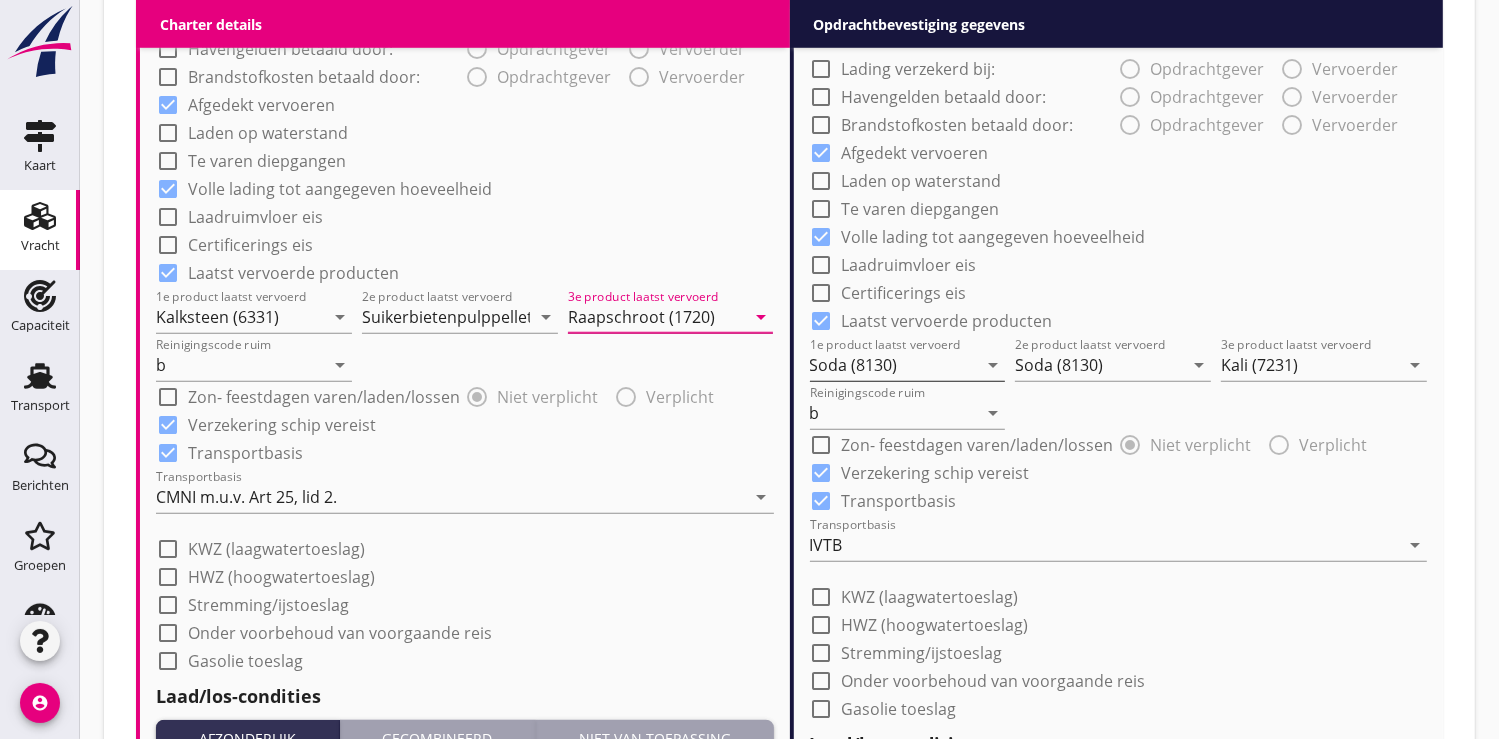 type on "Raapschroot (1720)" 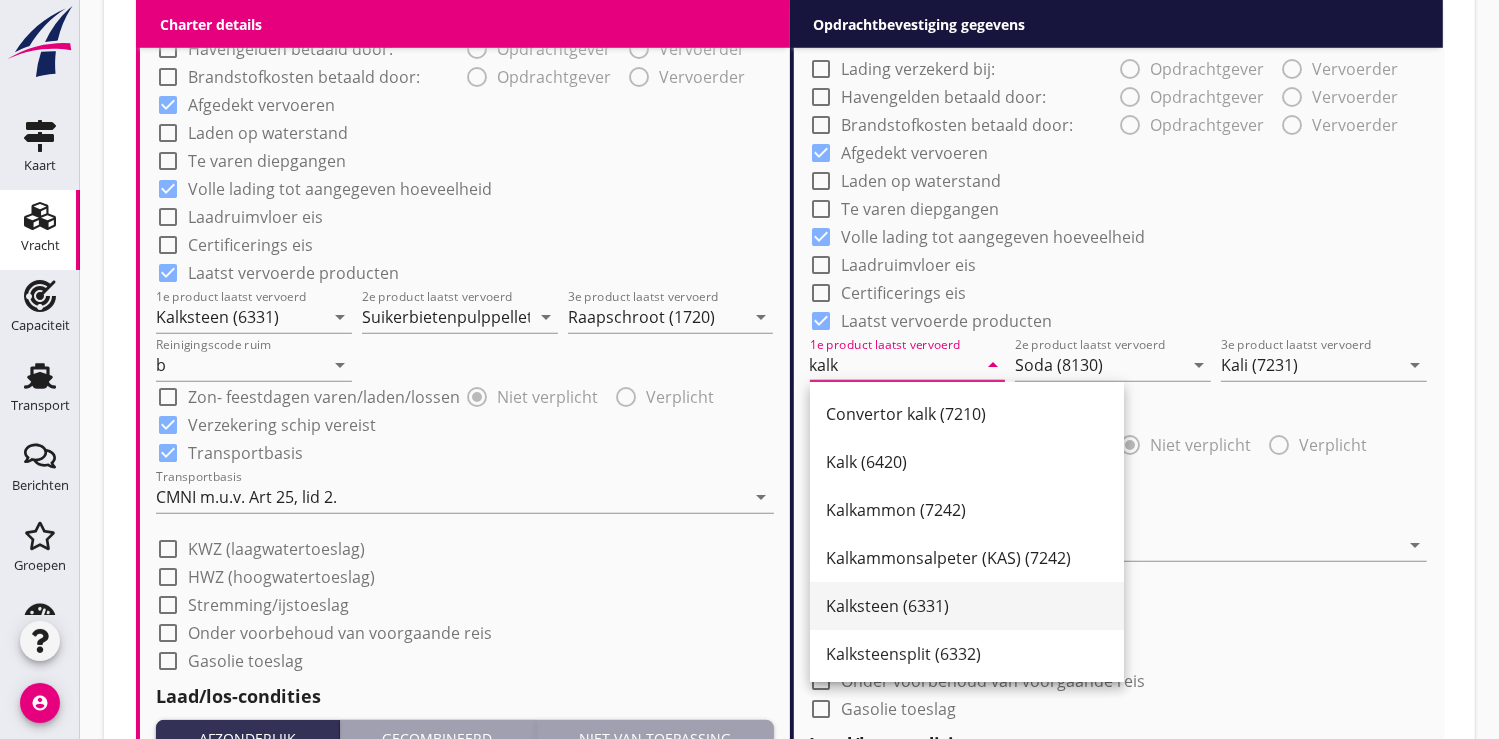click on "Kalksteen (6331)" at bounding box center [967, 606] 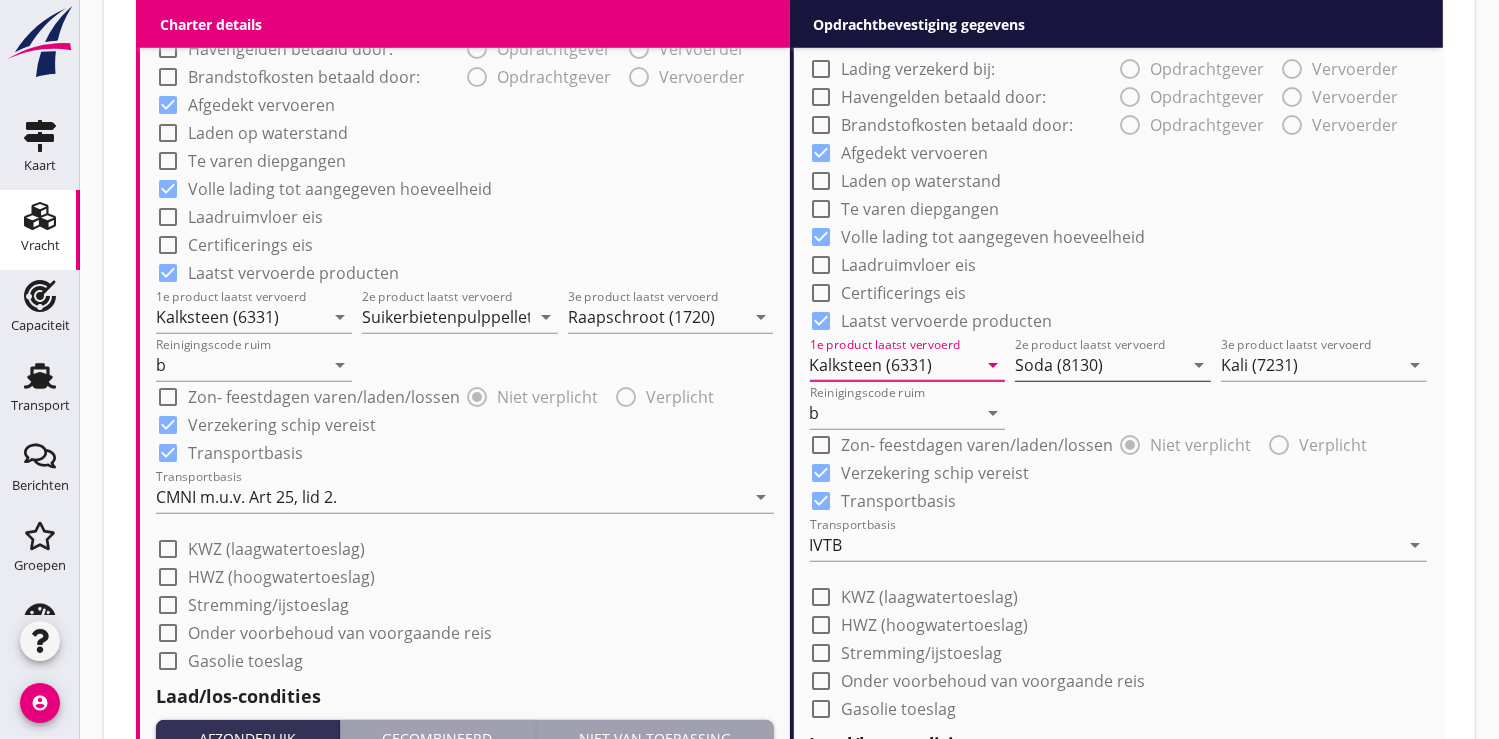 type on "Kalksteen (6331)" 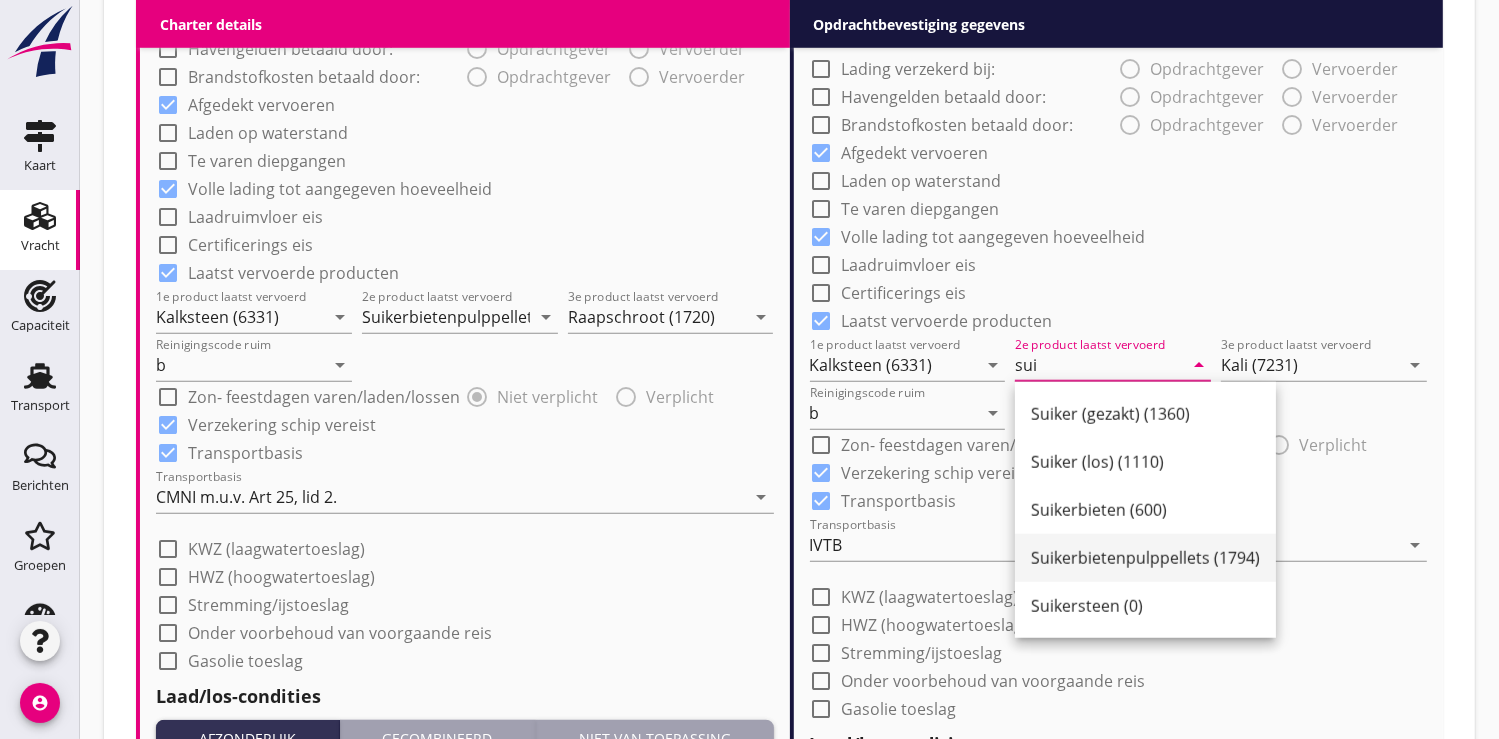 click on "Suikerbietenpulppellets (1794)" at bounding box center (1145, 558) 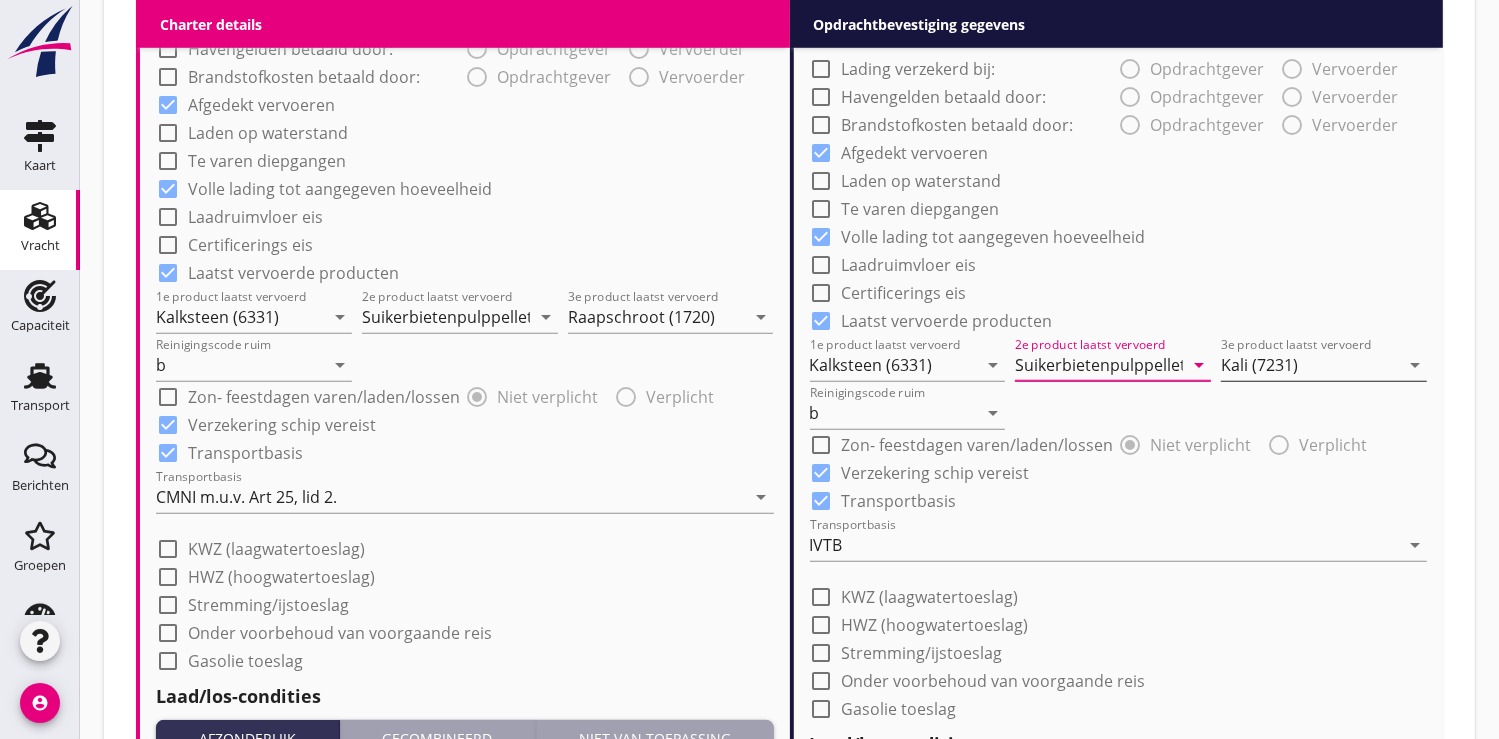 type on "Suikerbietenpulppellets (1794)" 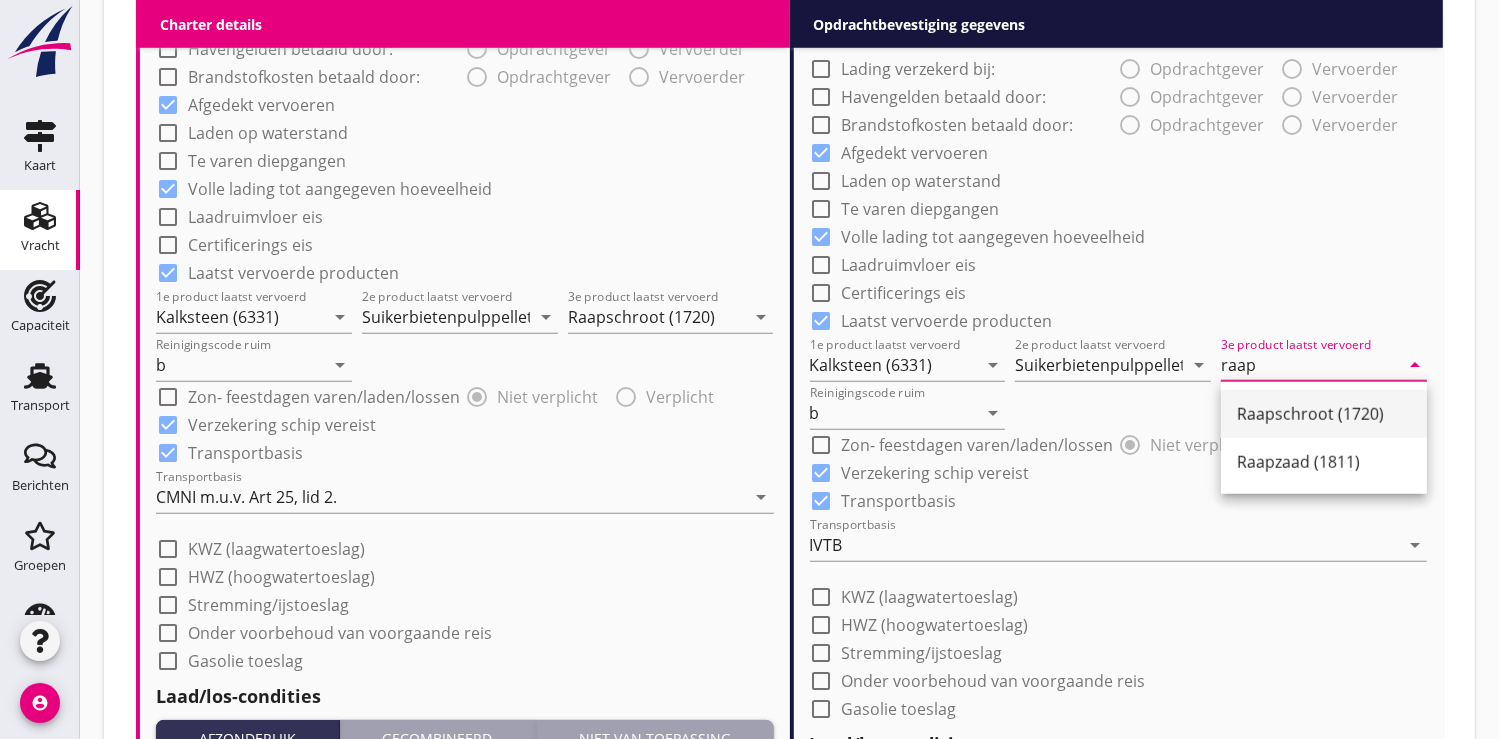 click on "Raapschroot (1720)" at bounding box center (1324, 414) 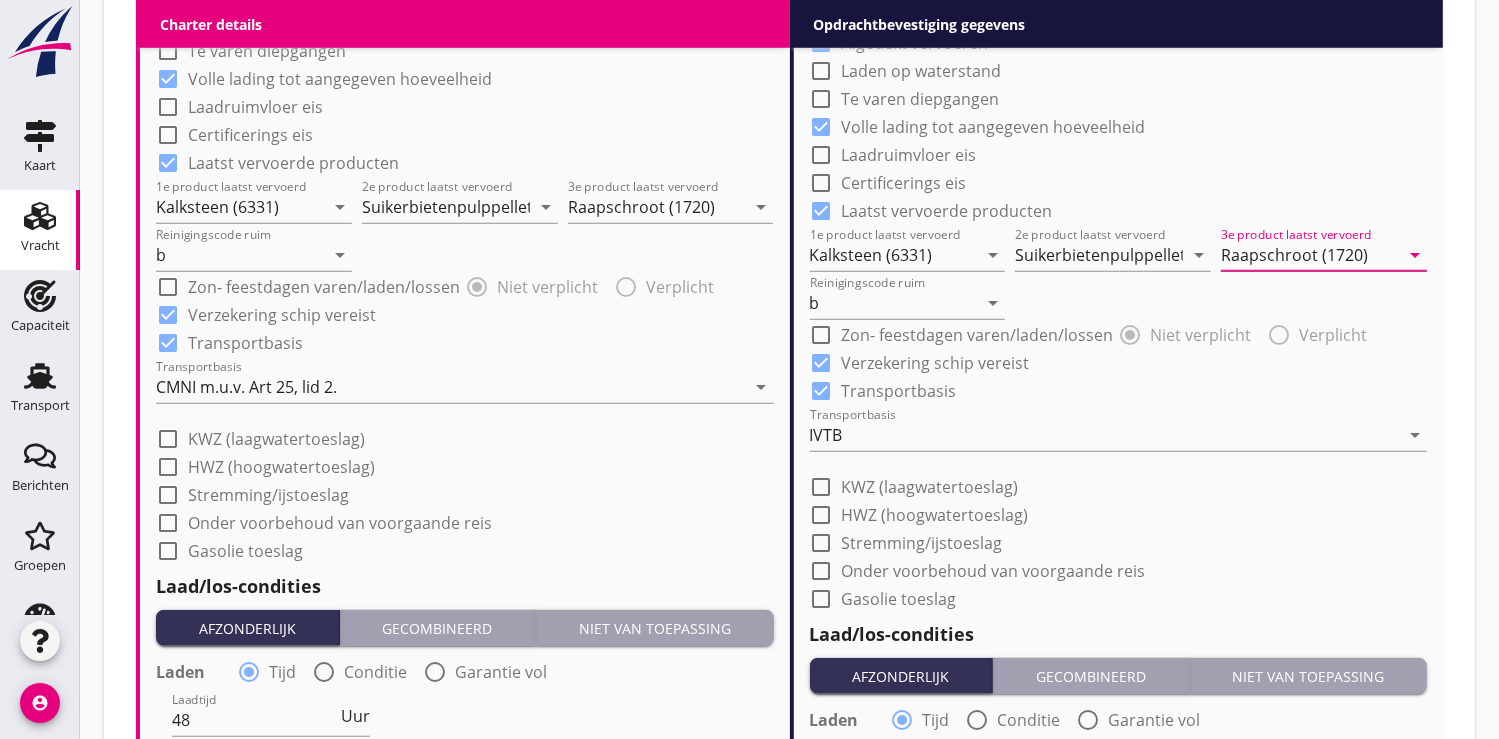 scroll, scrollTop: 1666, scrollLeft: 0, axis: vertical 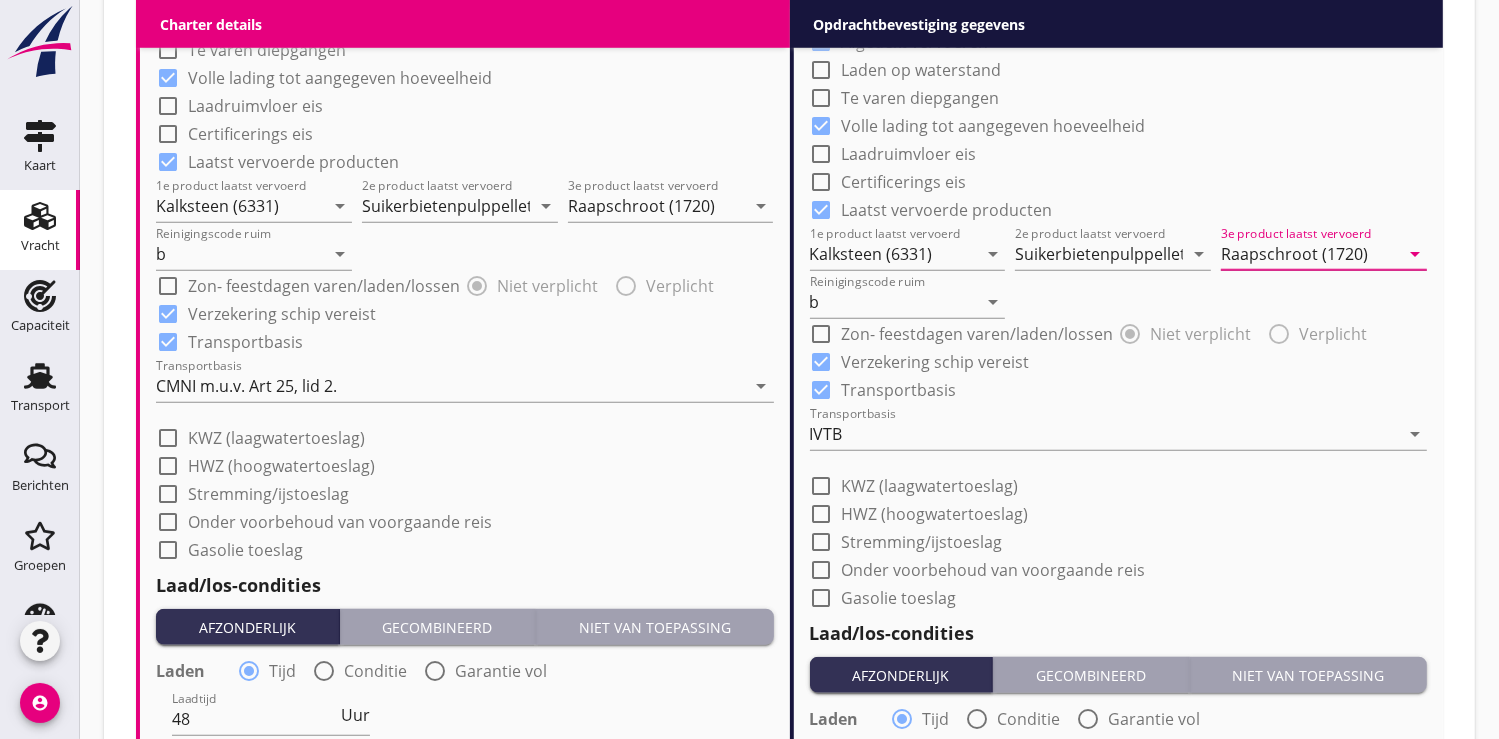 type on "Raapschroot (1720)" 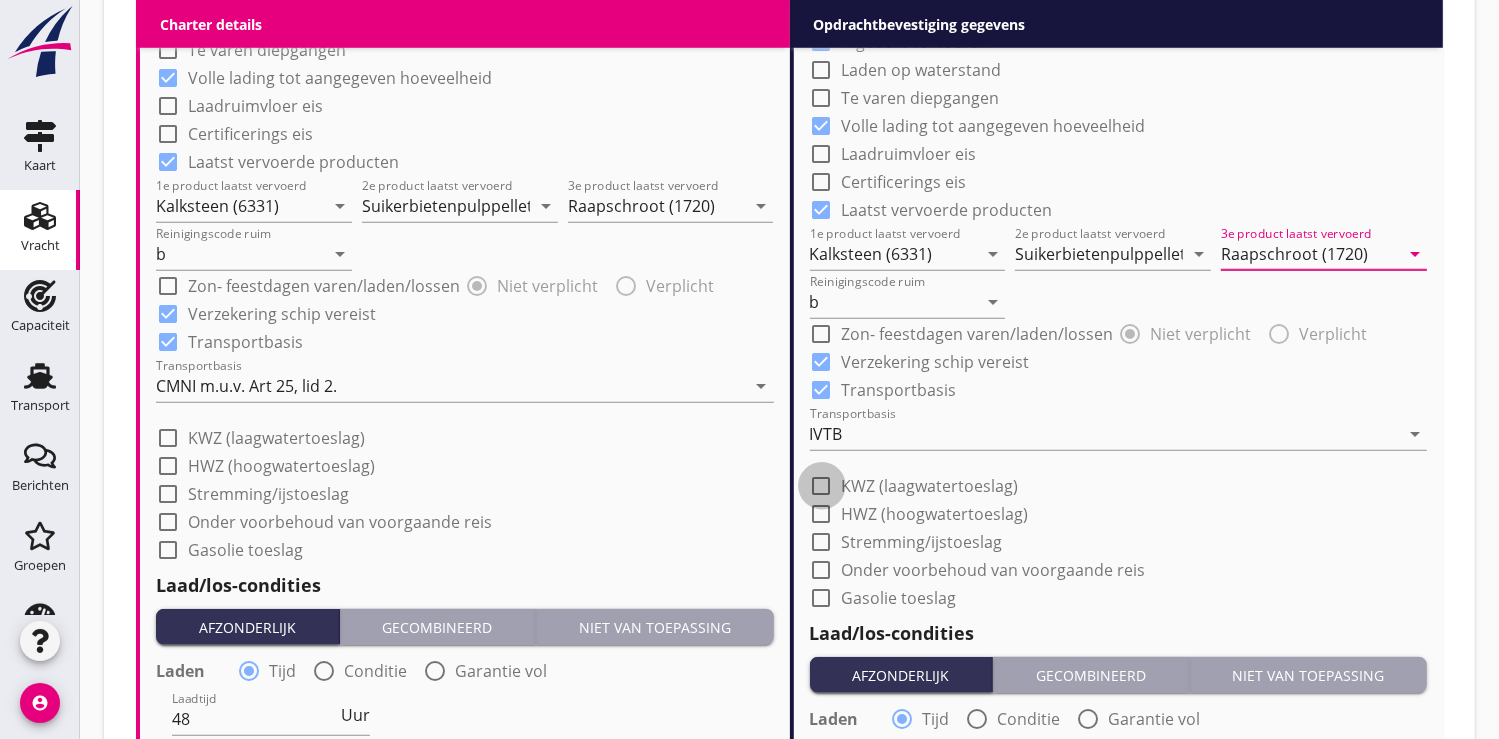click at bounding box center [822, 486] 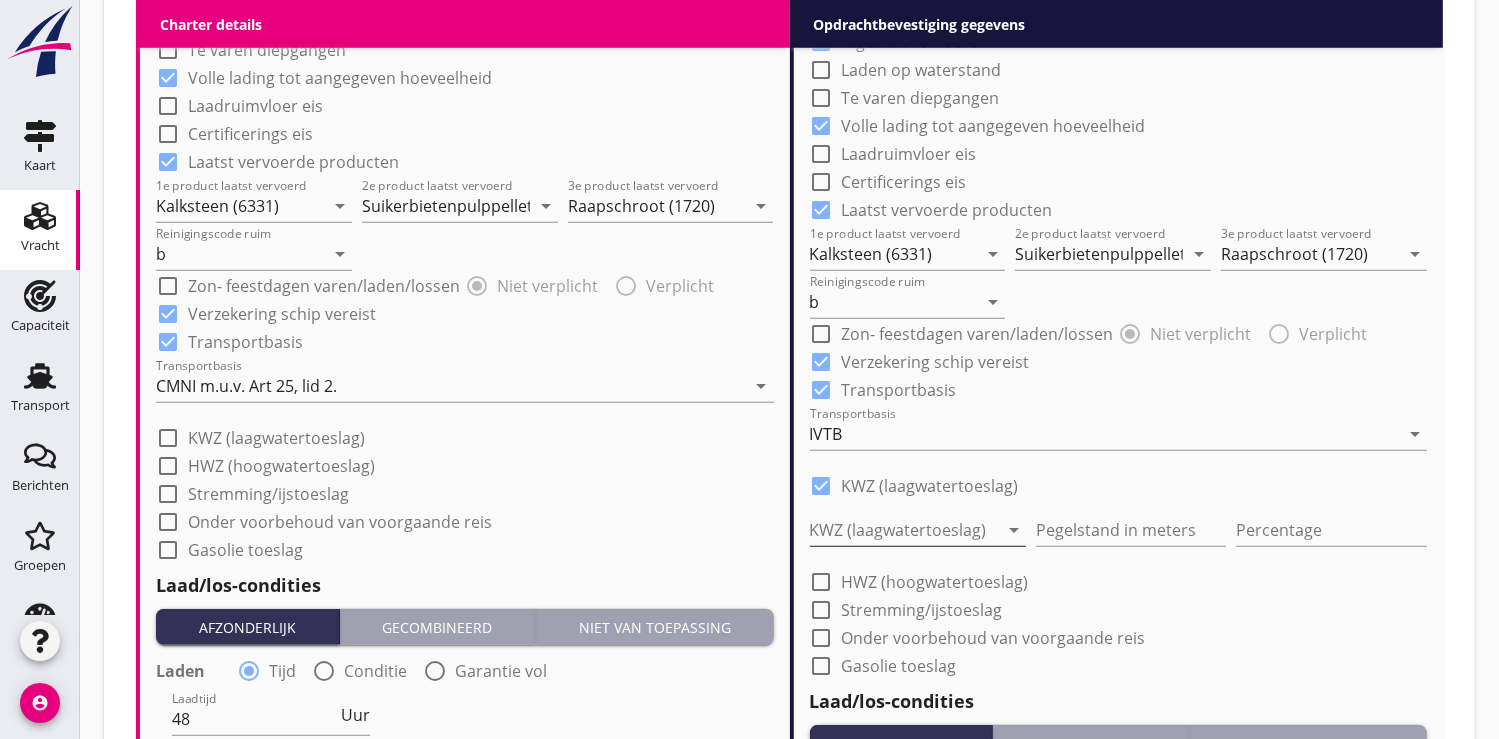 click at bounding box center (904, 530) 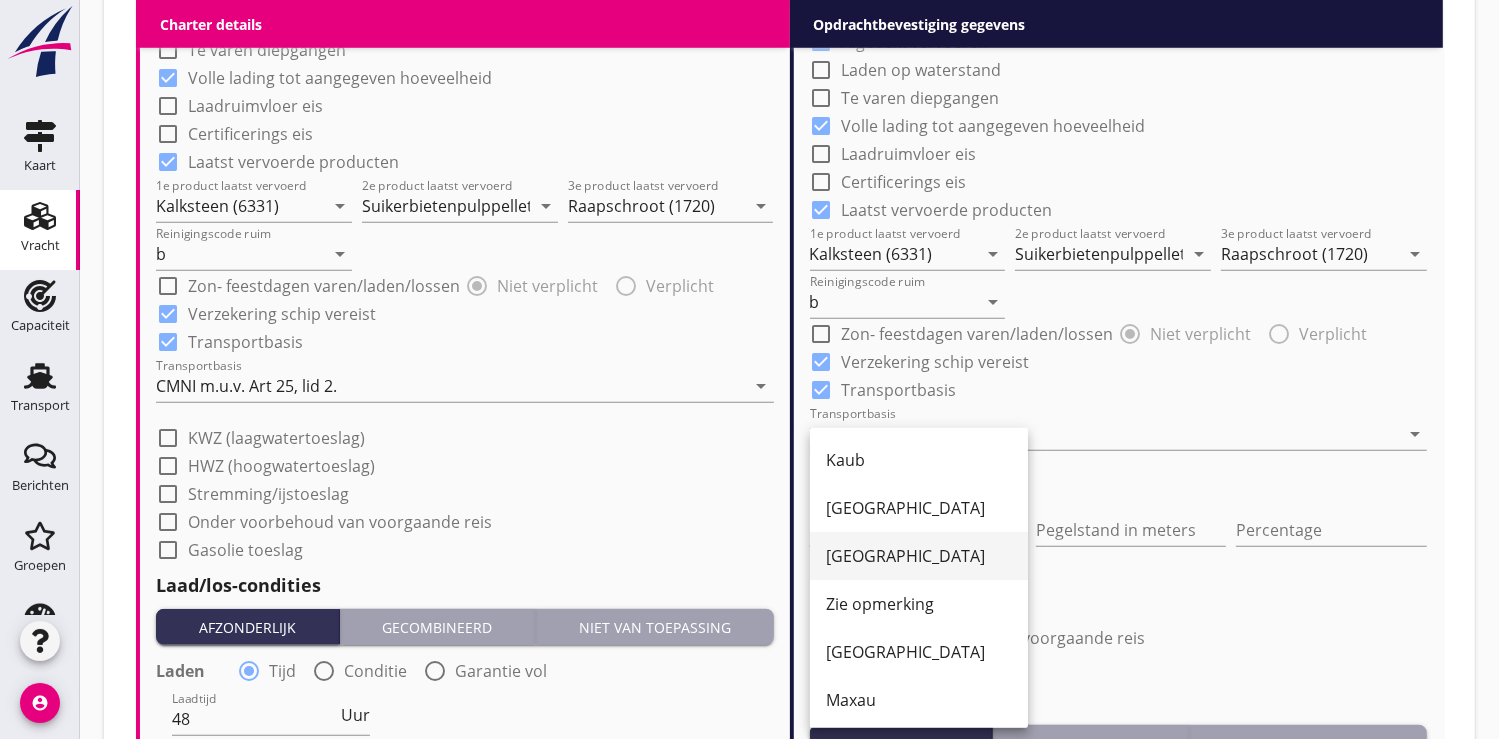 click on "Ruhr" at bounding box center (919, 556) 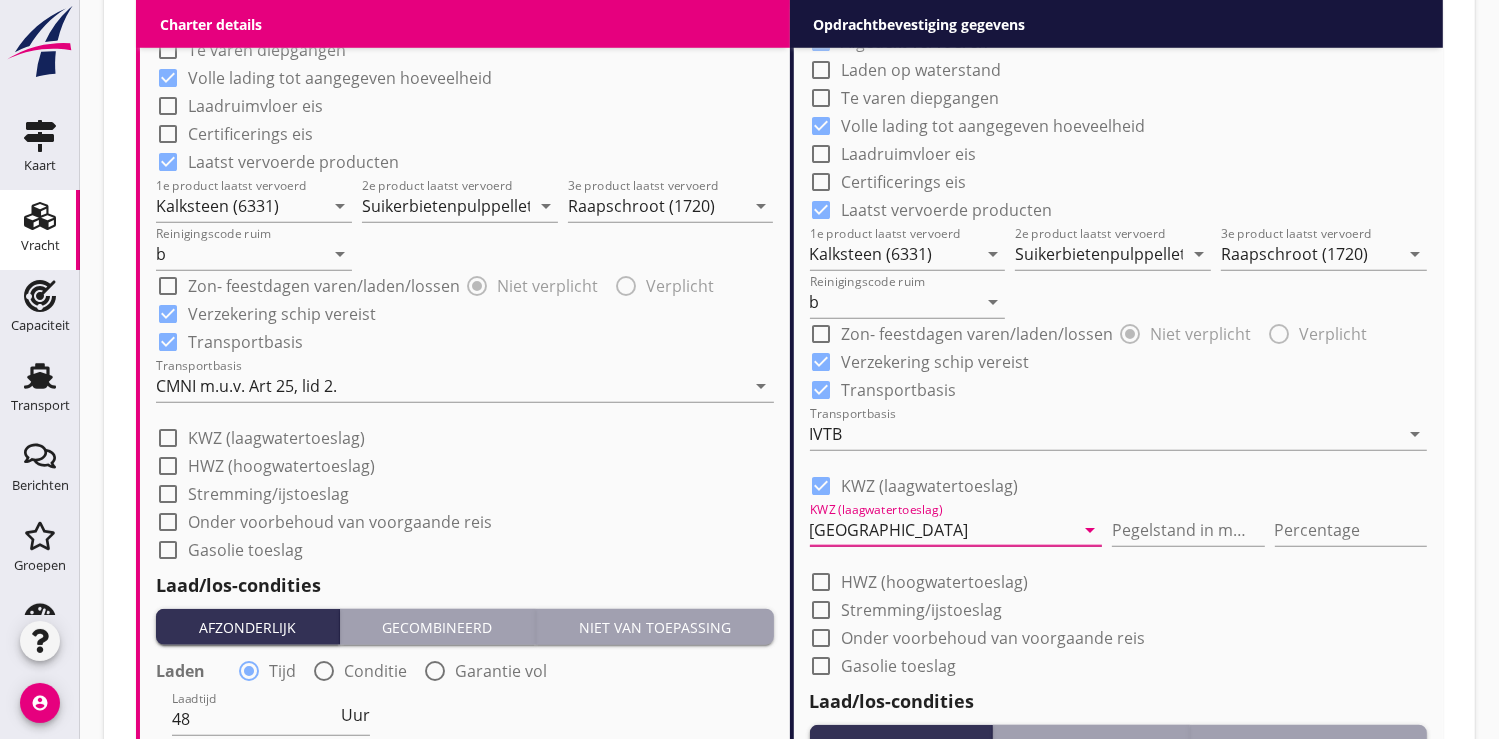 click on "Pegelstand in meters" at bounding box center (1188, 534) 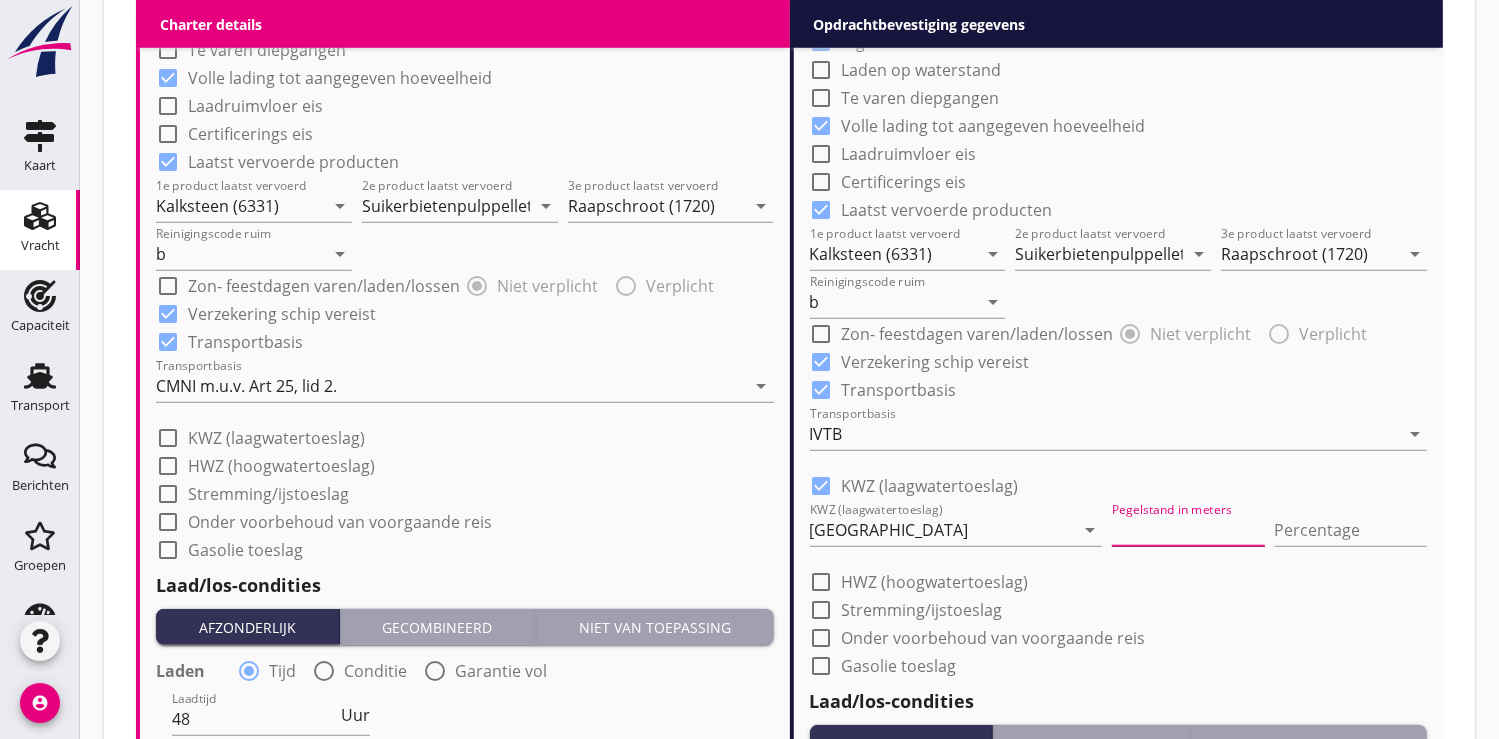 click at bounding box center (1188, 530) 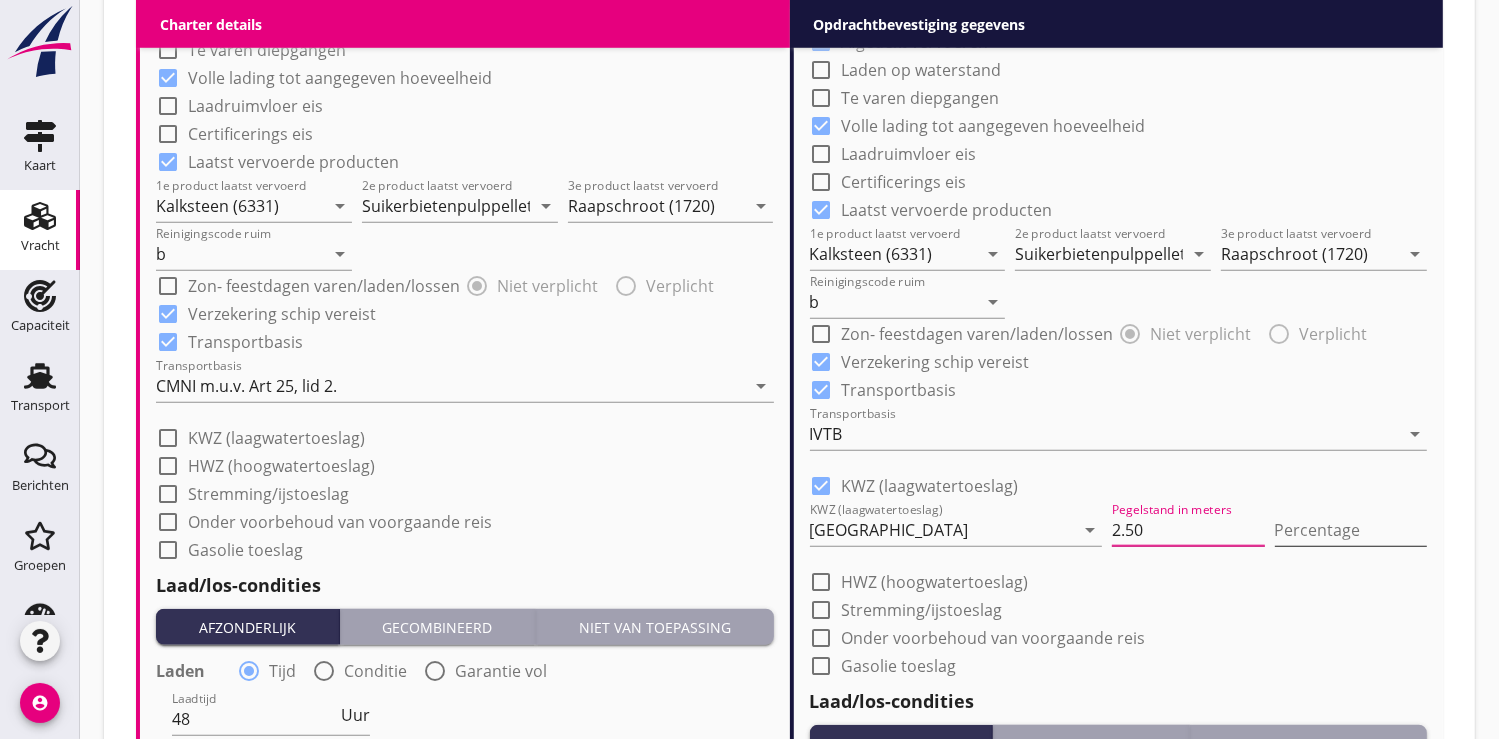 type on "2.50" 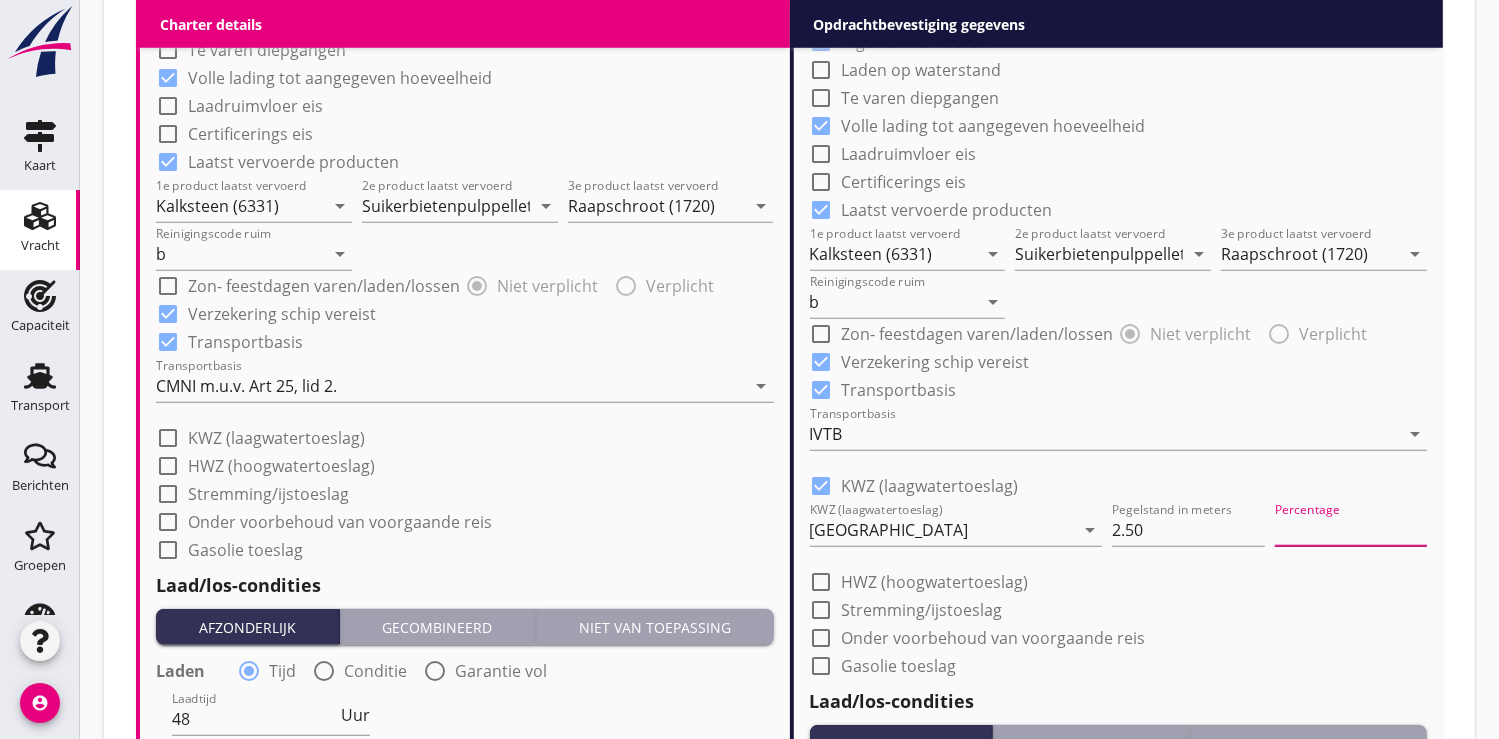 click at bounding box center [1351, 530] 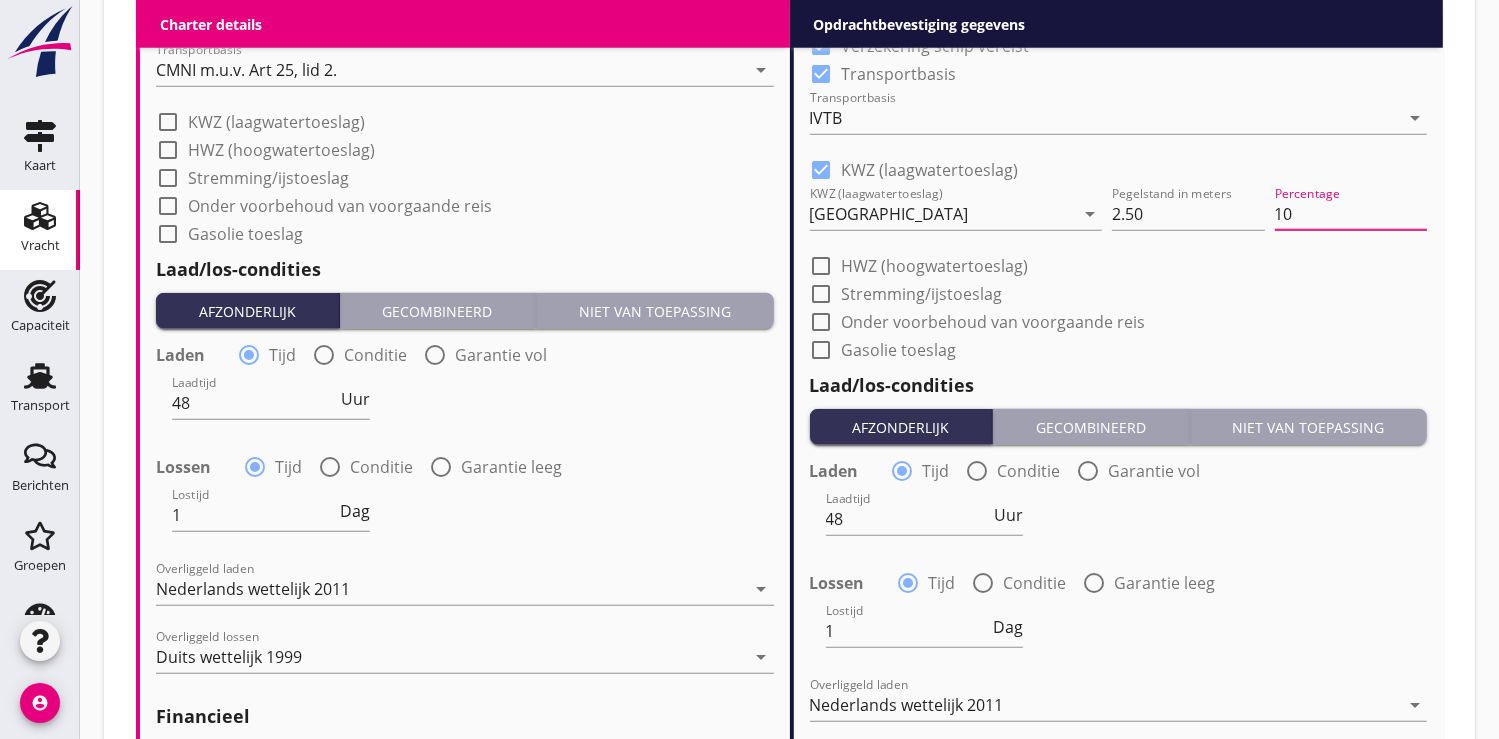 scroll, scrollTop: 2000, scrollLeft: 0, axis: vertical 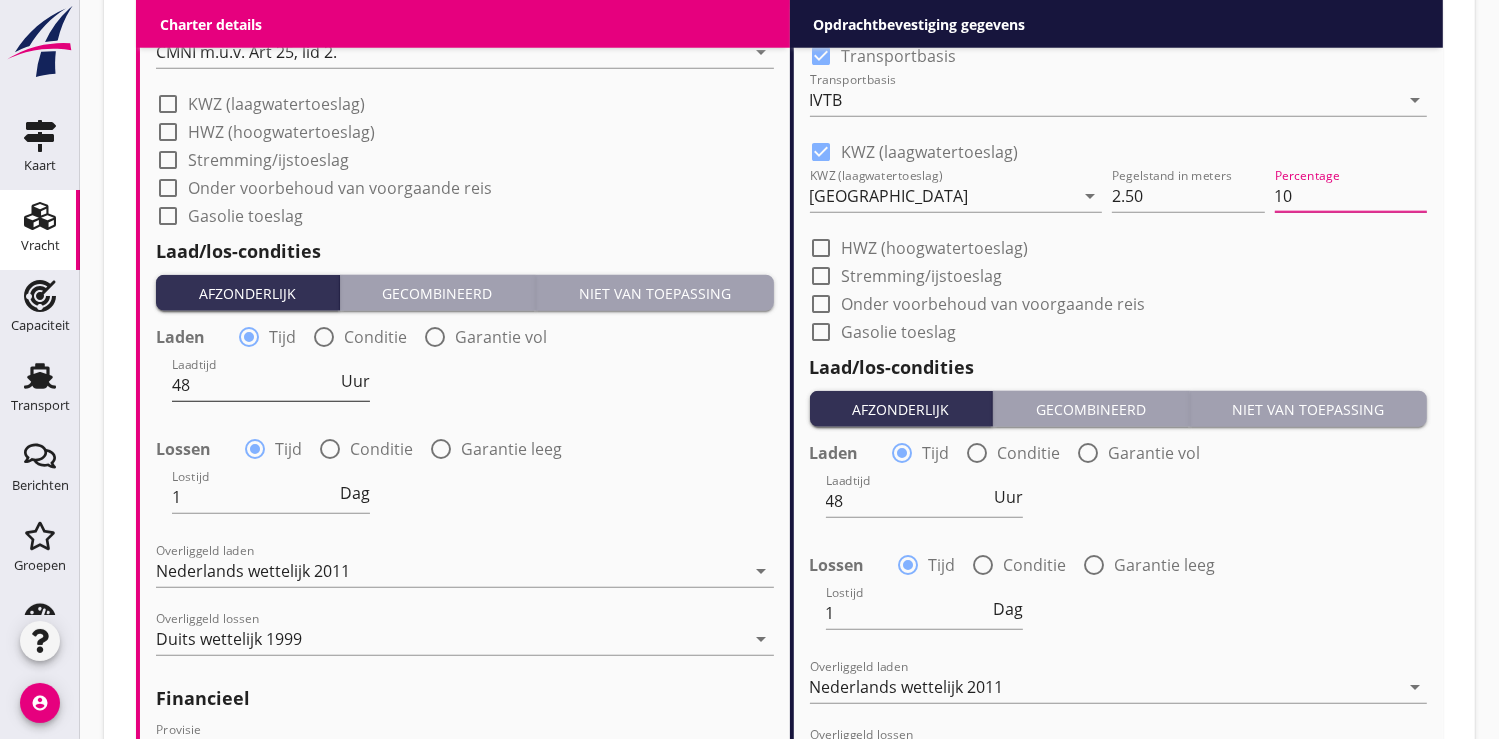 type on "10" 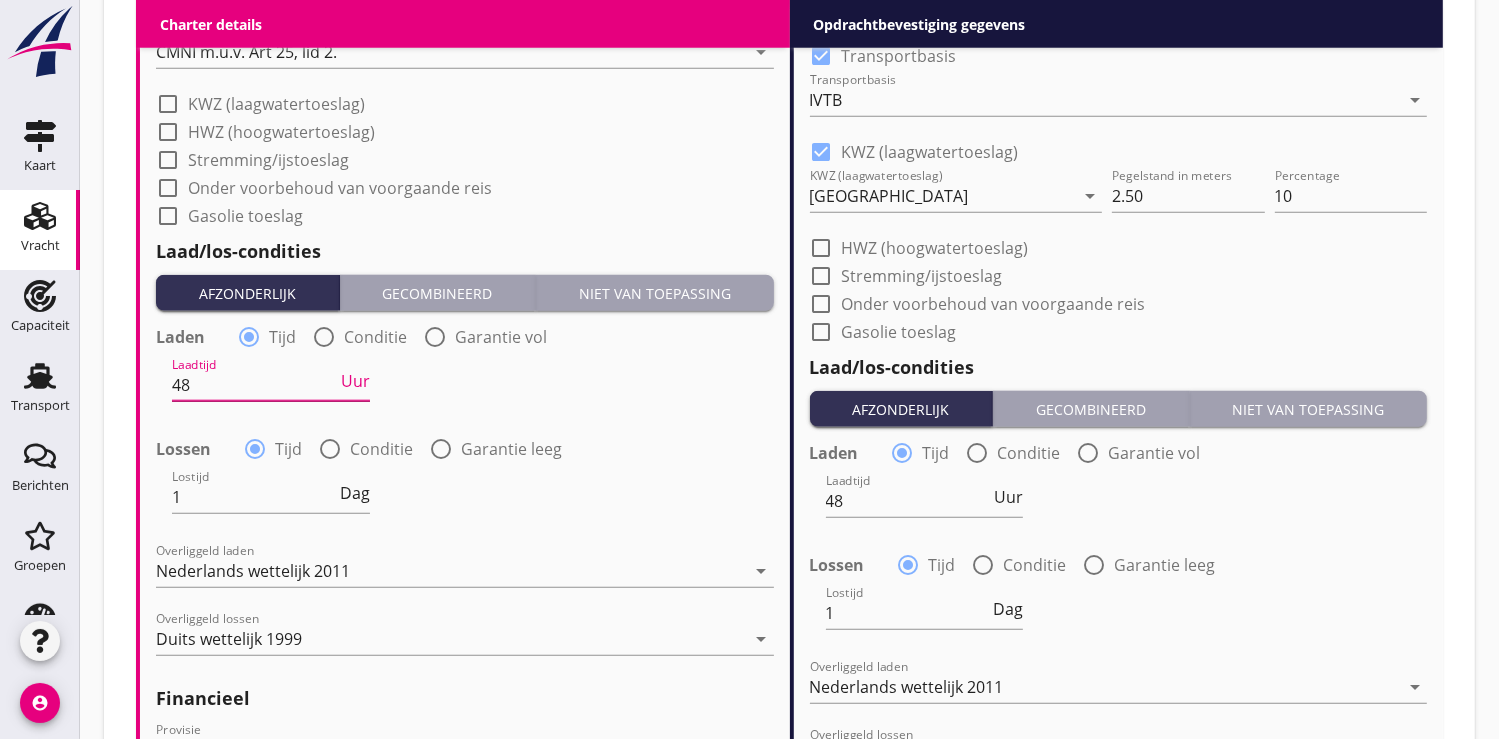click on "48" at bounding box center [254, 385] 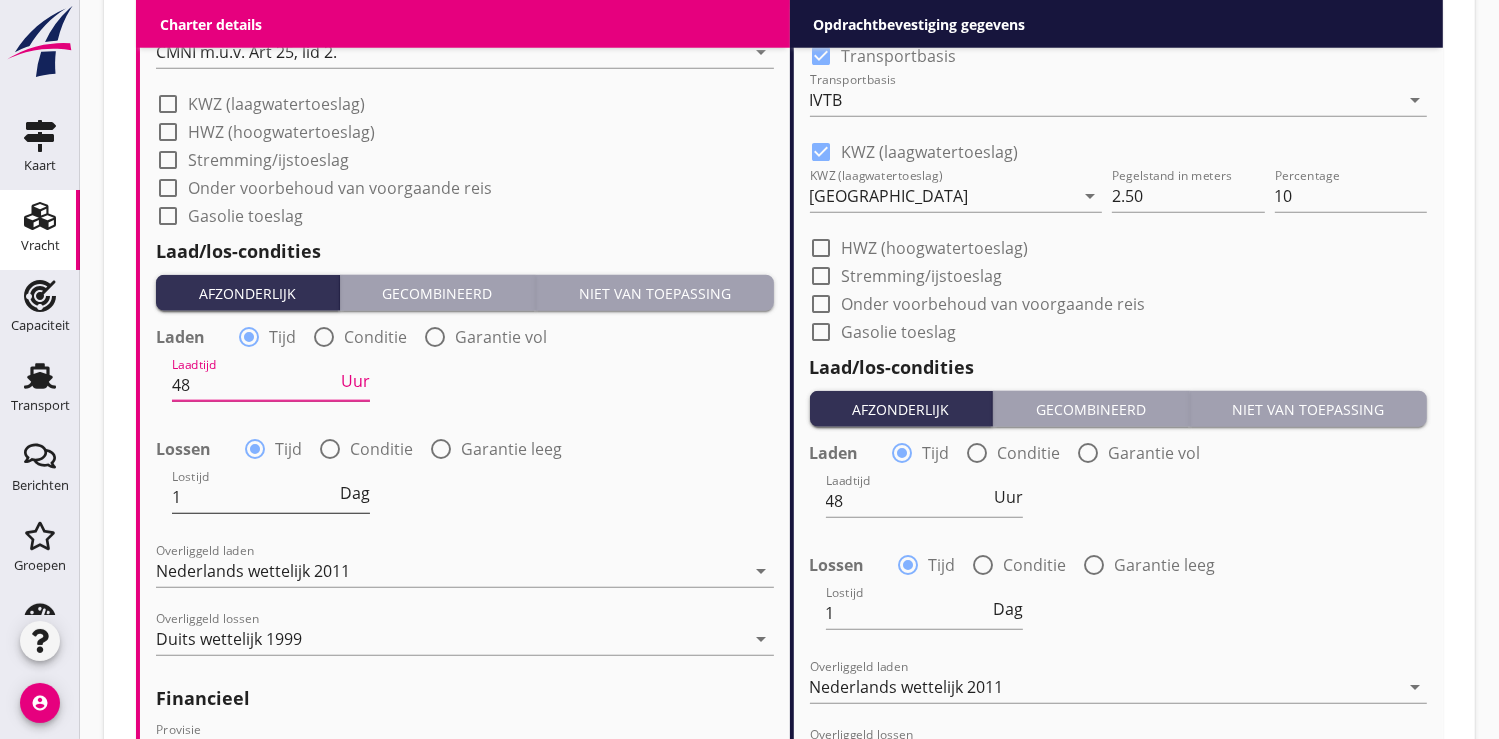 click on "1" at bounding box center (254, 497) 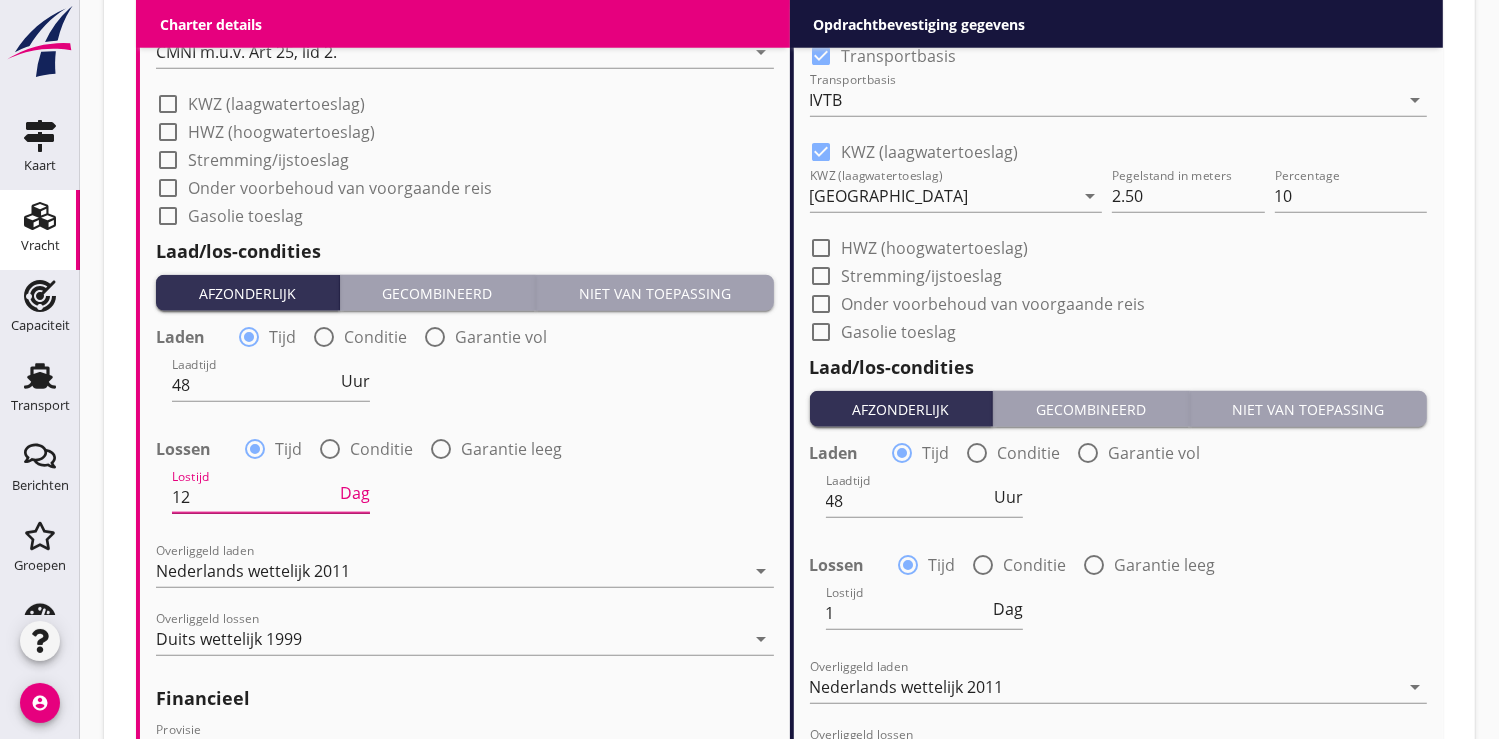 type on "1" 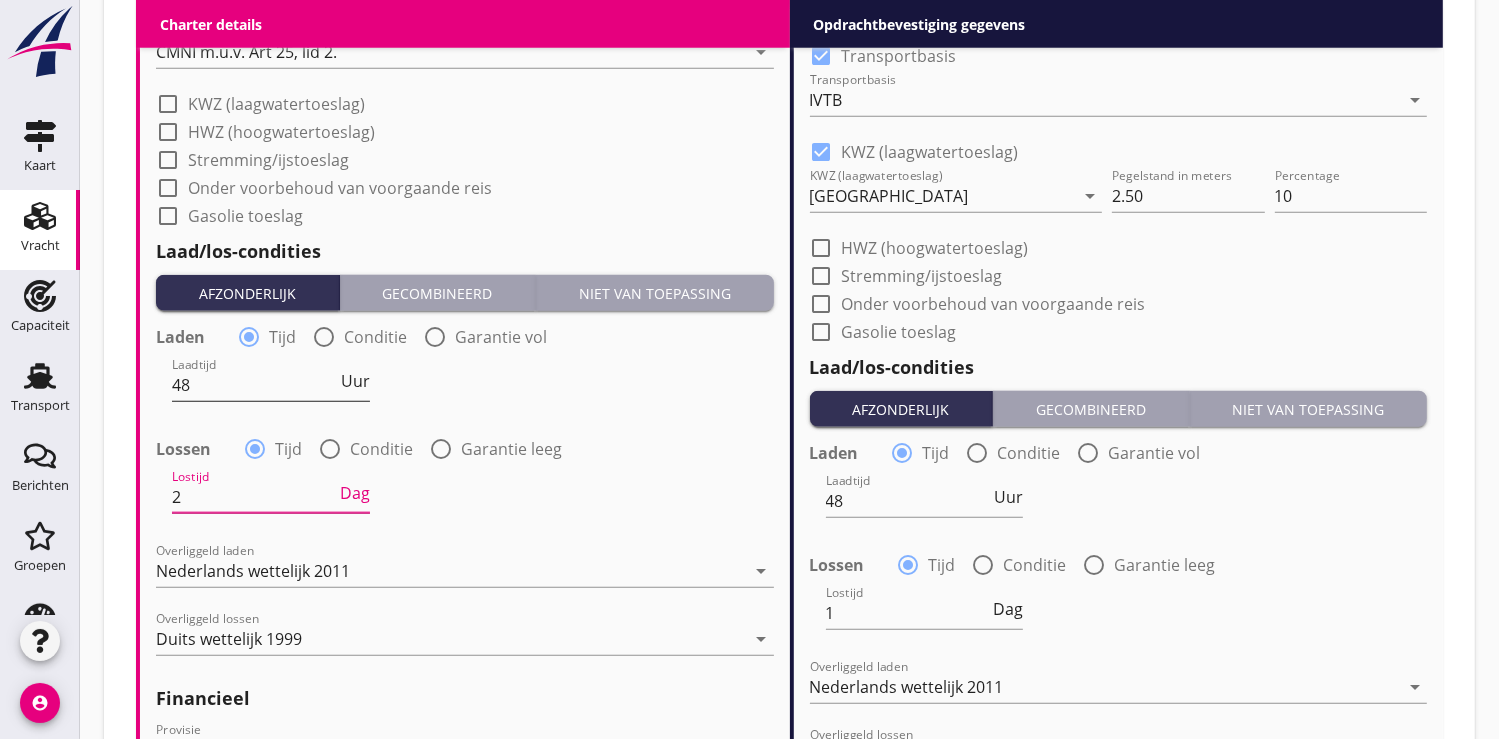 type on "2" 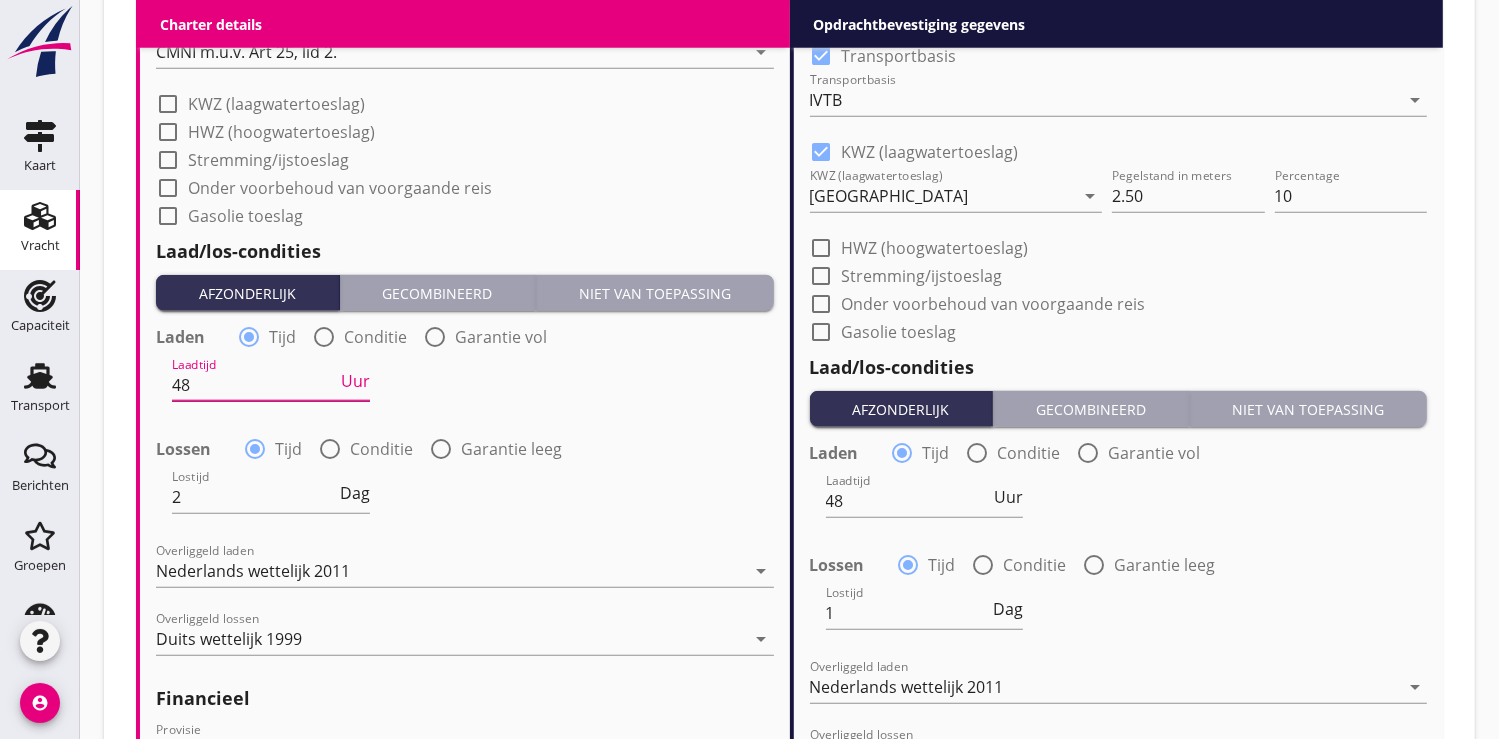 type on "4" 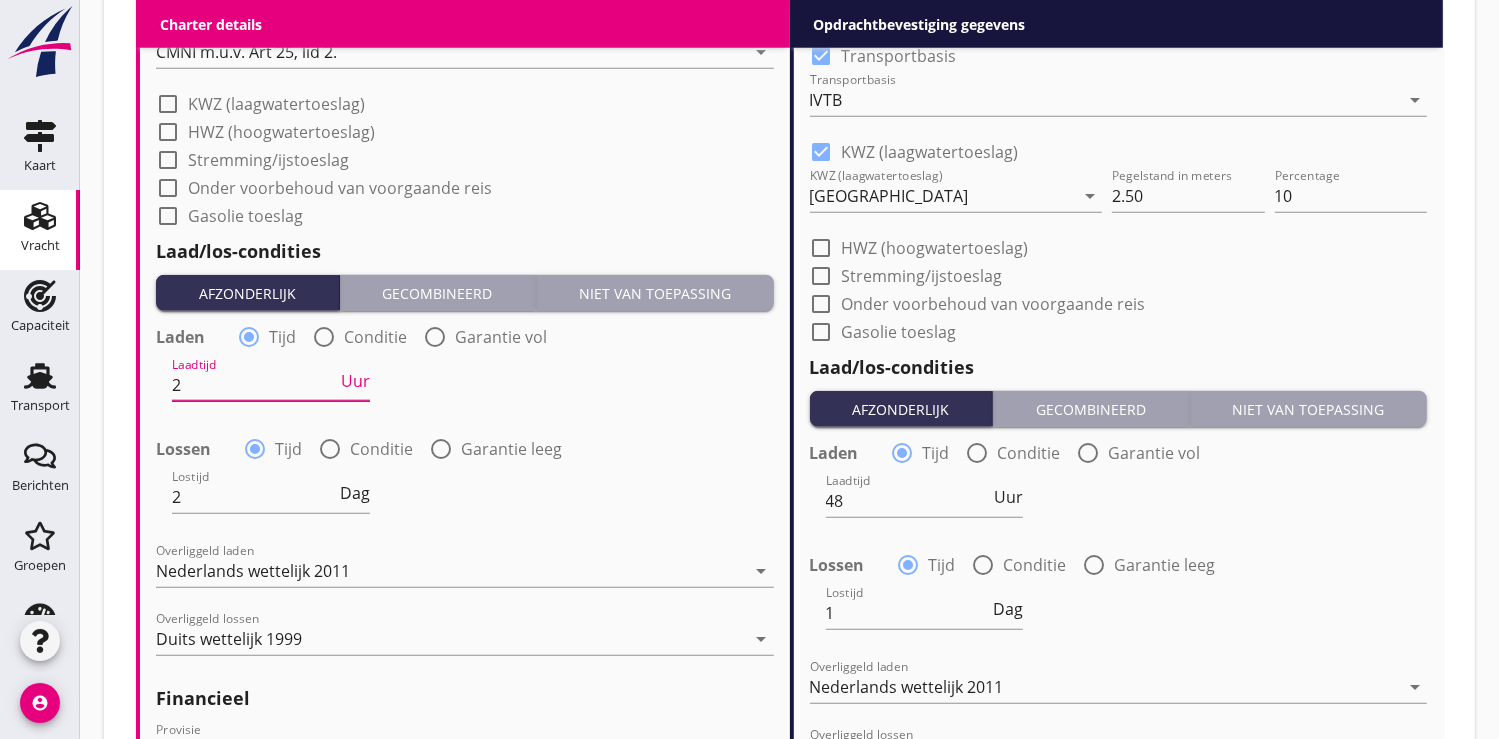 click on "Uur" at bounding box center (355, 381) 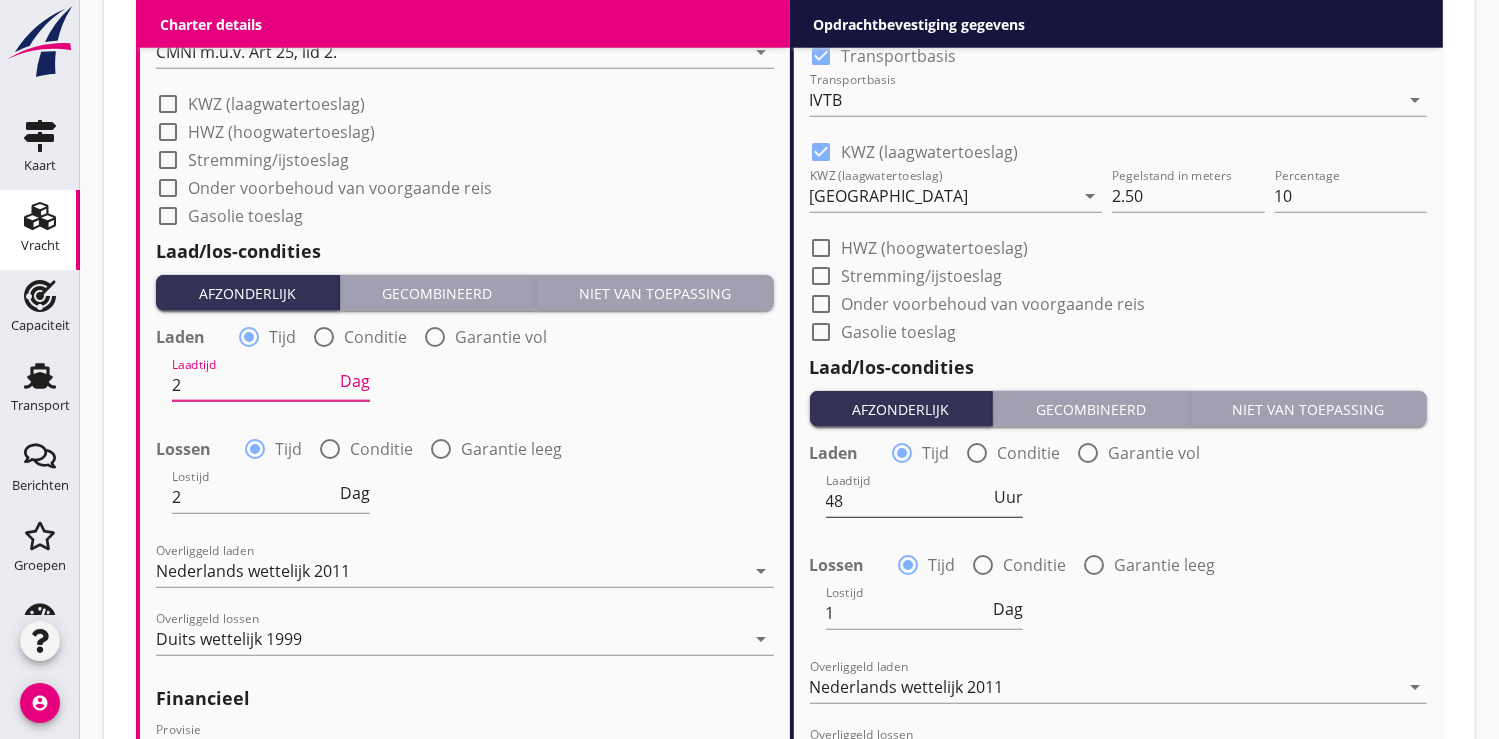type on "2" 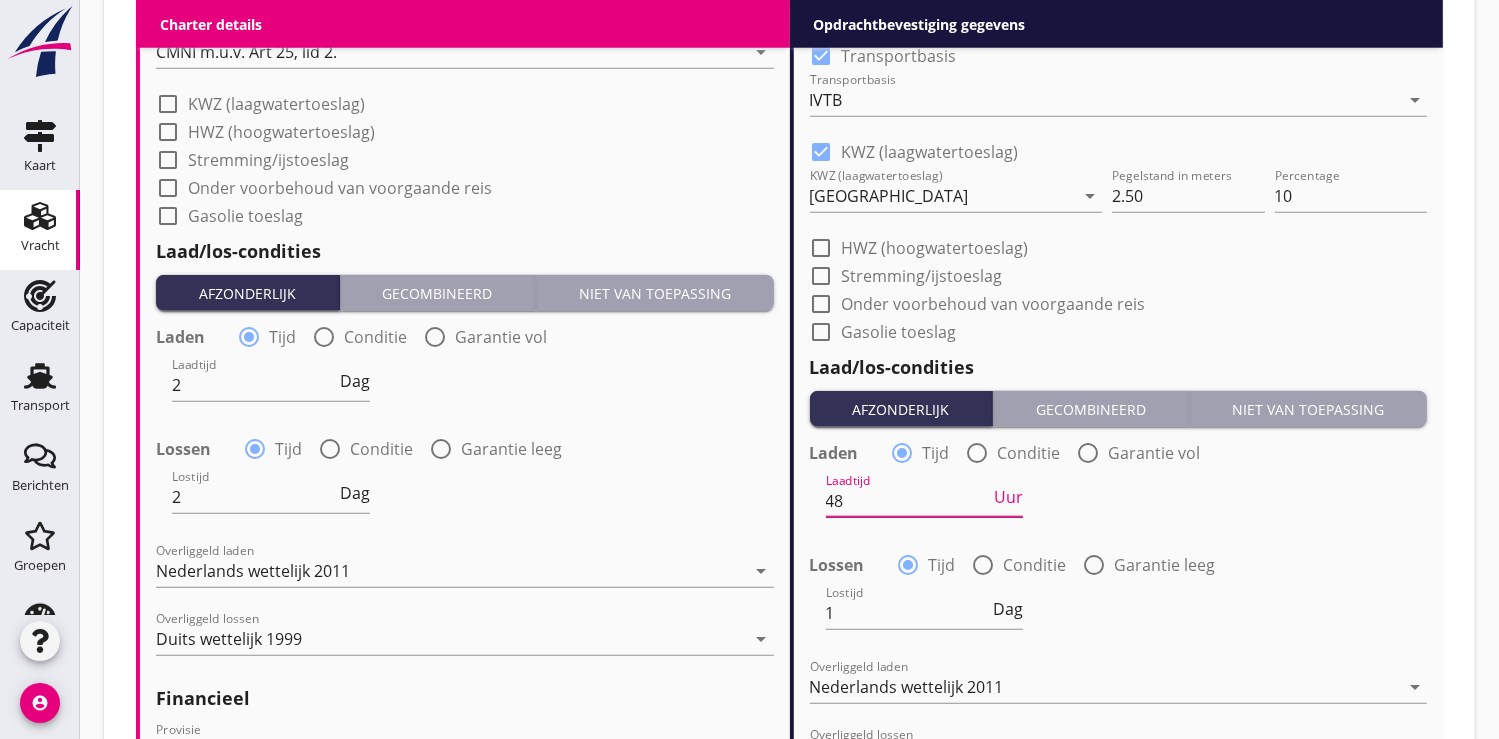 click on "48" at bounding box center (908, 501) 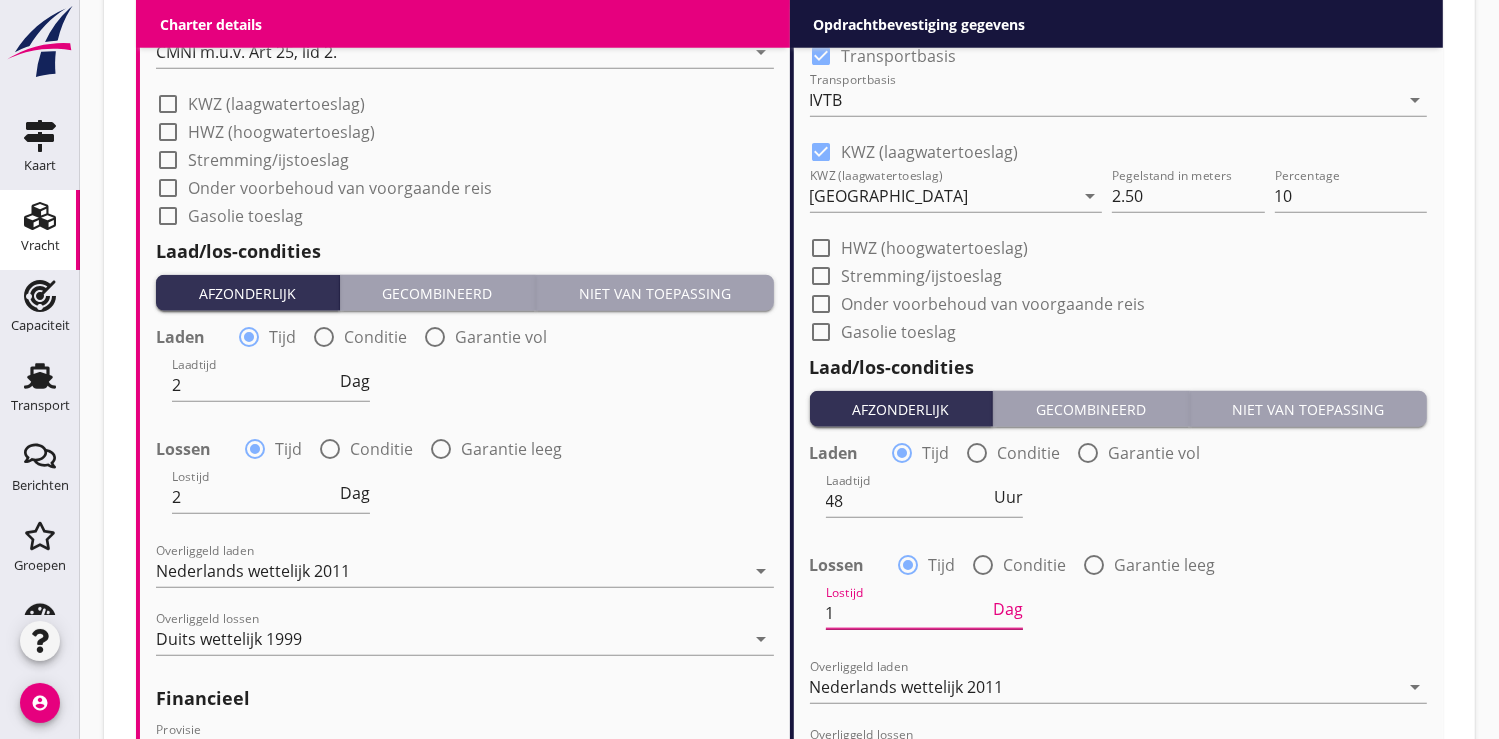 click on "1" at bounding box center [908, 613] 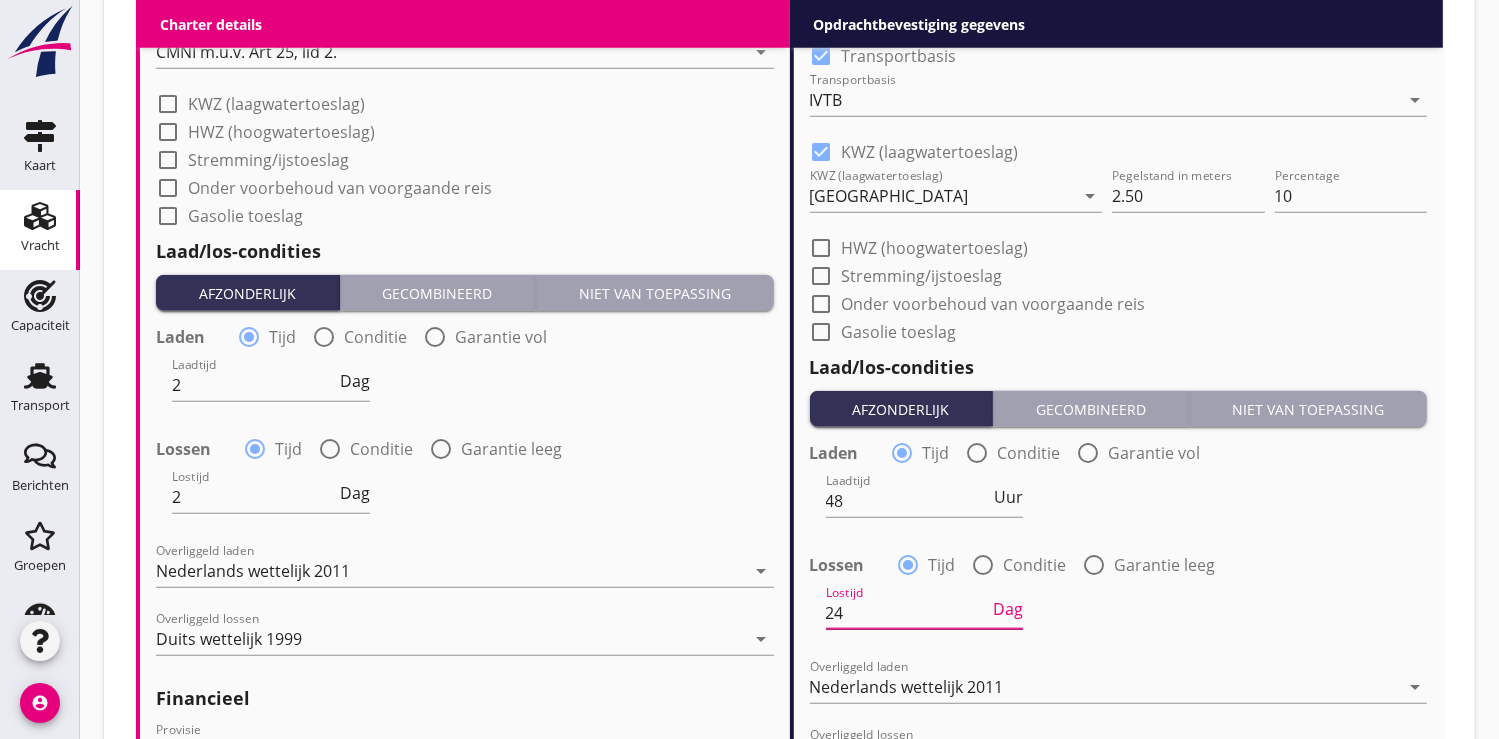 click on "Dag" at bounding box center (1008, 609) 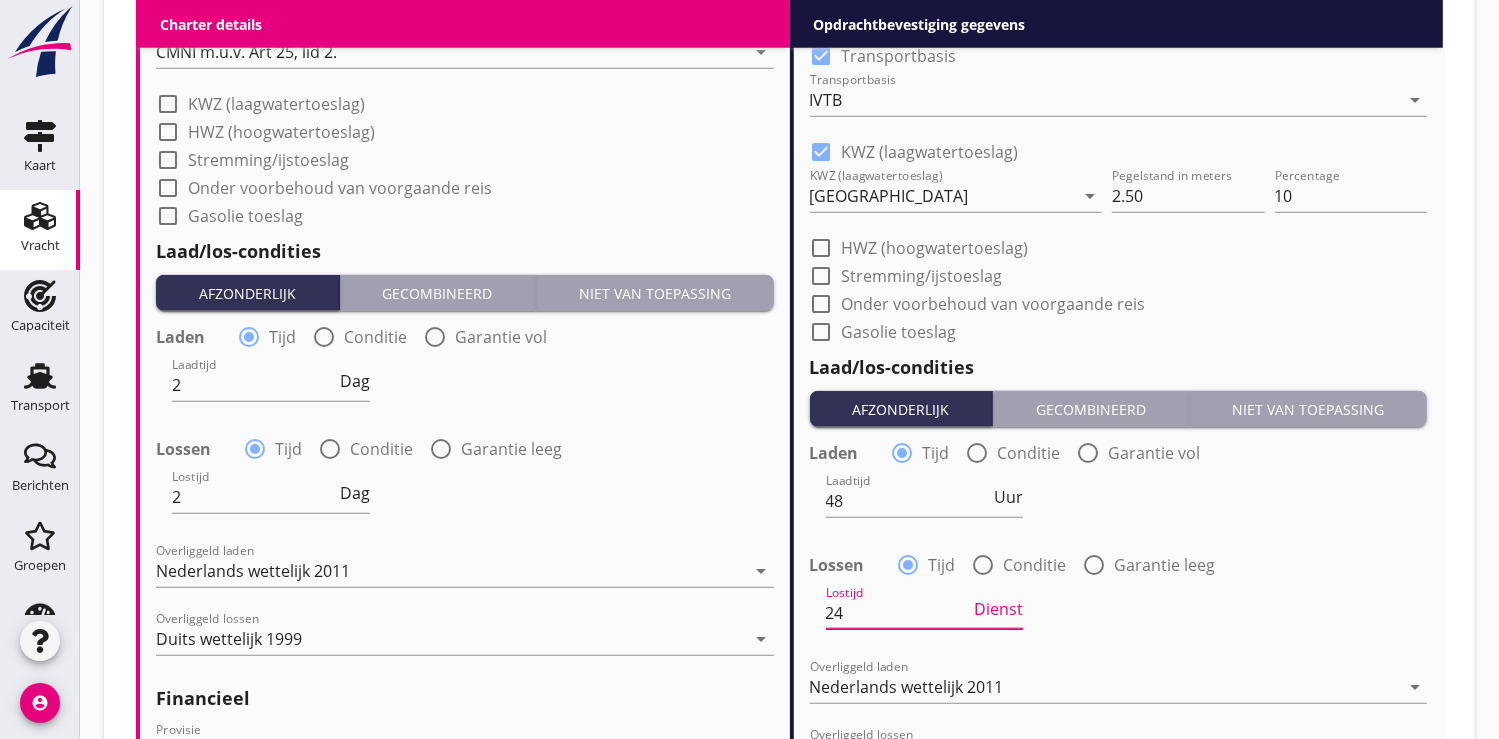 click on "Dienst" at bounding box center [998, 609] 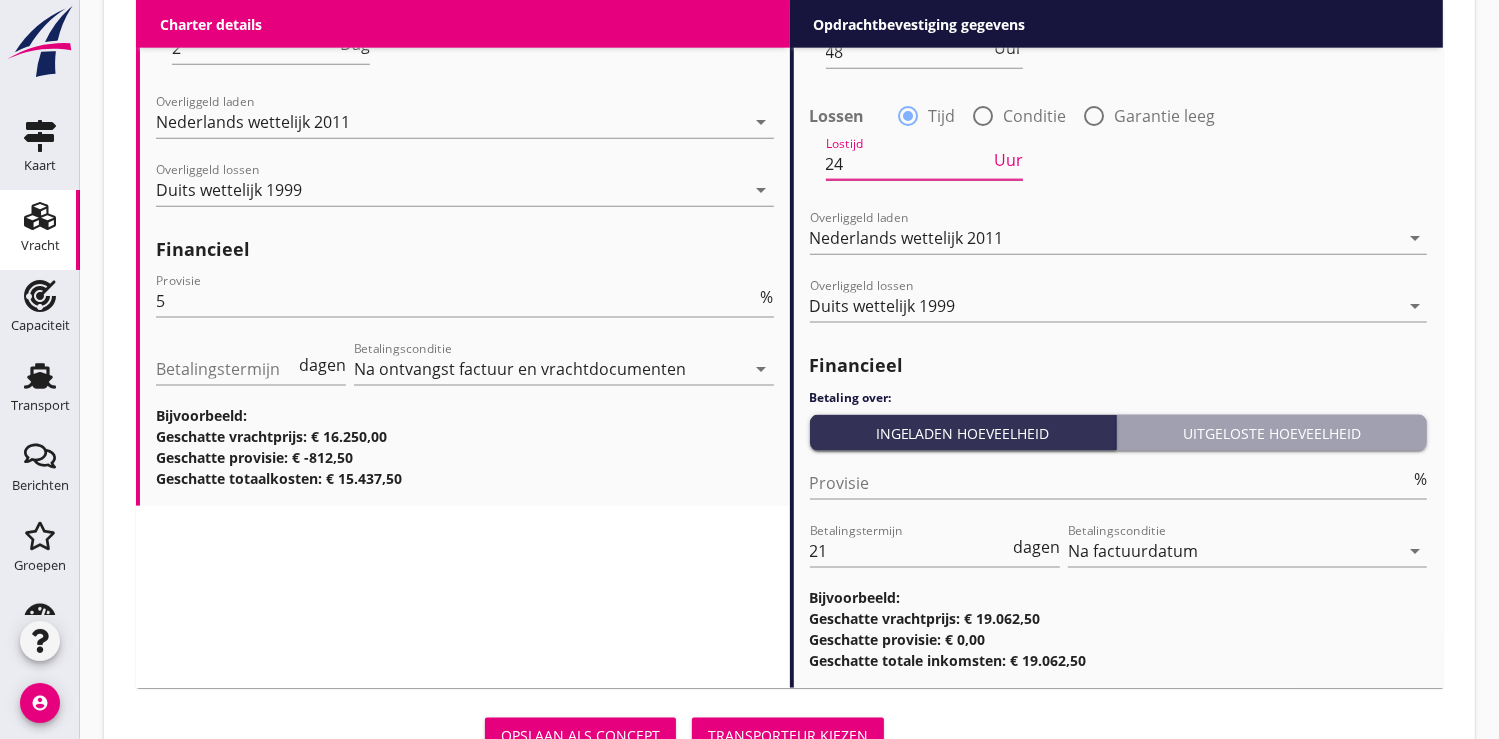 scroll, scrollTop: 2532, scrollLeft: 0, axis: vertical 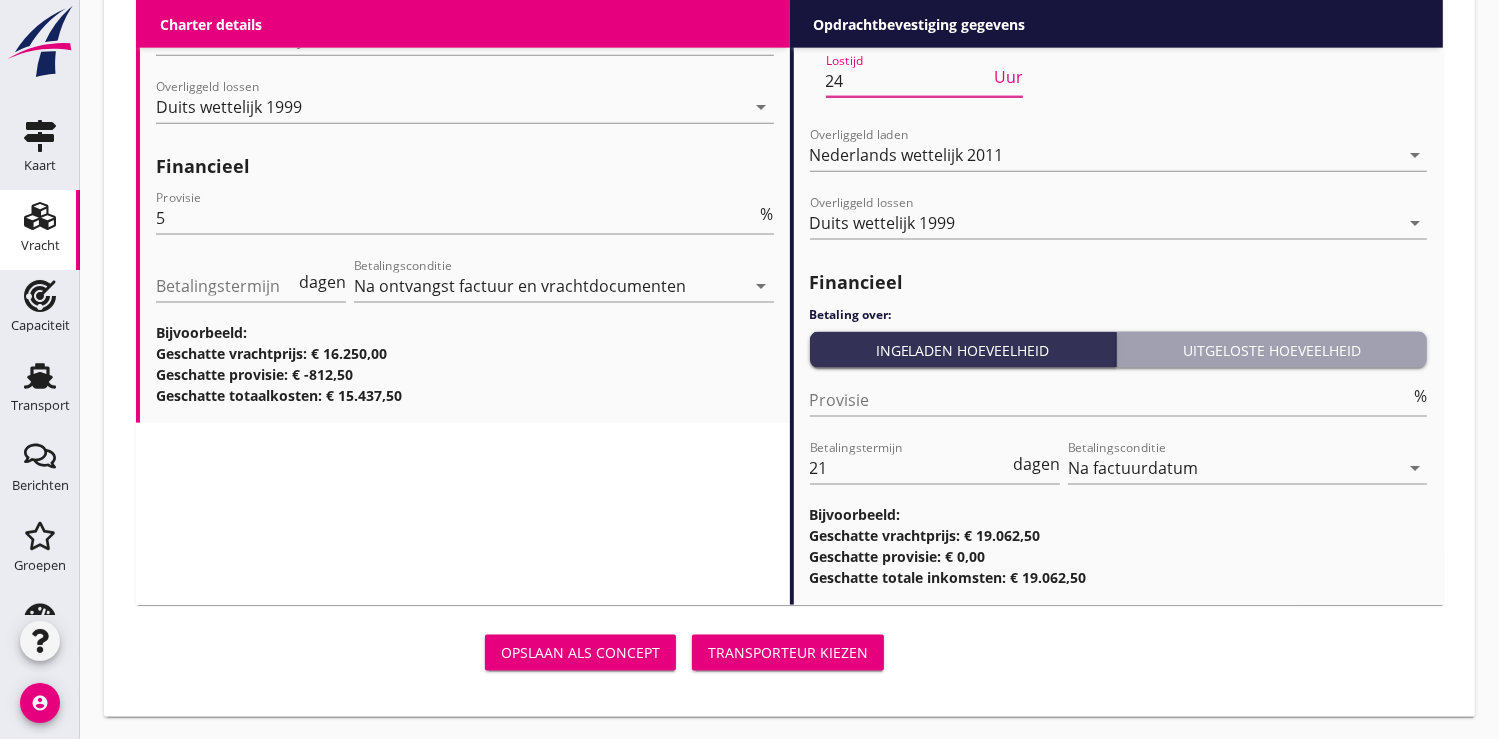 type on "24" 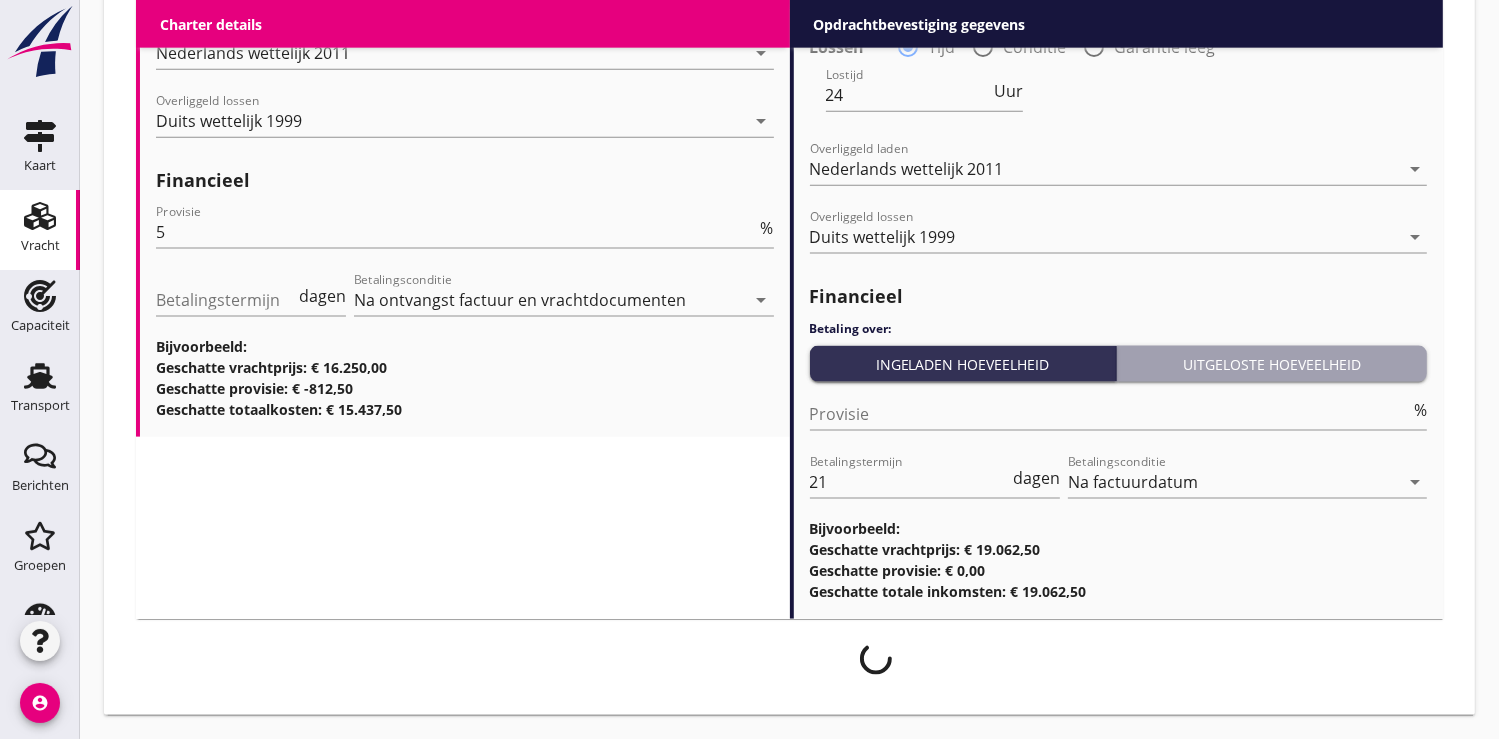 scroll, scrollTop: 2515, scrollLeft: 0, axis: vertical 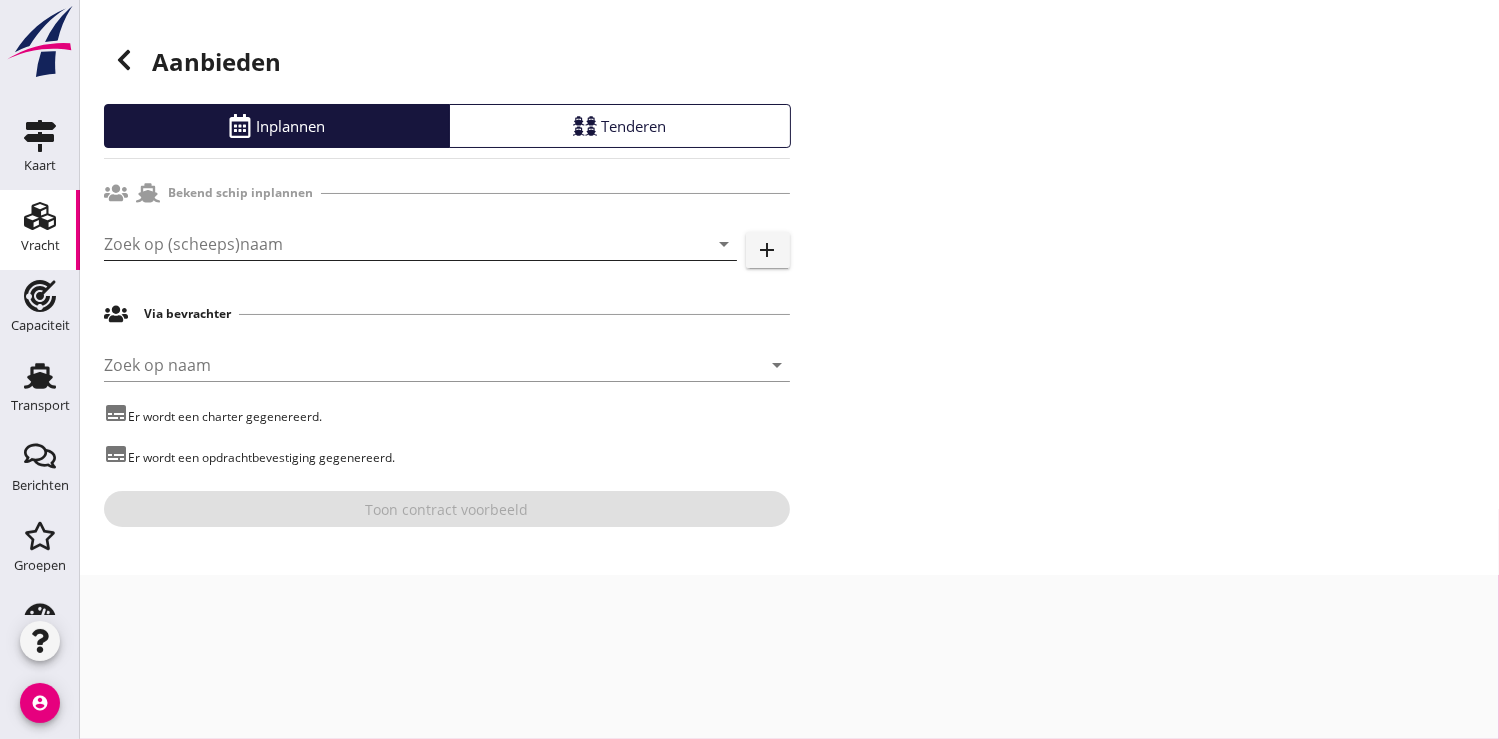click at bounding box center [392, 244] 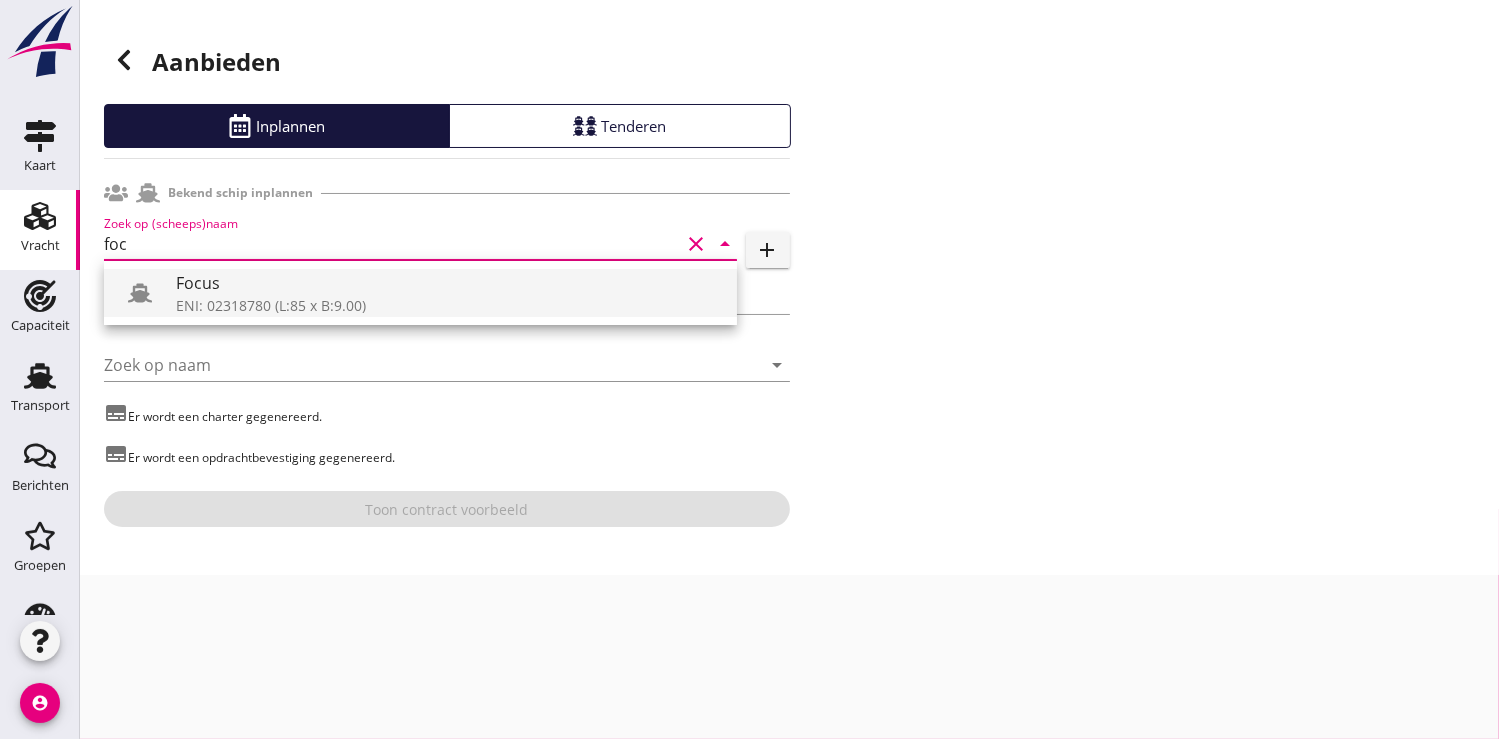 click on "Focus" at bounding box center [448, 283] 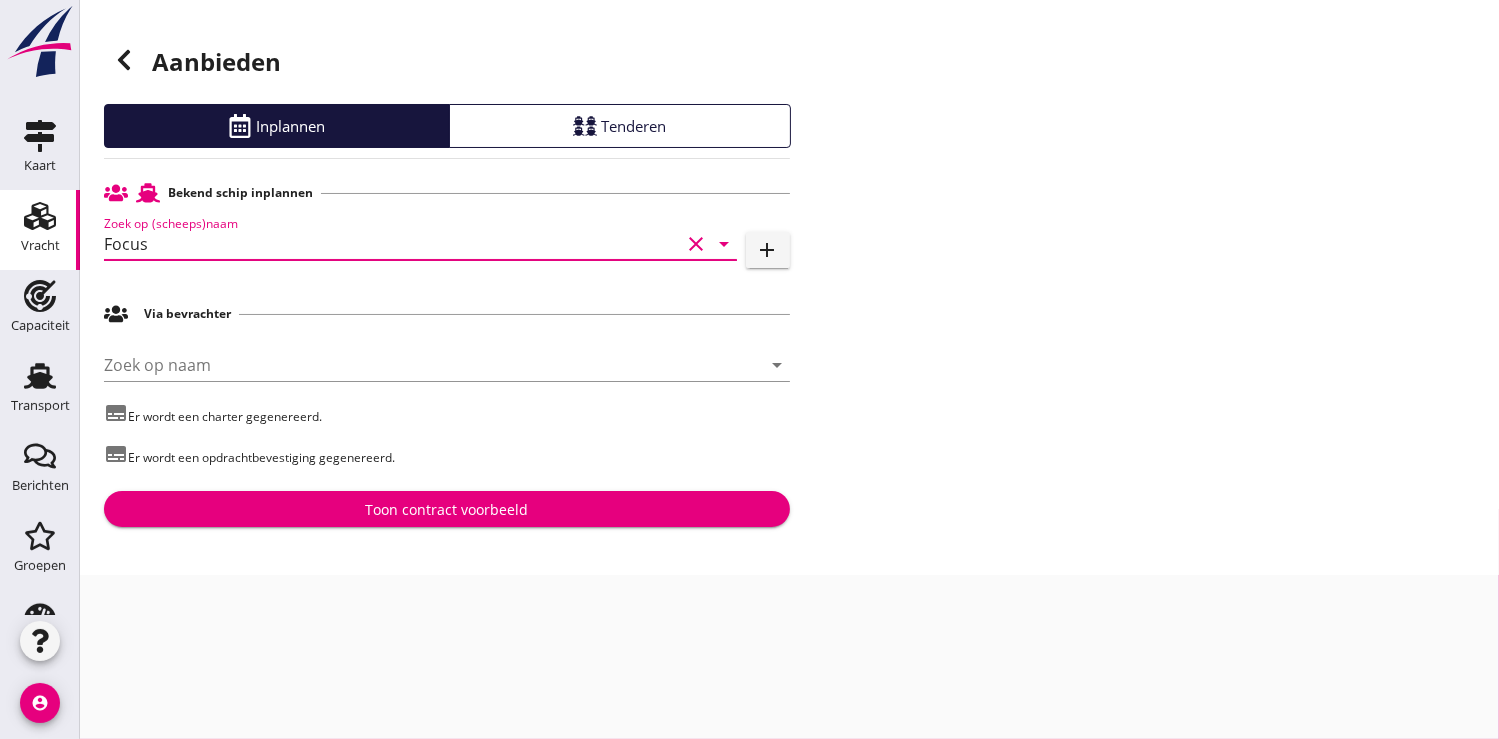 type on "Focus" 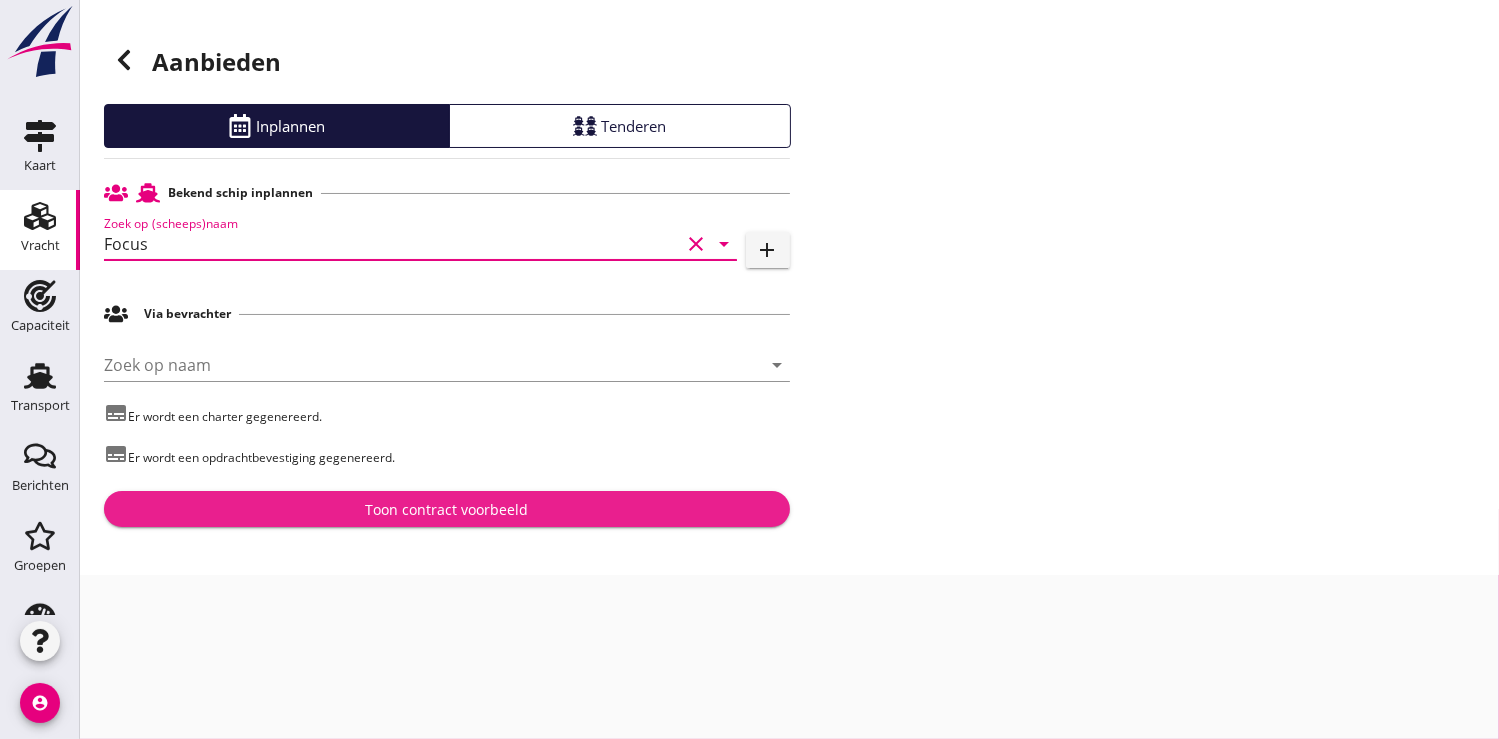 click on "Toon contract voorbeeld" at bounding box center (446, 509) 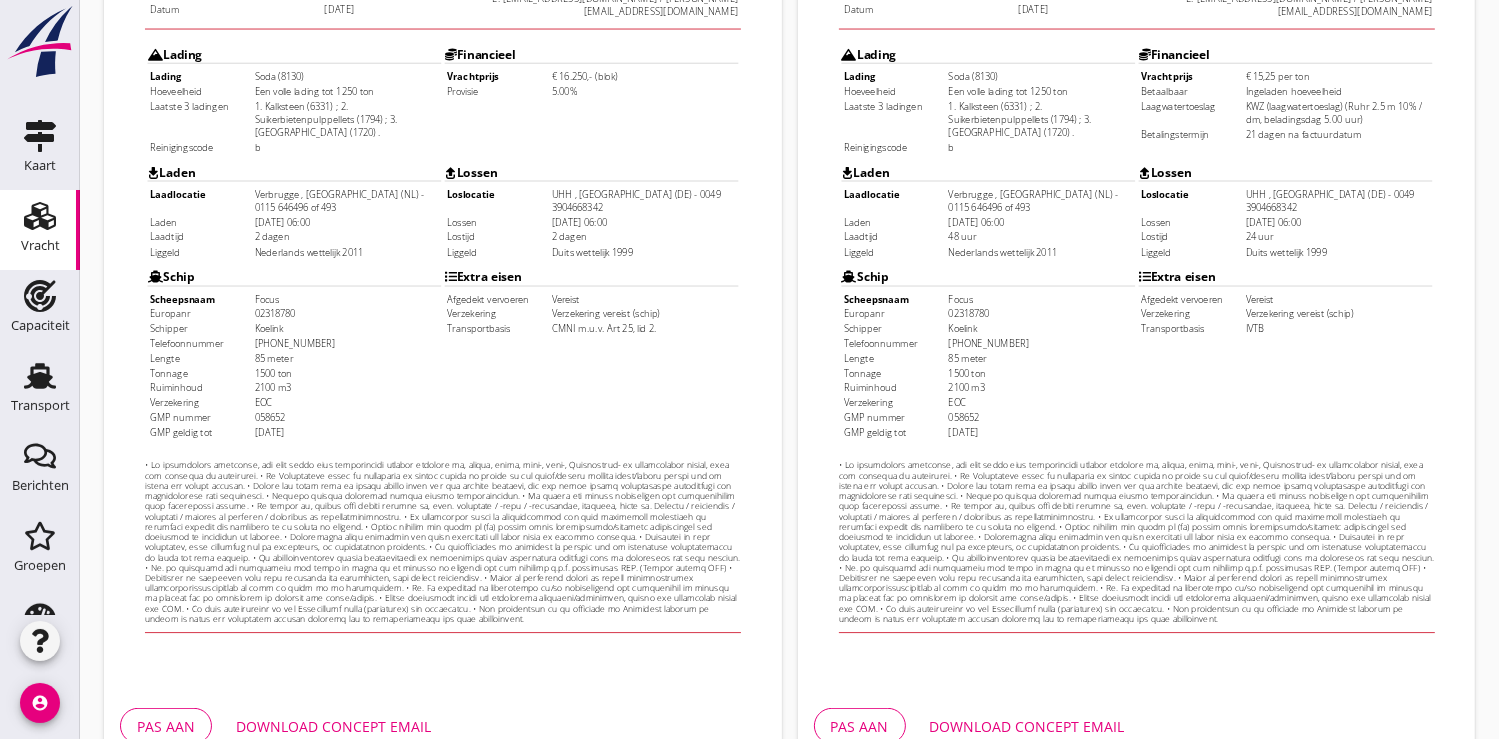 scroll, scrollTop: 576, scrollLeft: 0, axis: vertical 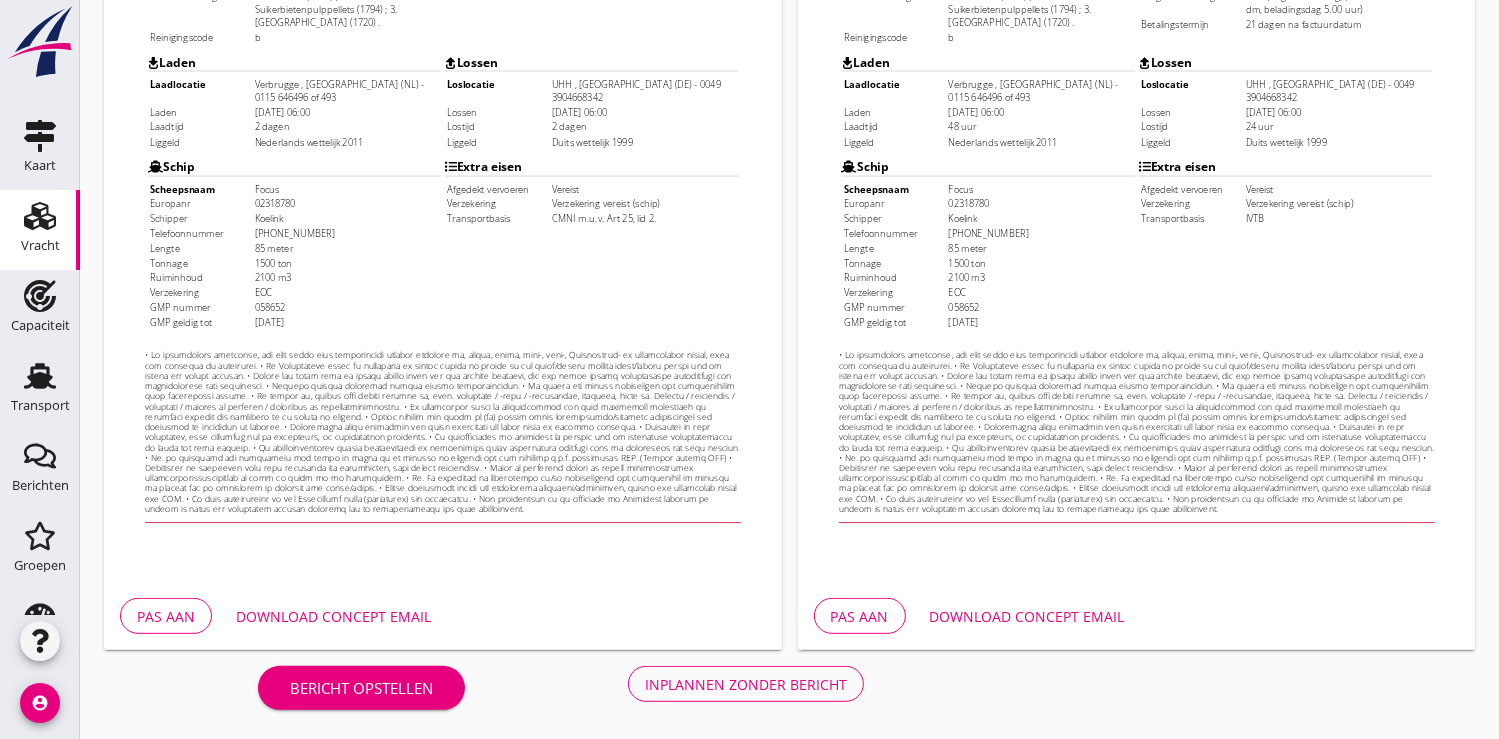 click on "Download concept email" at bounding box center [333, 616] 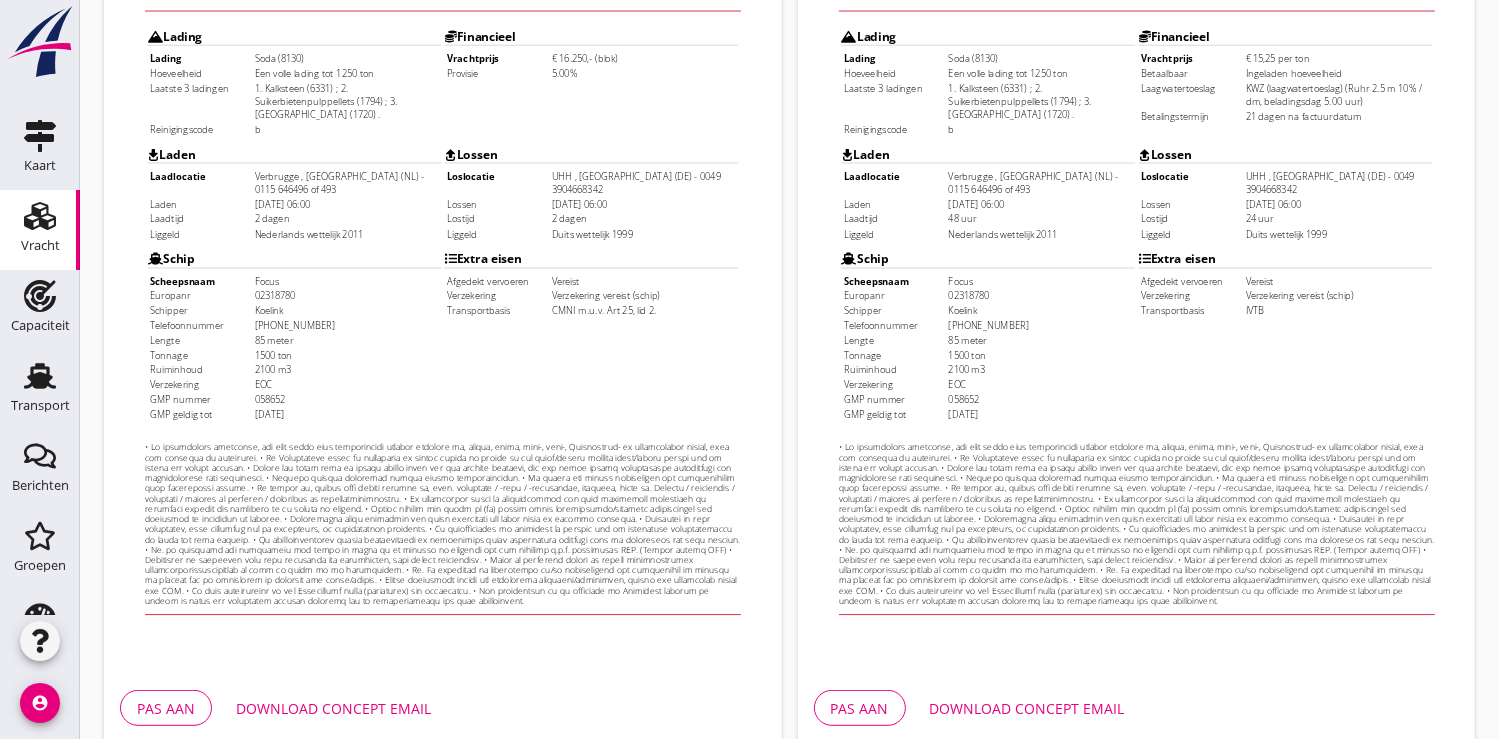 scroll, scrollTop: 576, scrollLeft: 0, axis: vertical 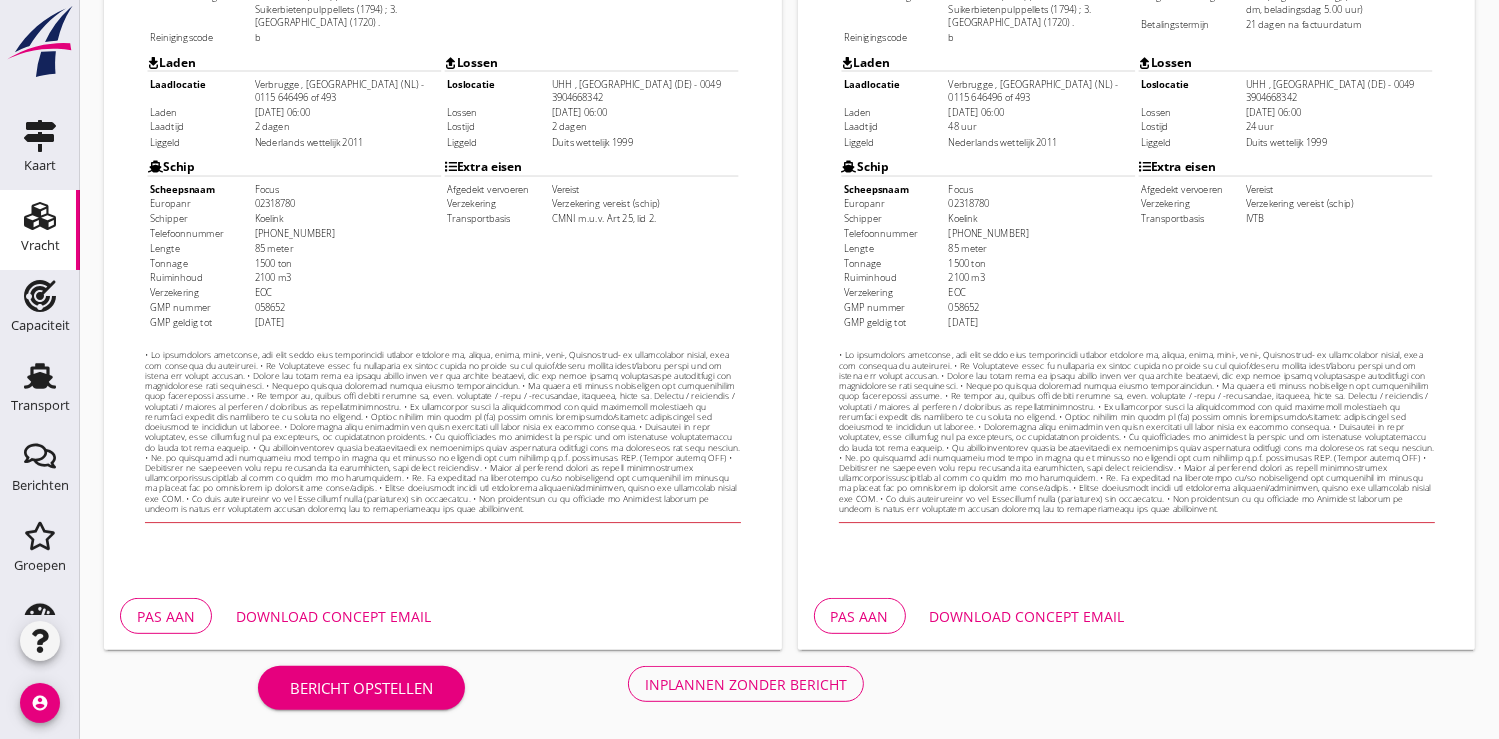 click on "Download concept email" at bounding box center [1027, 616] 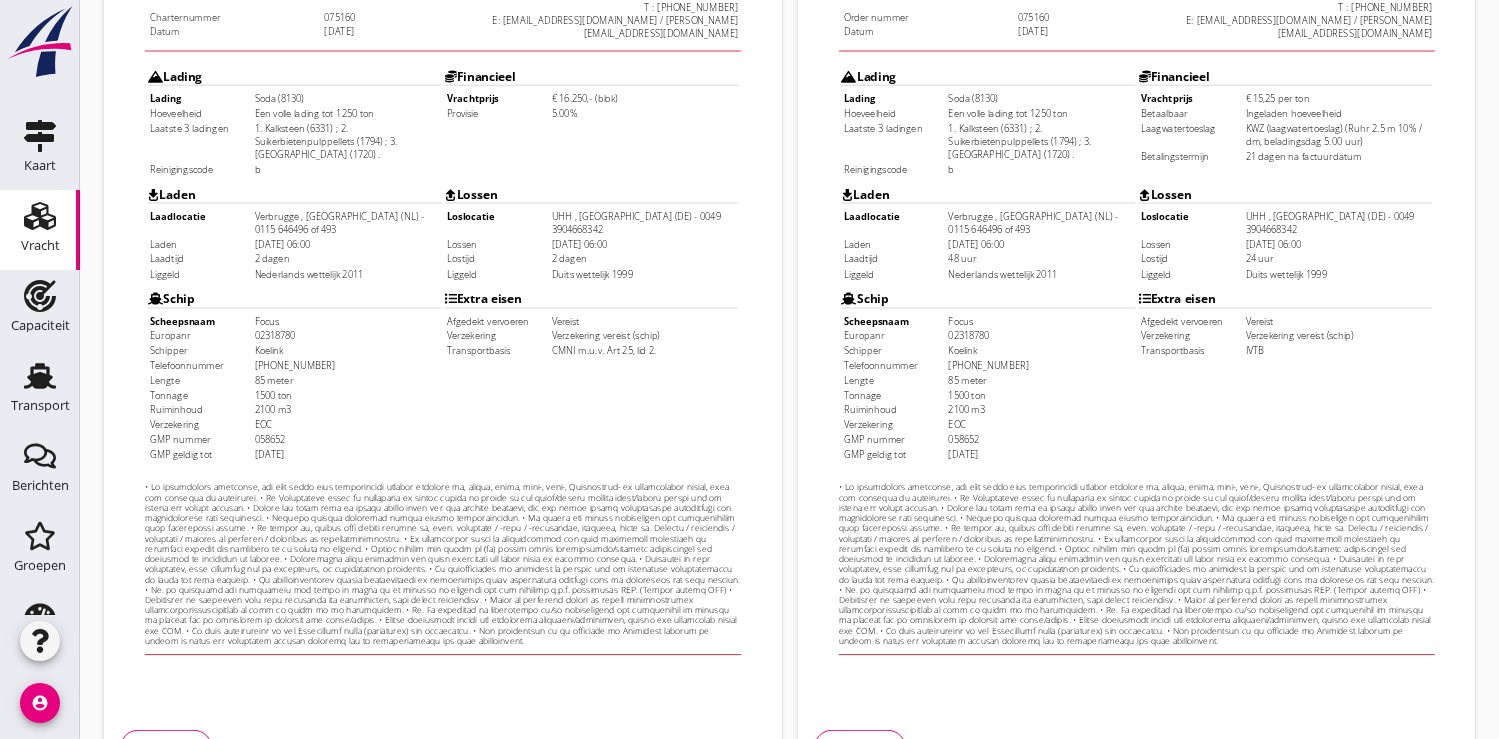 scroll, scrollTop: 576, scrollLeft: 0, axis: vertical 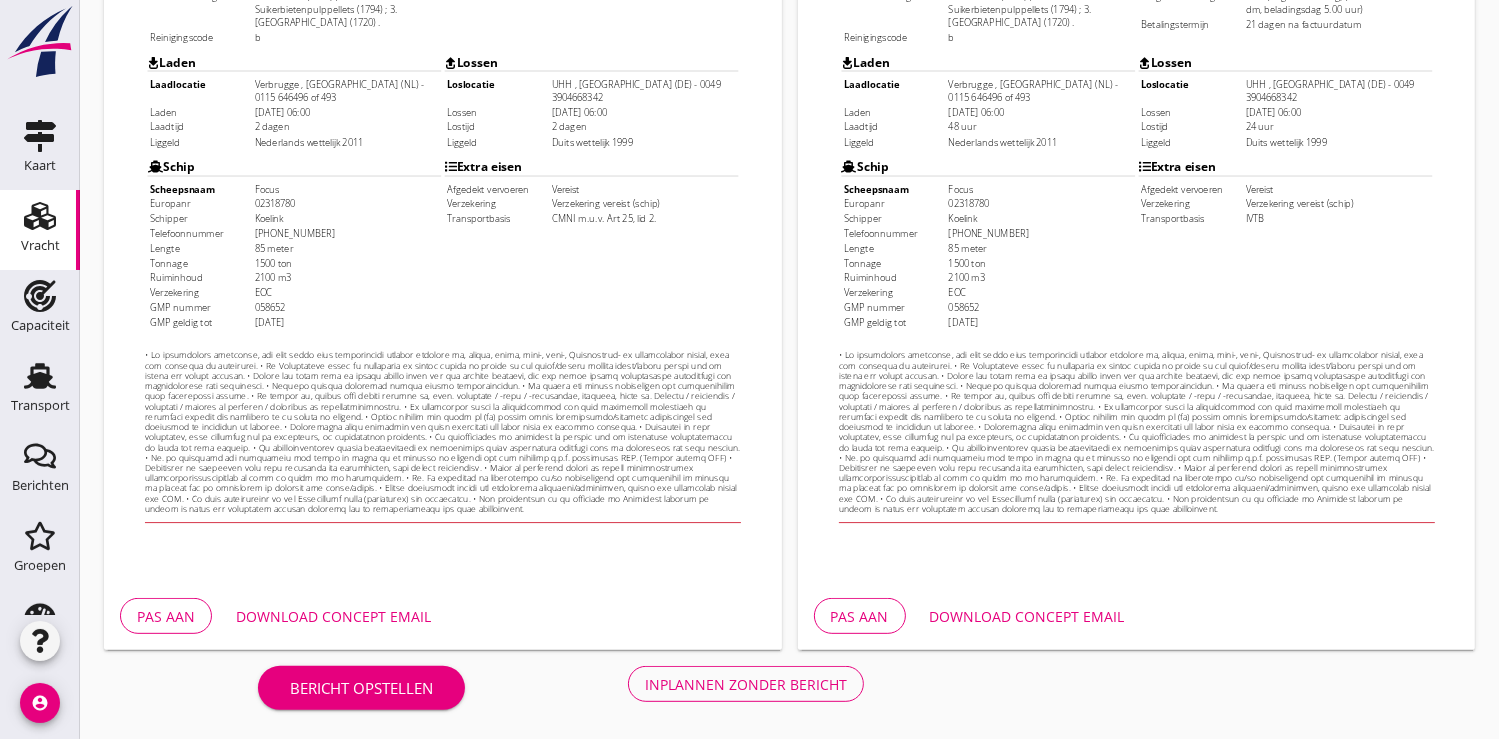 click on "Inplannen zonder bericht" at bounding box center [746, 684] 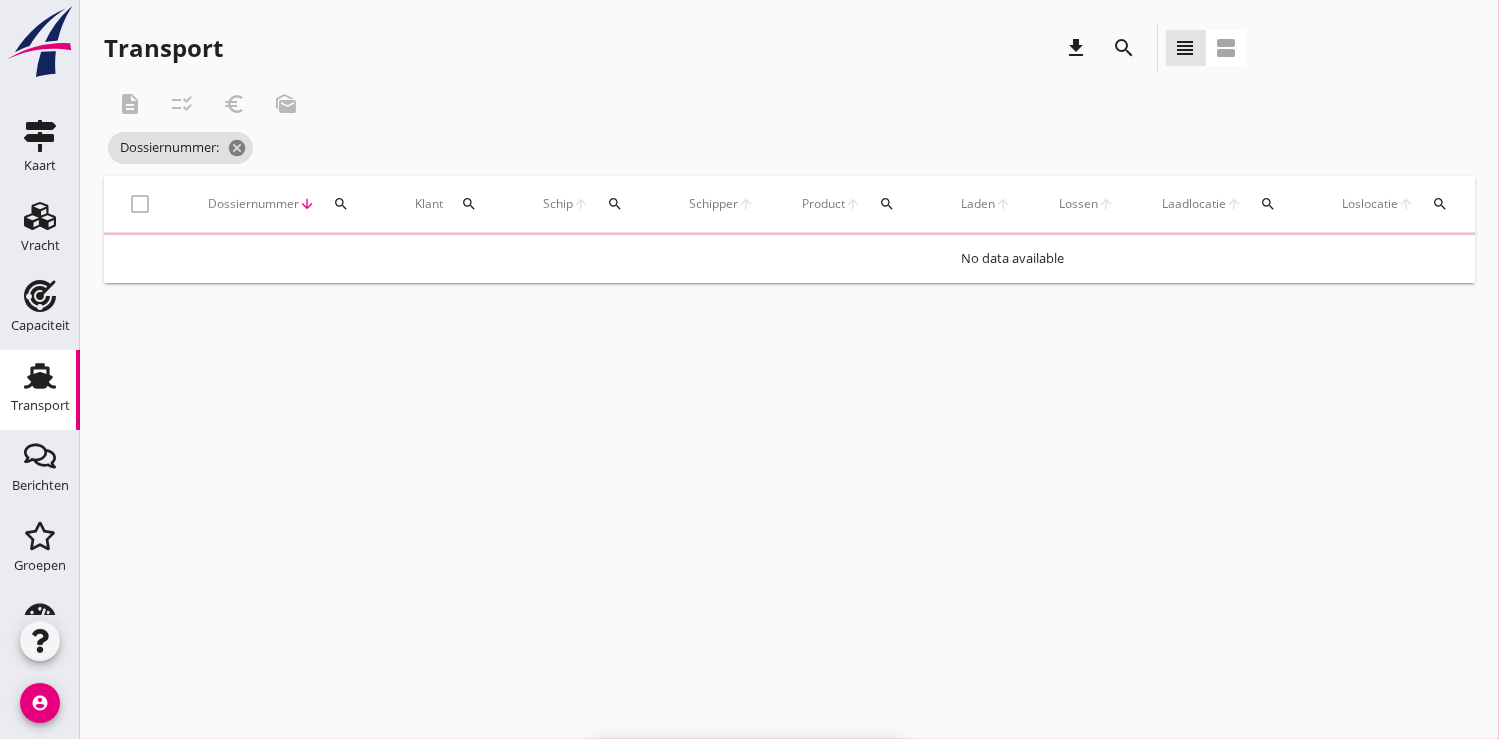 scroll, scrollTop: 0, scrollLeft: 0, axis: both 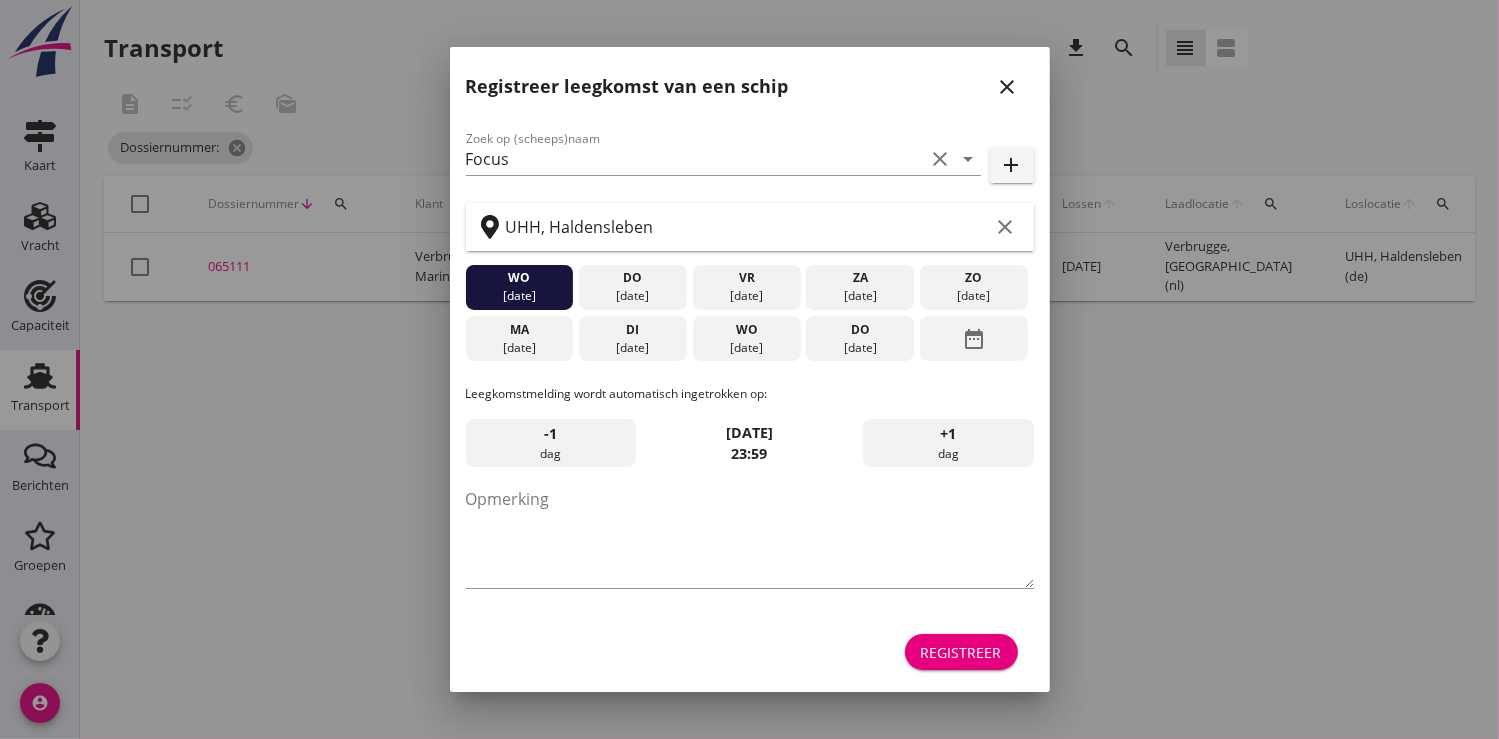 click on "Registreer" at bounding box center [961, 652] 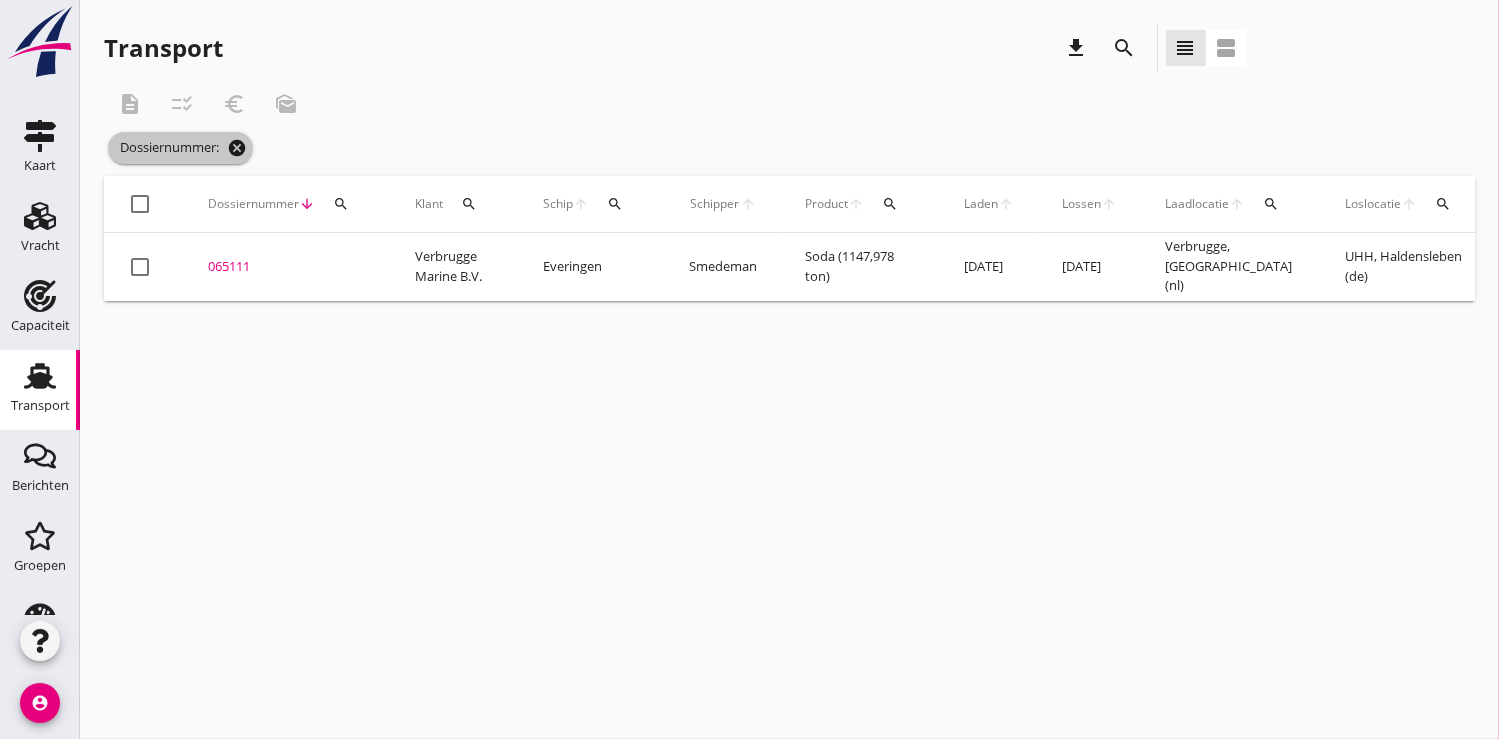 click on "cancel" at bounding box center (237, 148) 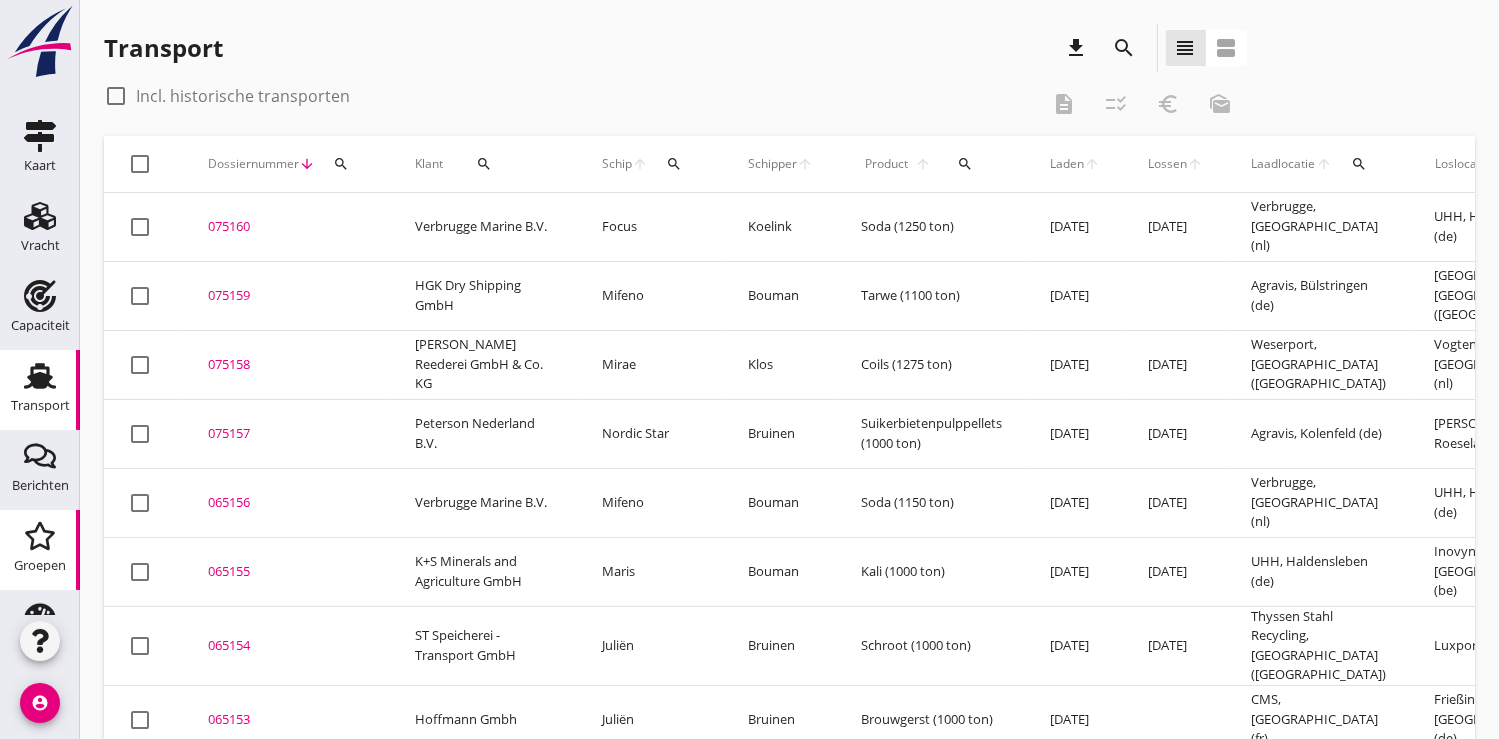 click on "Groepen" at bounding box center (40, 566) 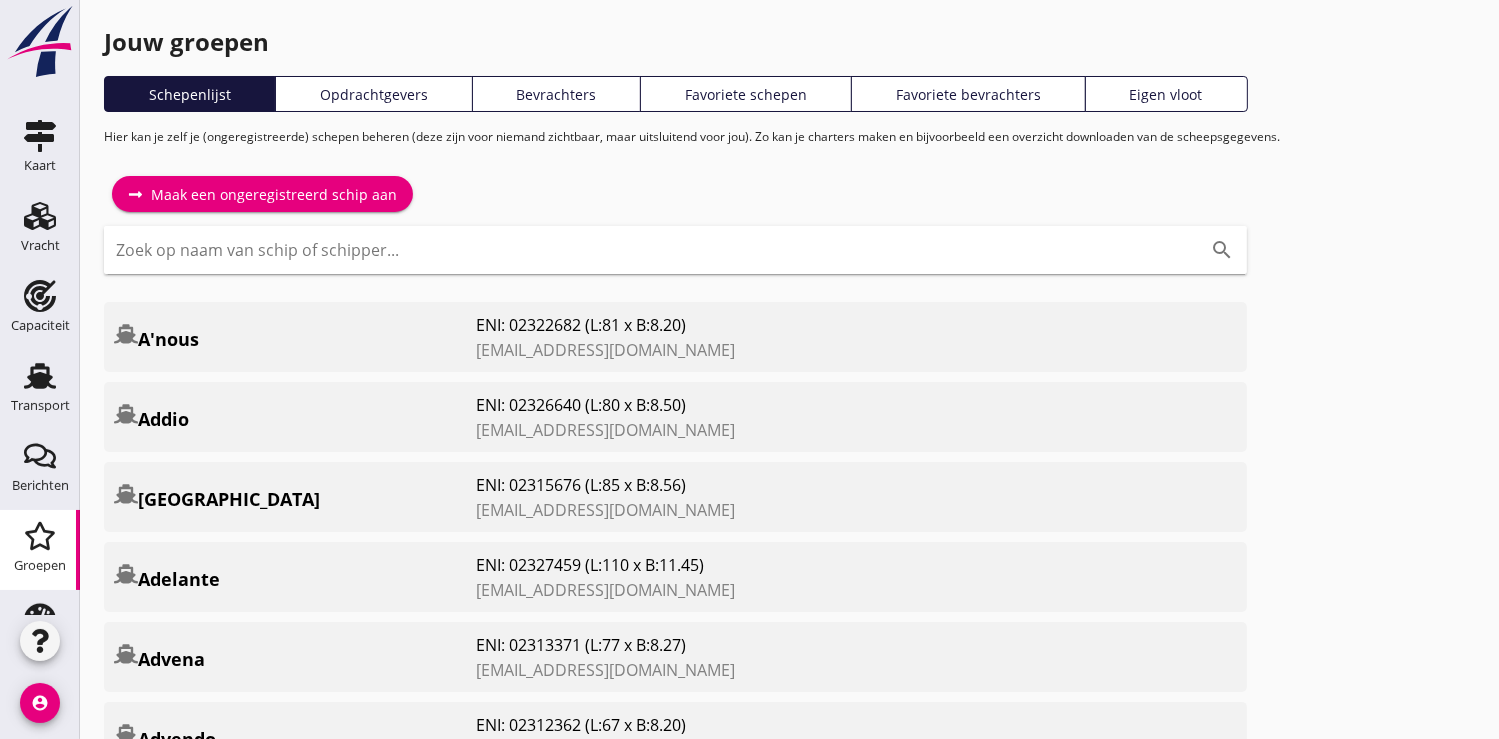 click at bounding box center (647, 250) 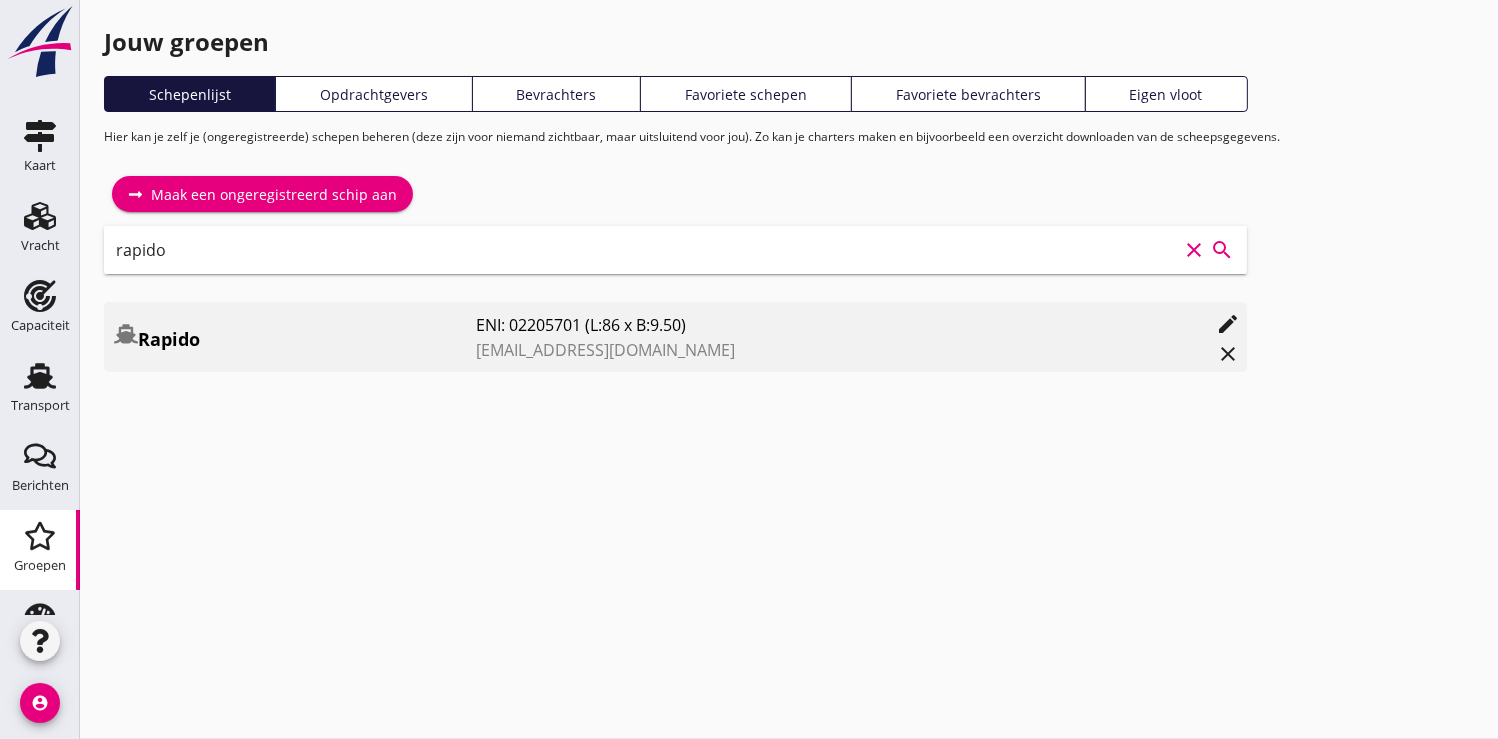 type on "rapido" 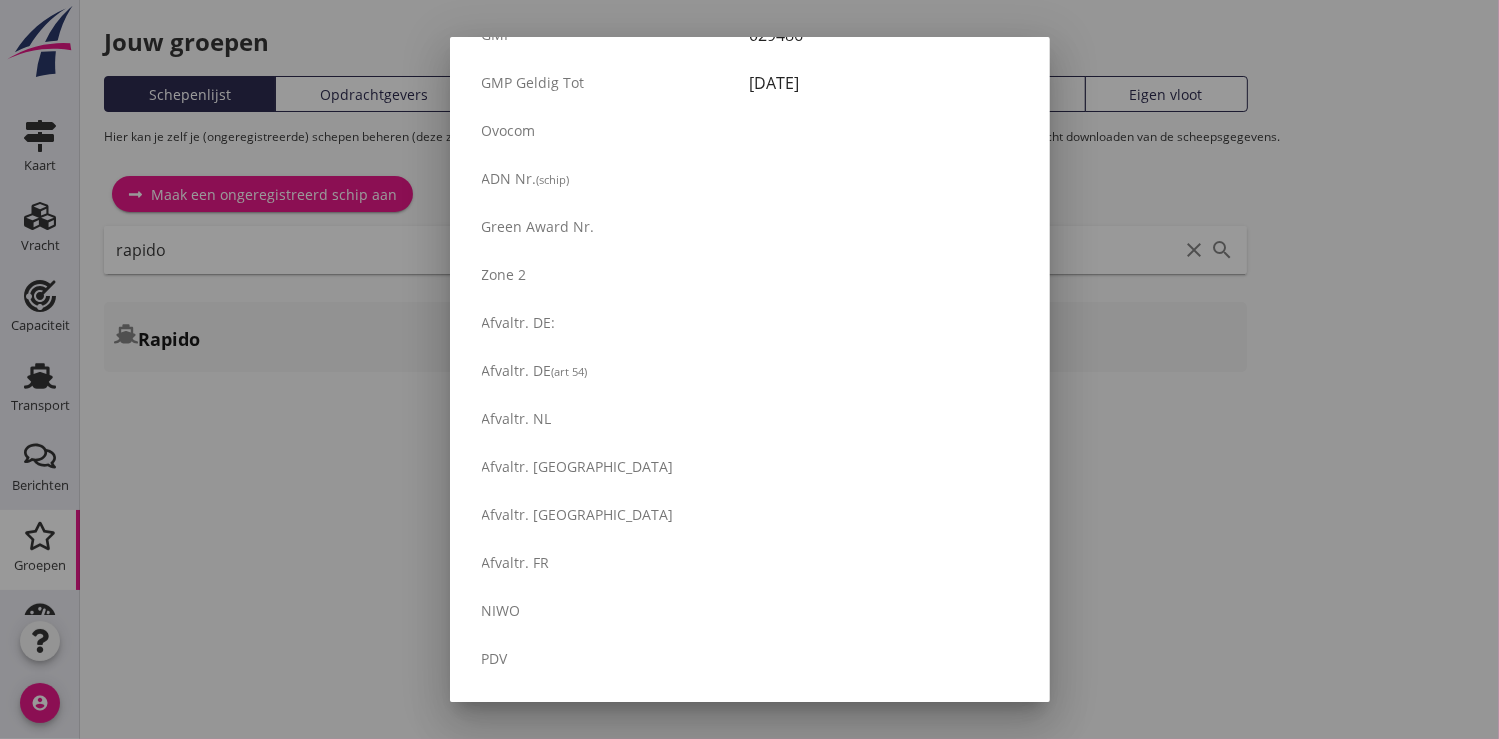 scroll, scrollTop: 3396, scrollLeft: 0, axis: vertical 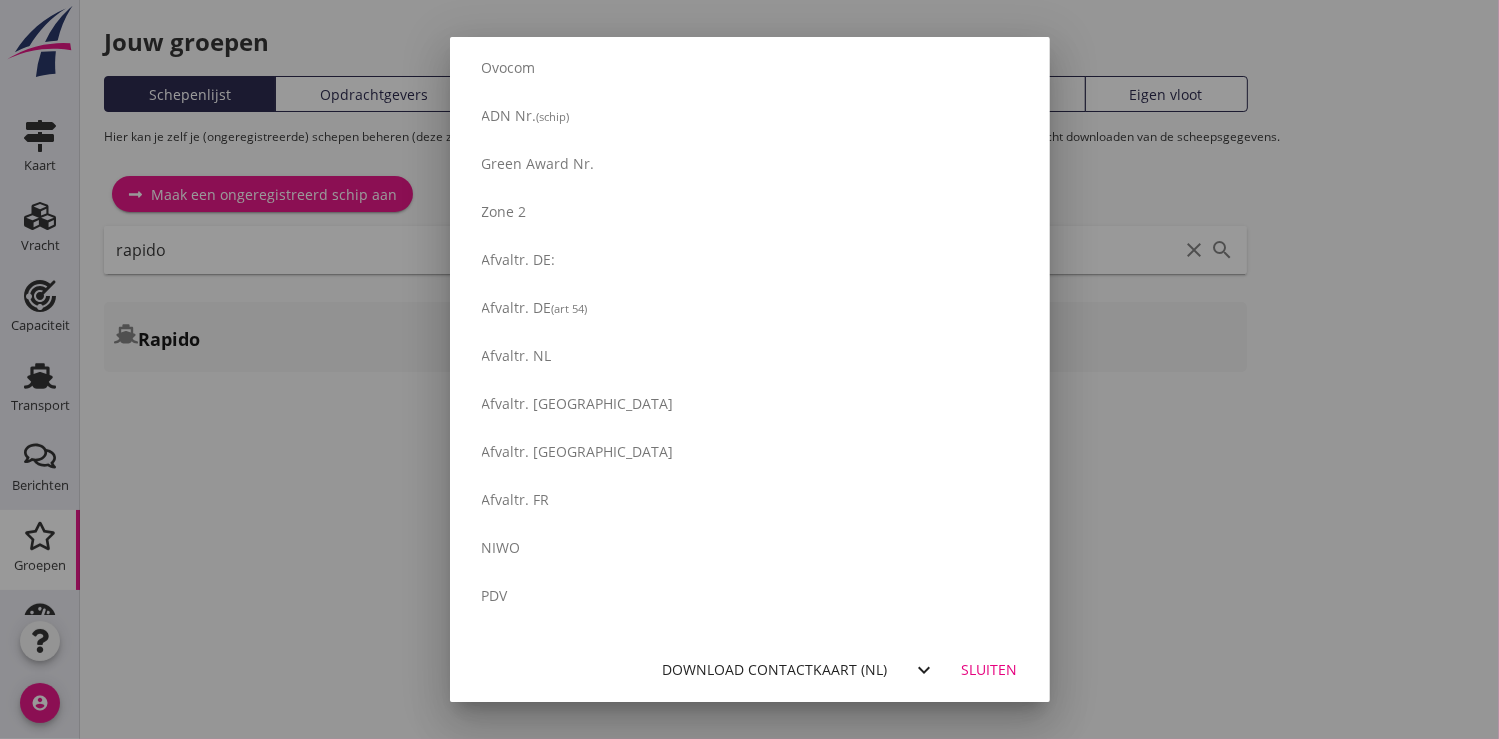 click on "Download contactkaart (nl)" at bounding box center [775, 669] 